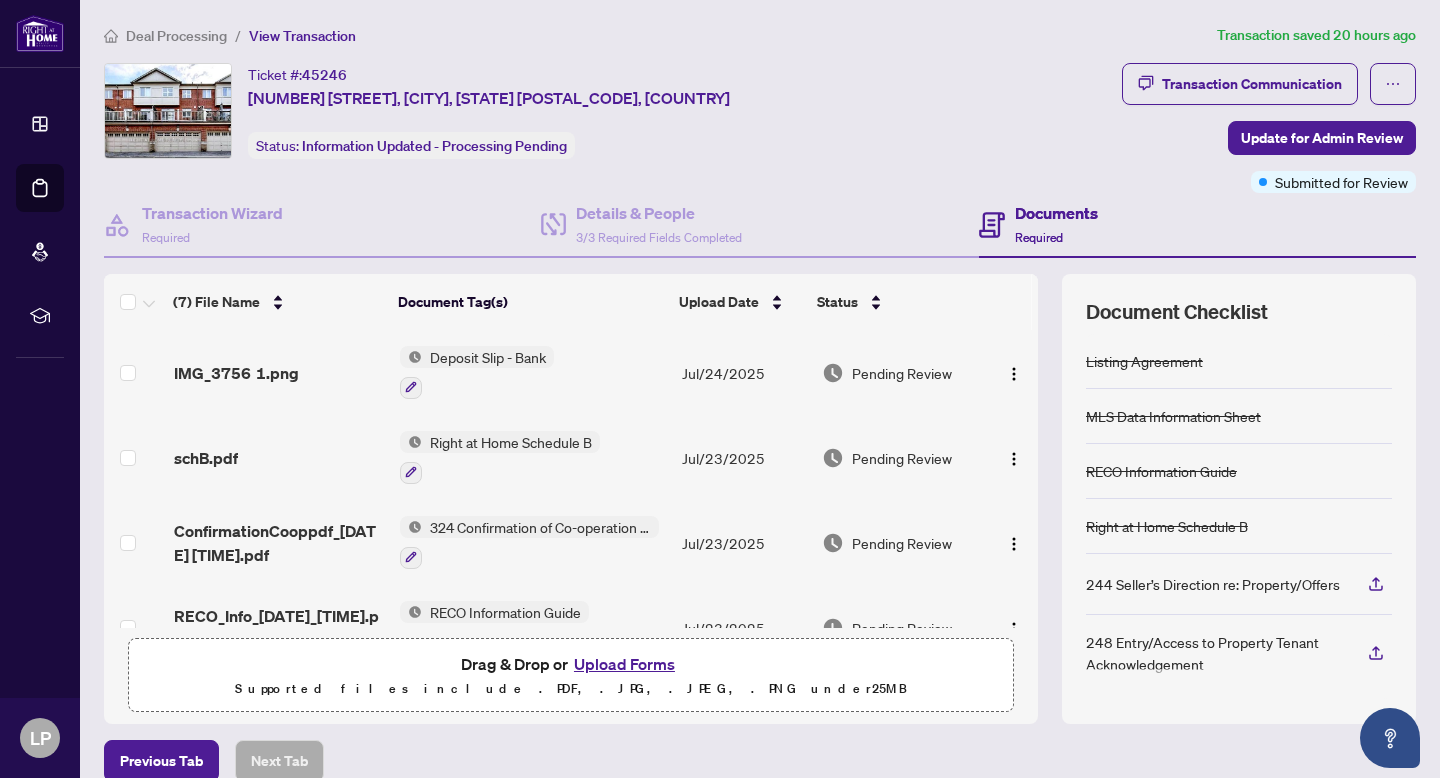 scroll, scrollTop: 0, scrollLeft: 0, axis: both 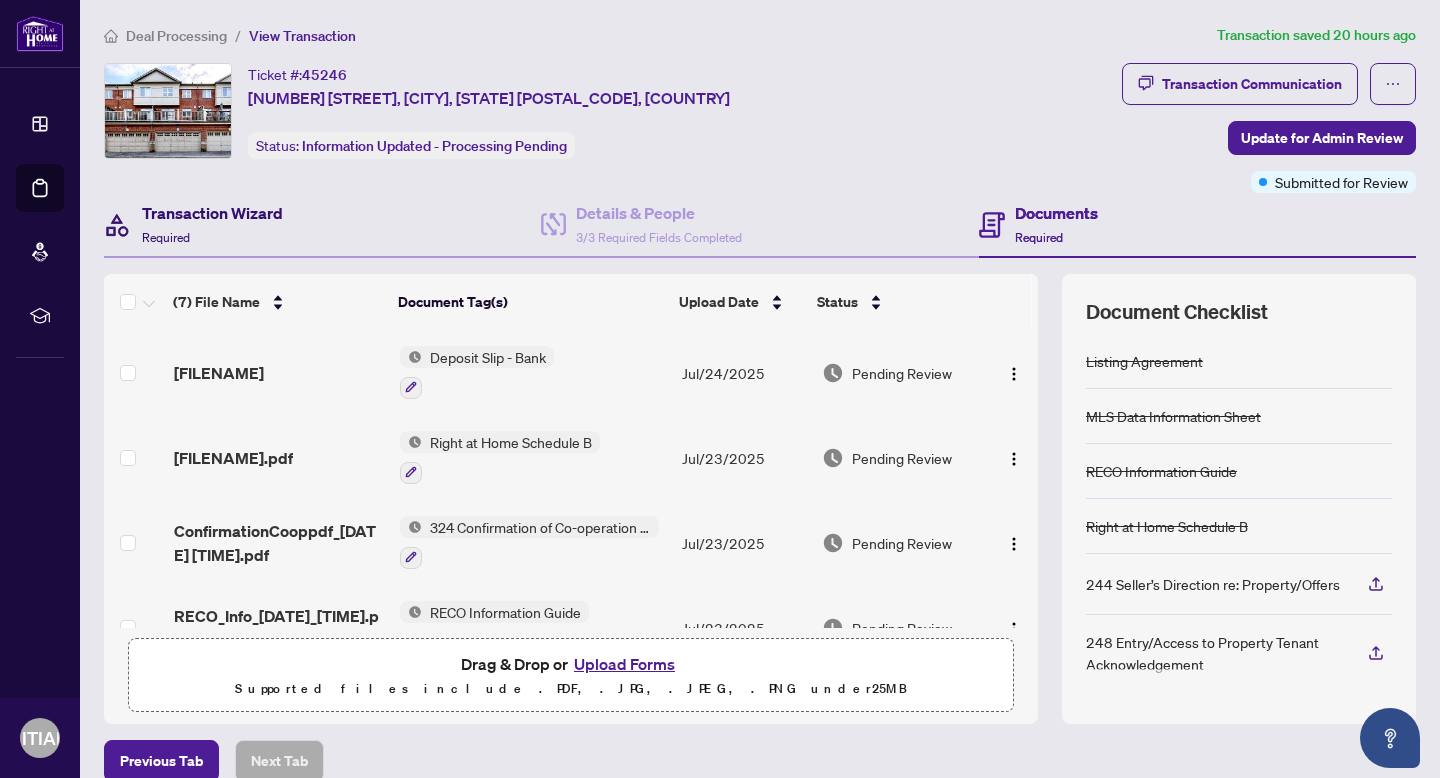 click on "Transaction Wizard" at bounding box center (212, 213) 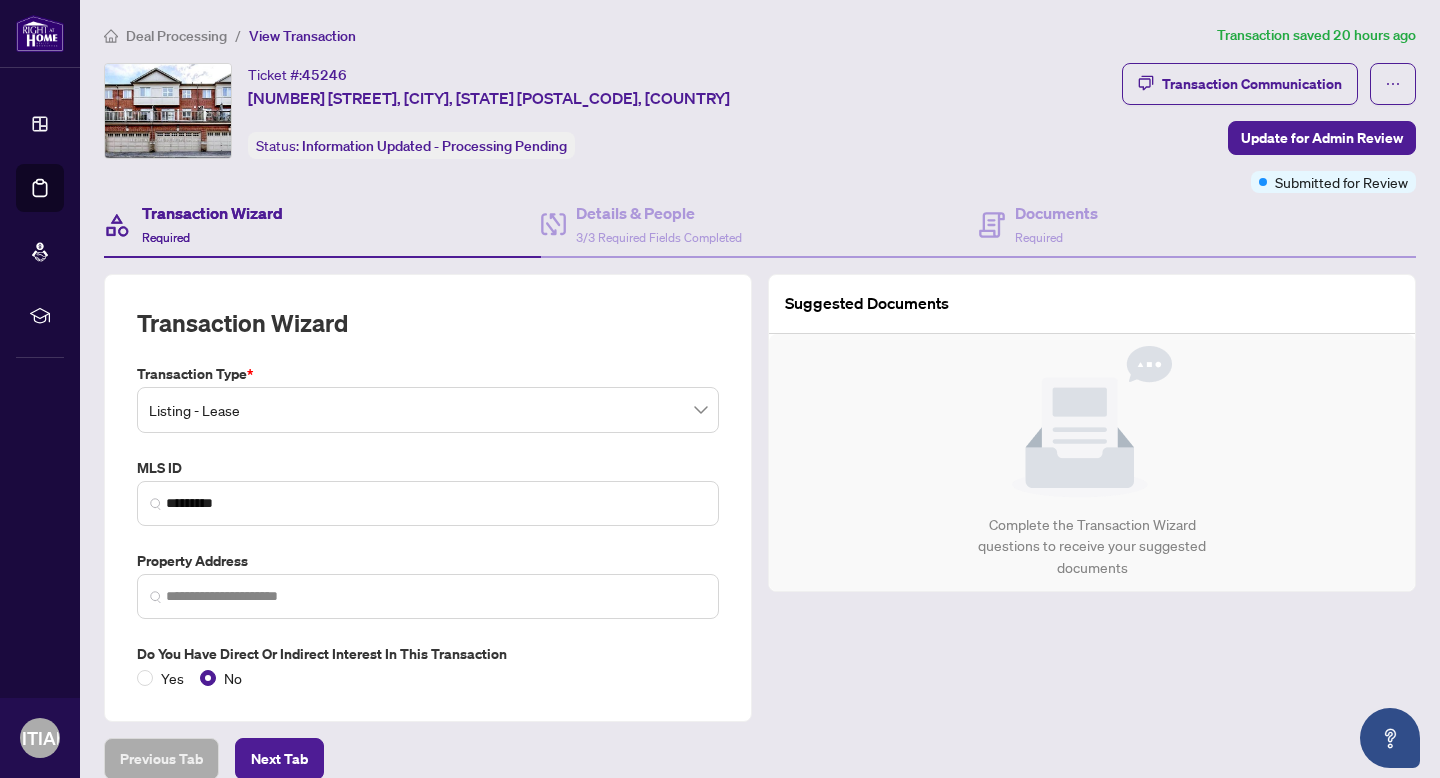type on "**********" 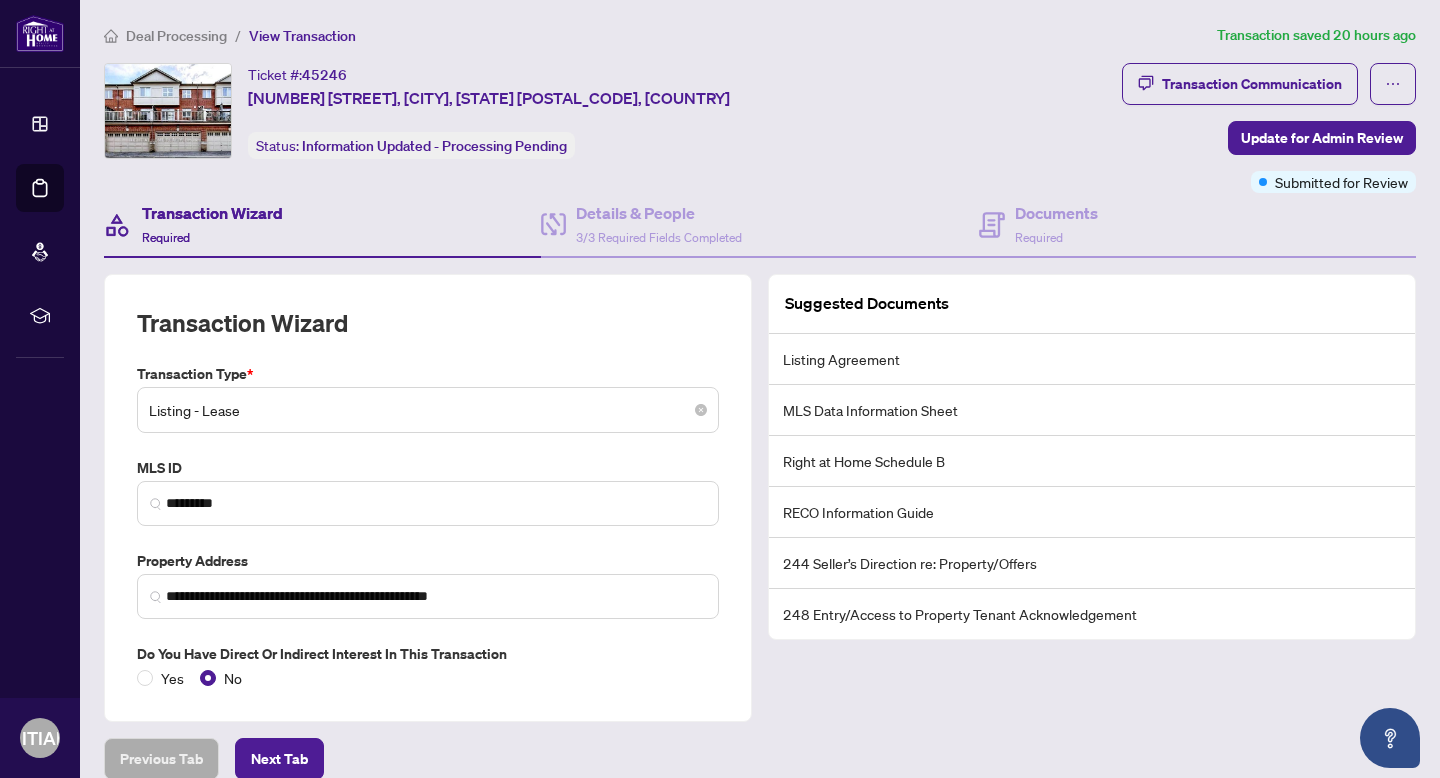 click on "Listing - Lease" at bounding box center [428, 410] 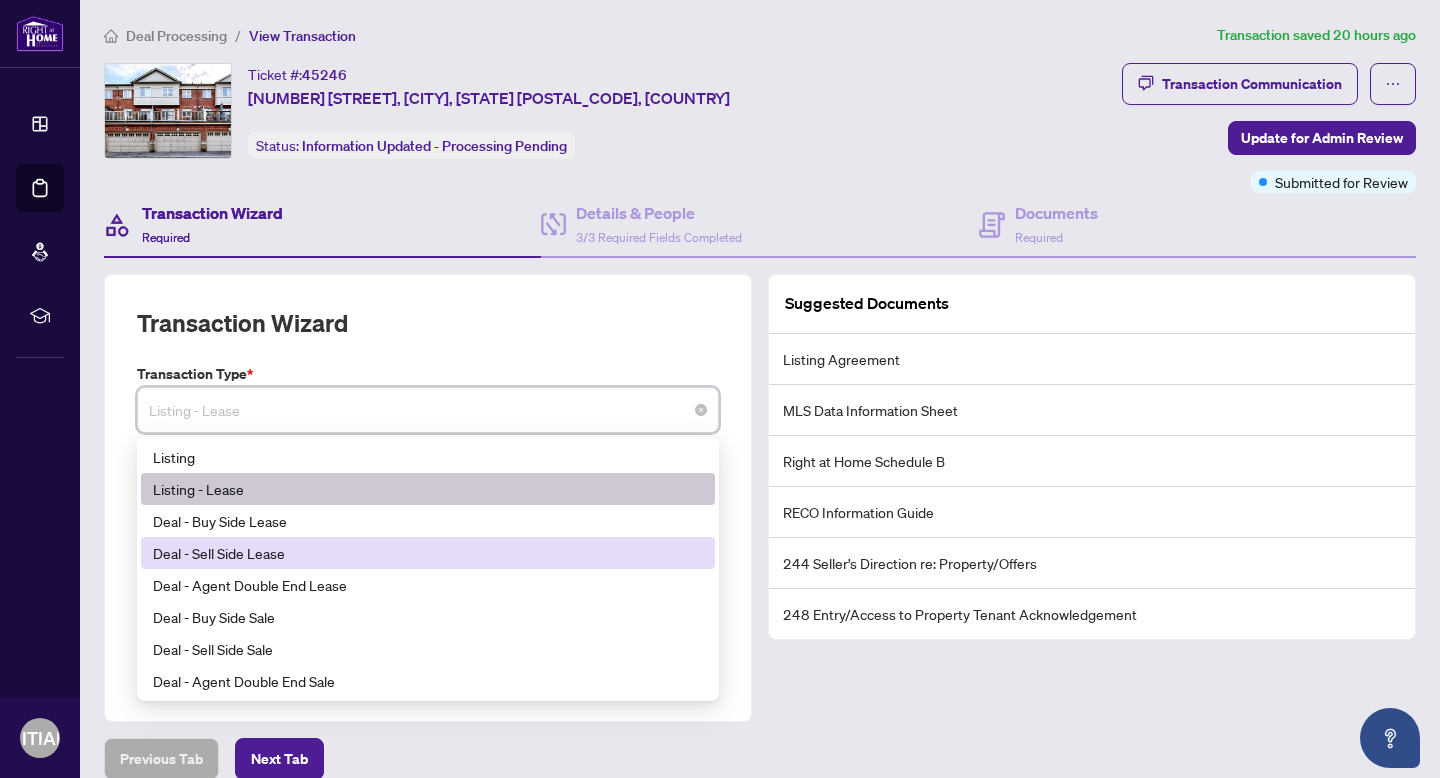 click on "Deal - Sell Side Lease" at bounding box center (428, 553) 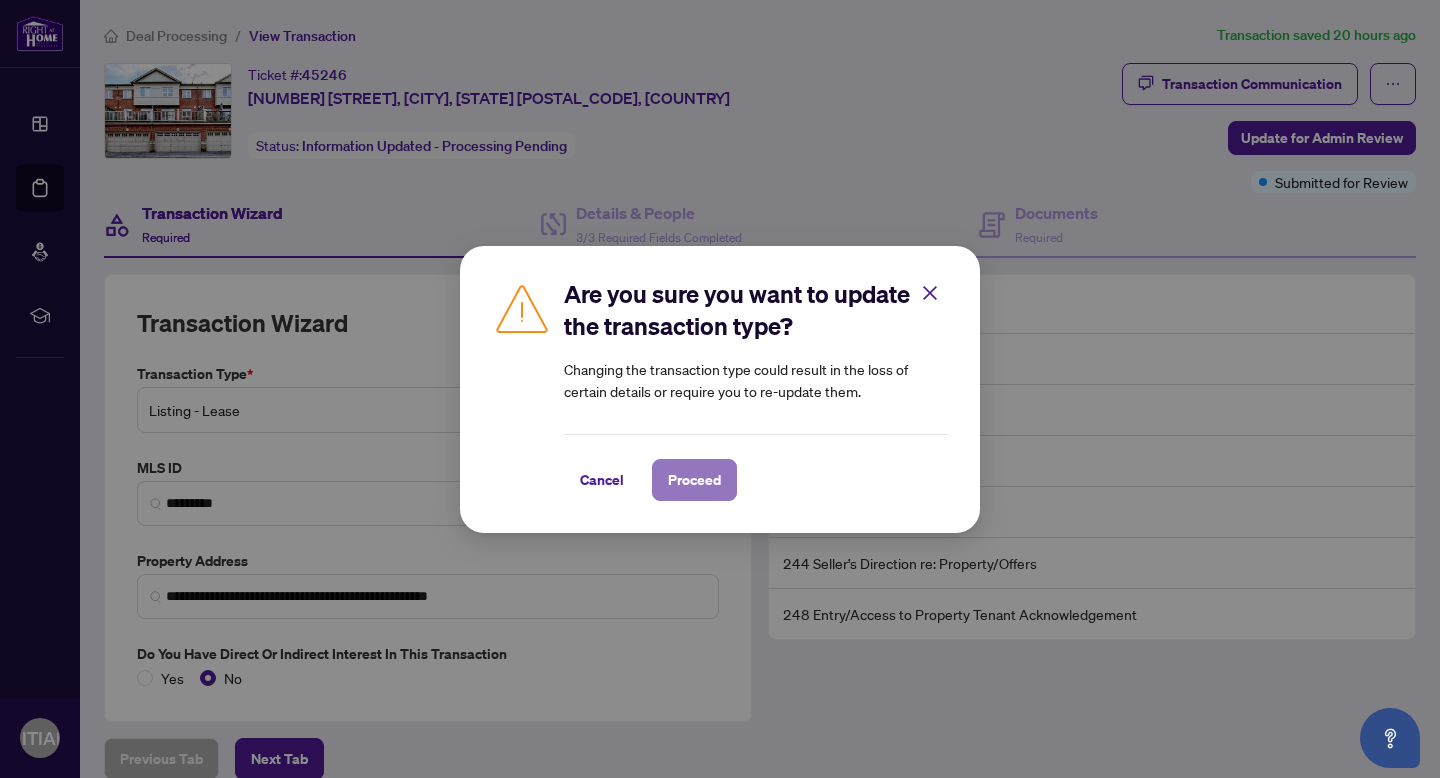 click on "Proceed" at bounding box center [694, 480] 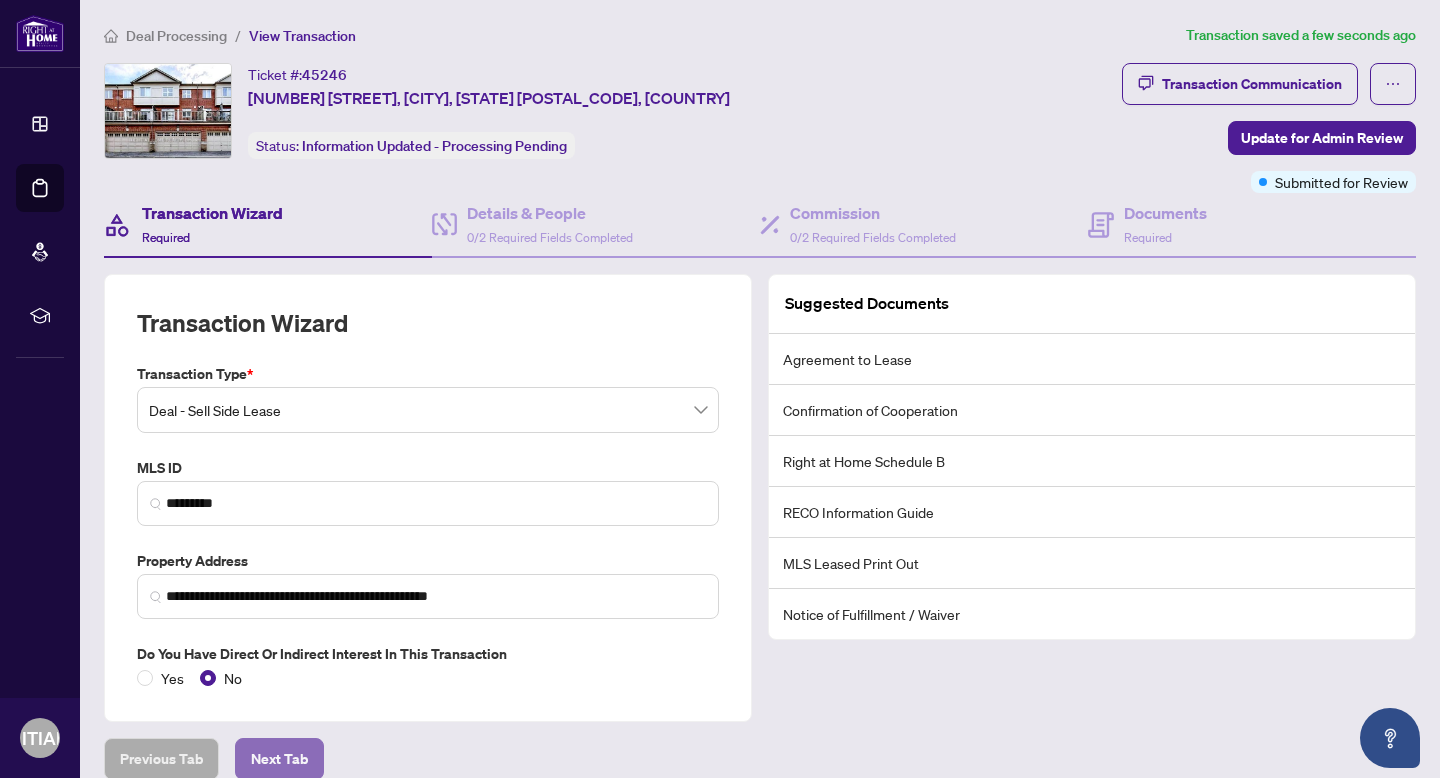 click on "Next Tab" at bounding box center [279, 759] 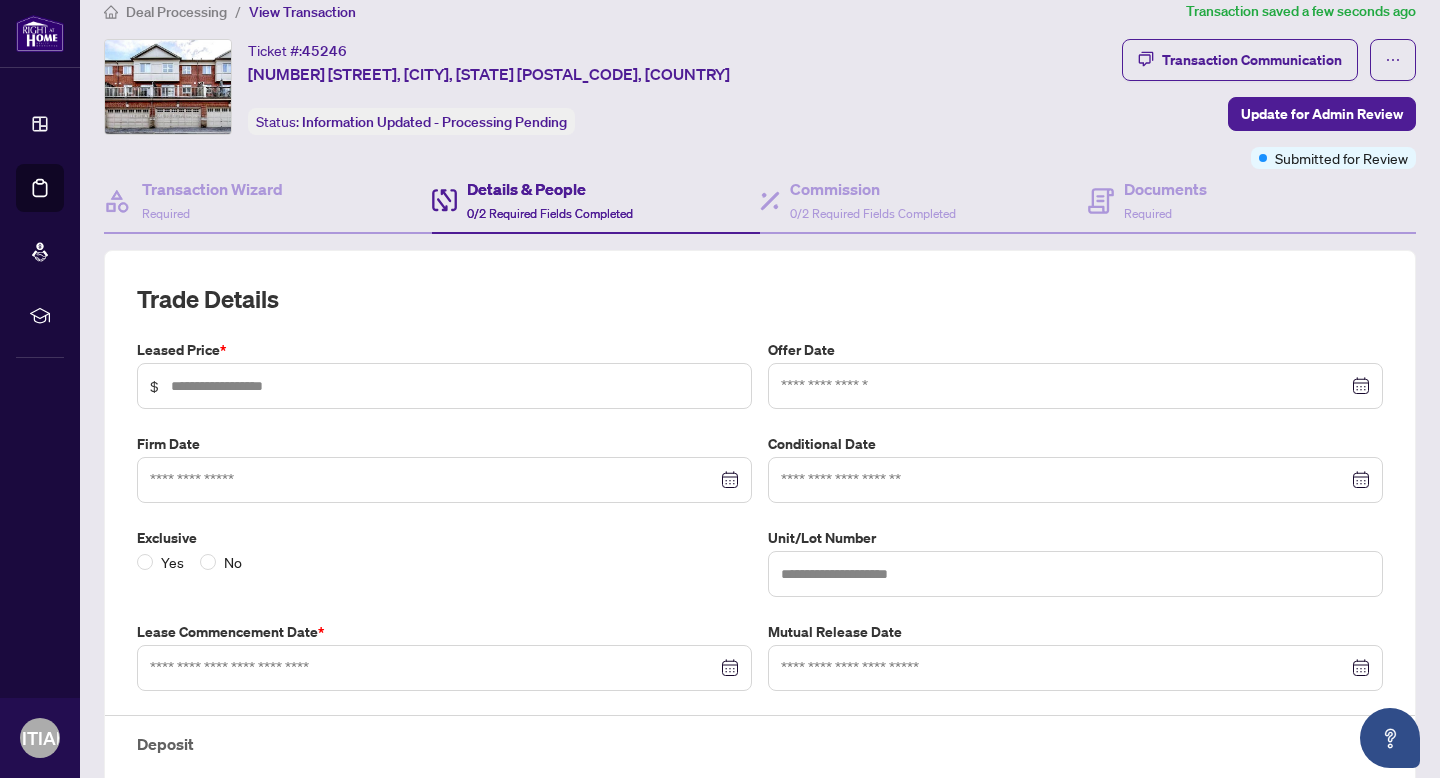scroll, scrollTop: 0, scrollLeft: 0, axis: both 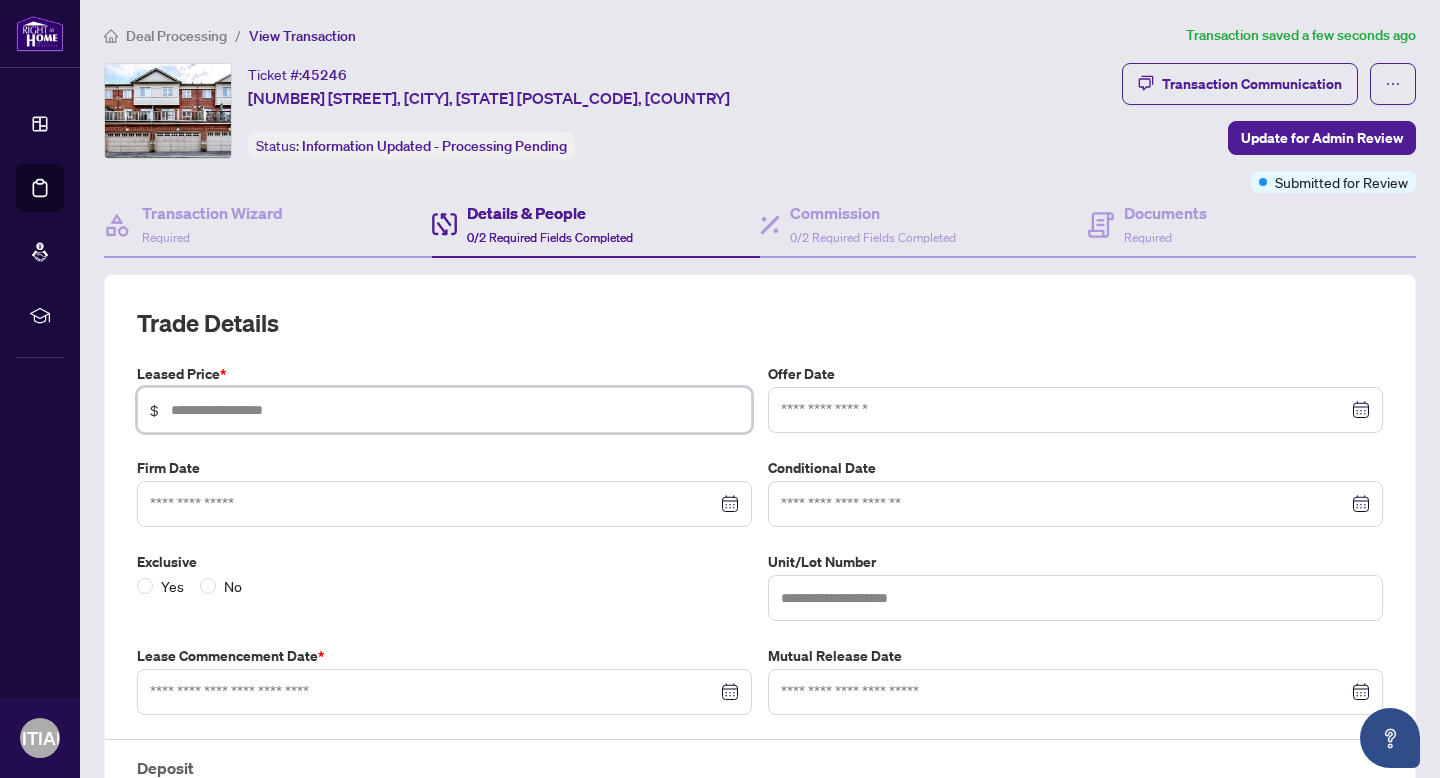 click at bounding box center [455, 410] 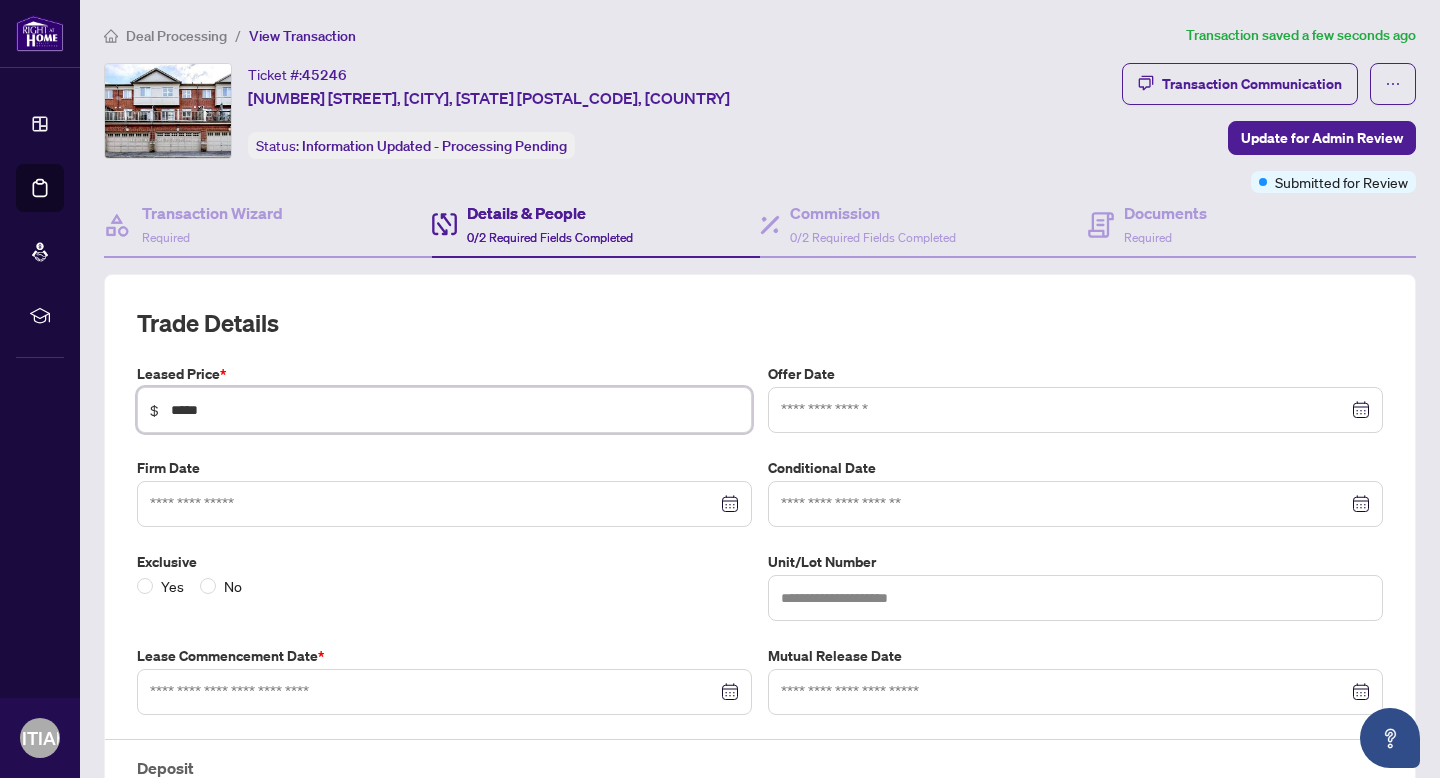 type on "*****" 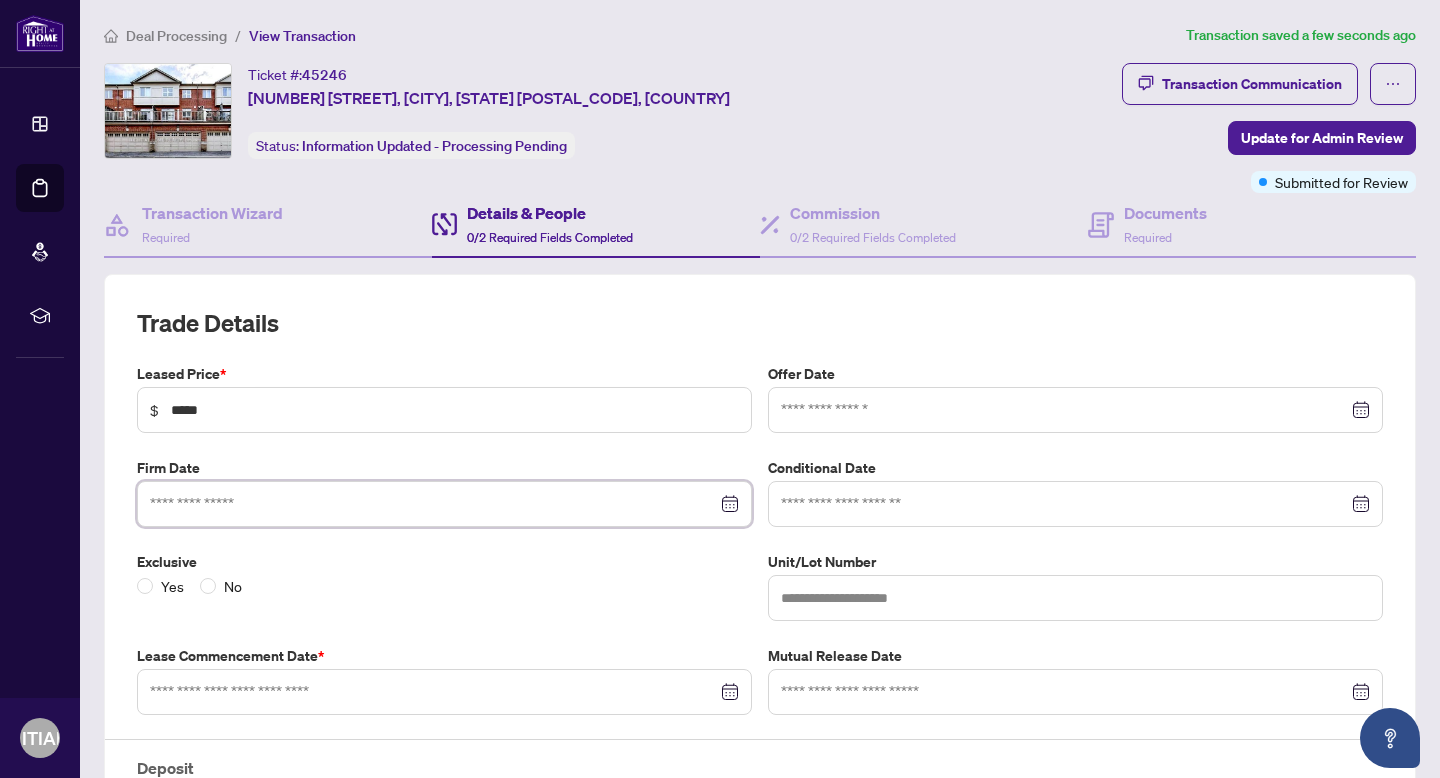 click at bounding box center [433, 504] 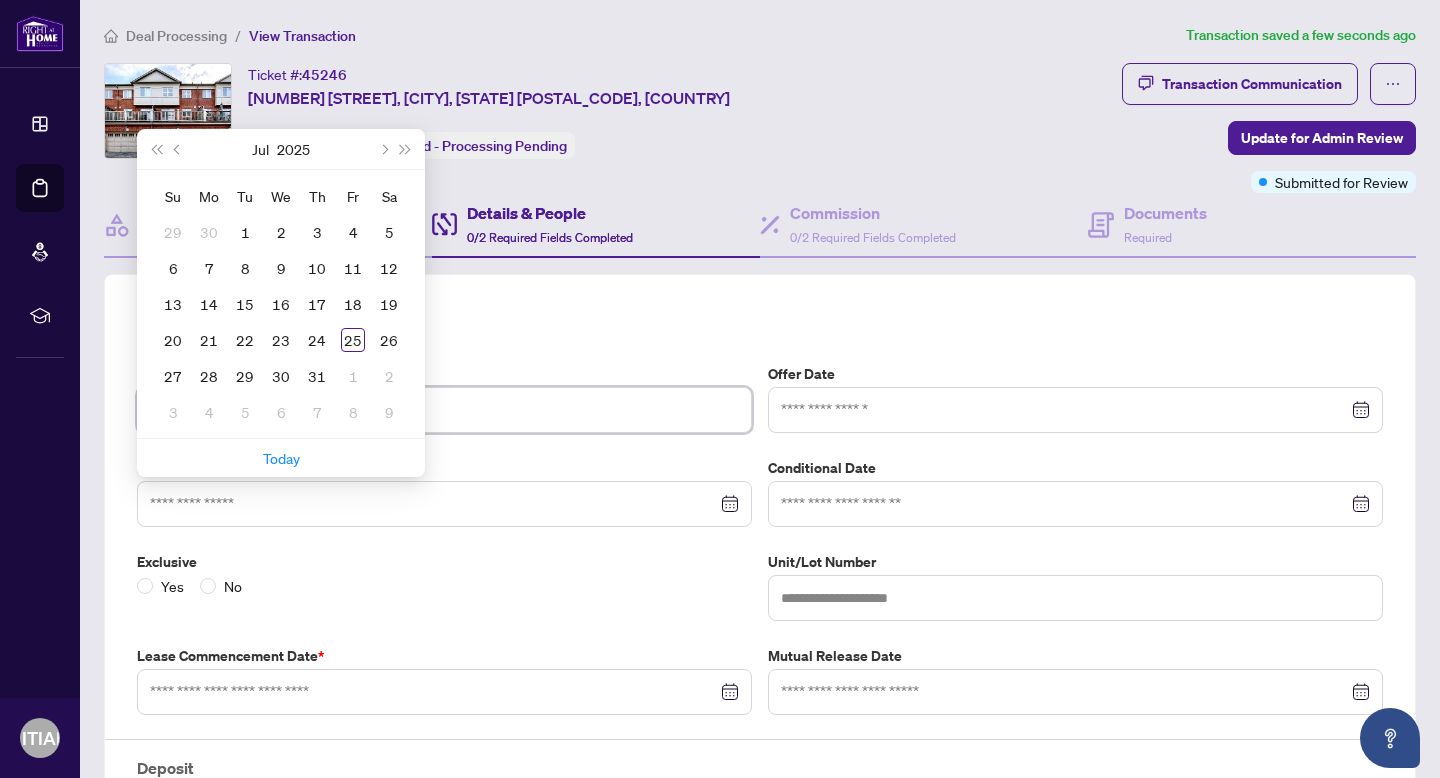 click on "*****" at bounding box center [455, 410] 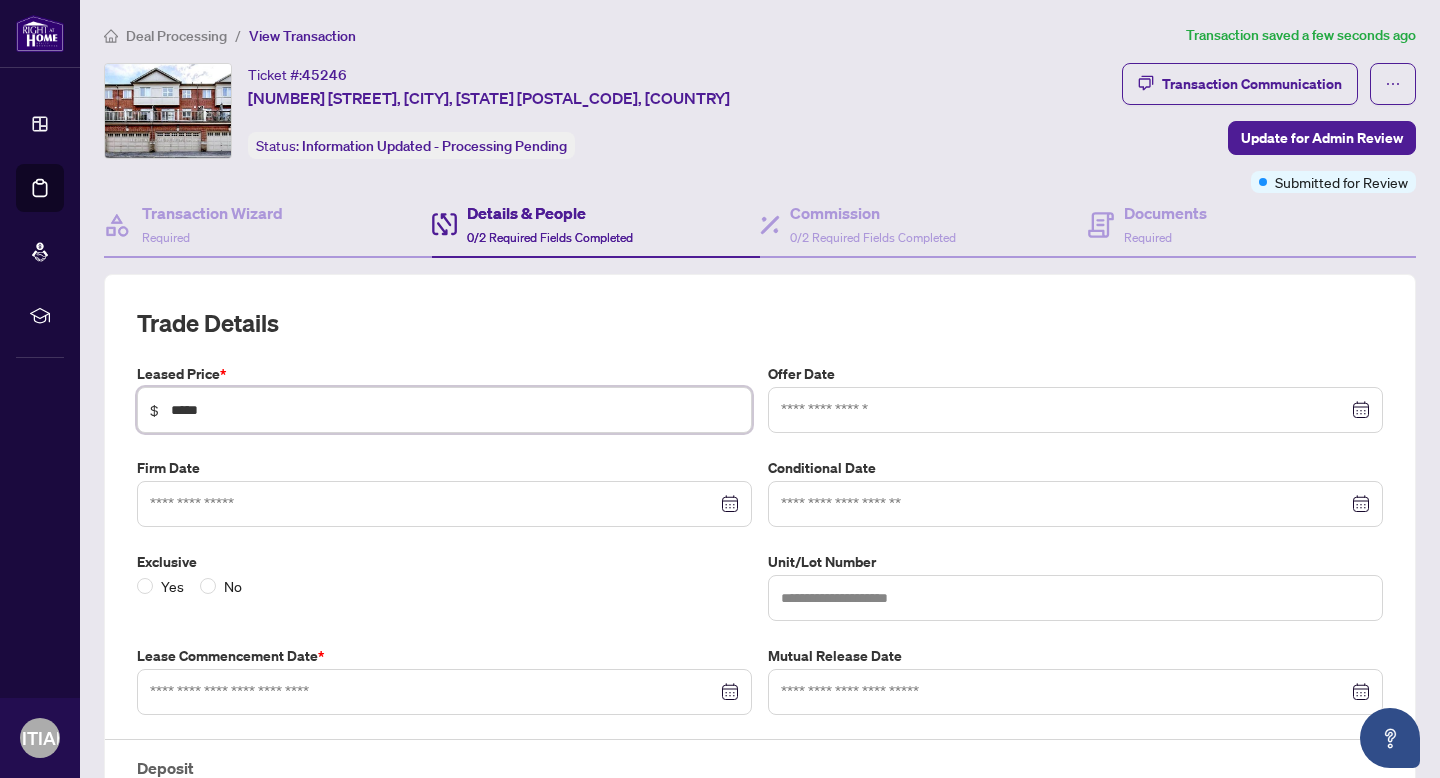 click at bounding box center (444, 504) 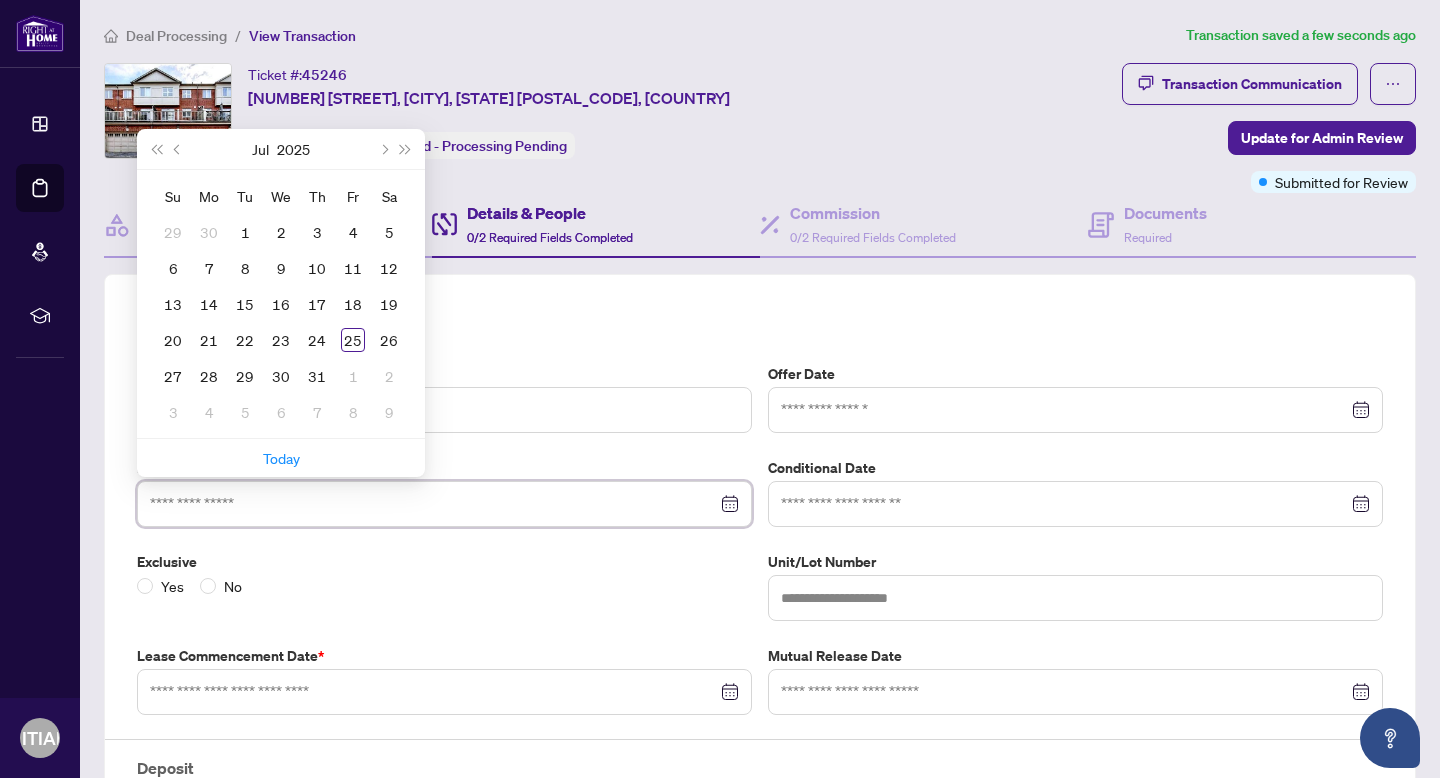 click at bounding box center [444, 504] 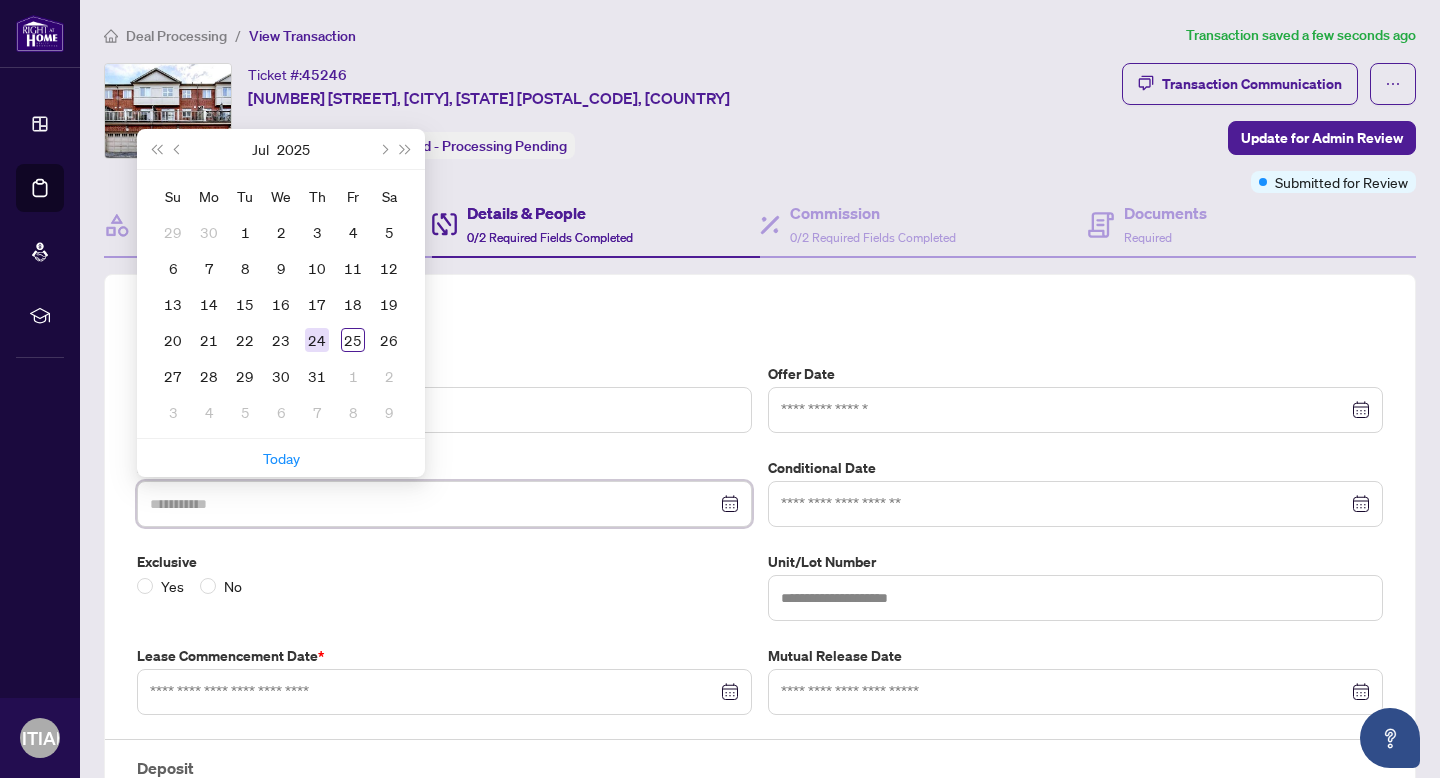 type on "**********" 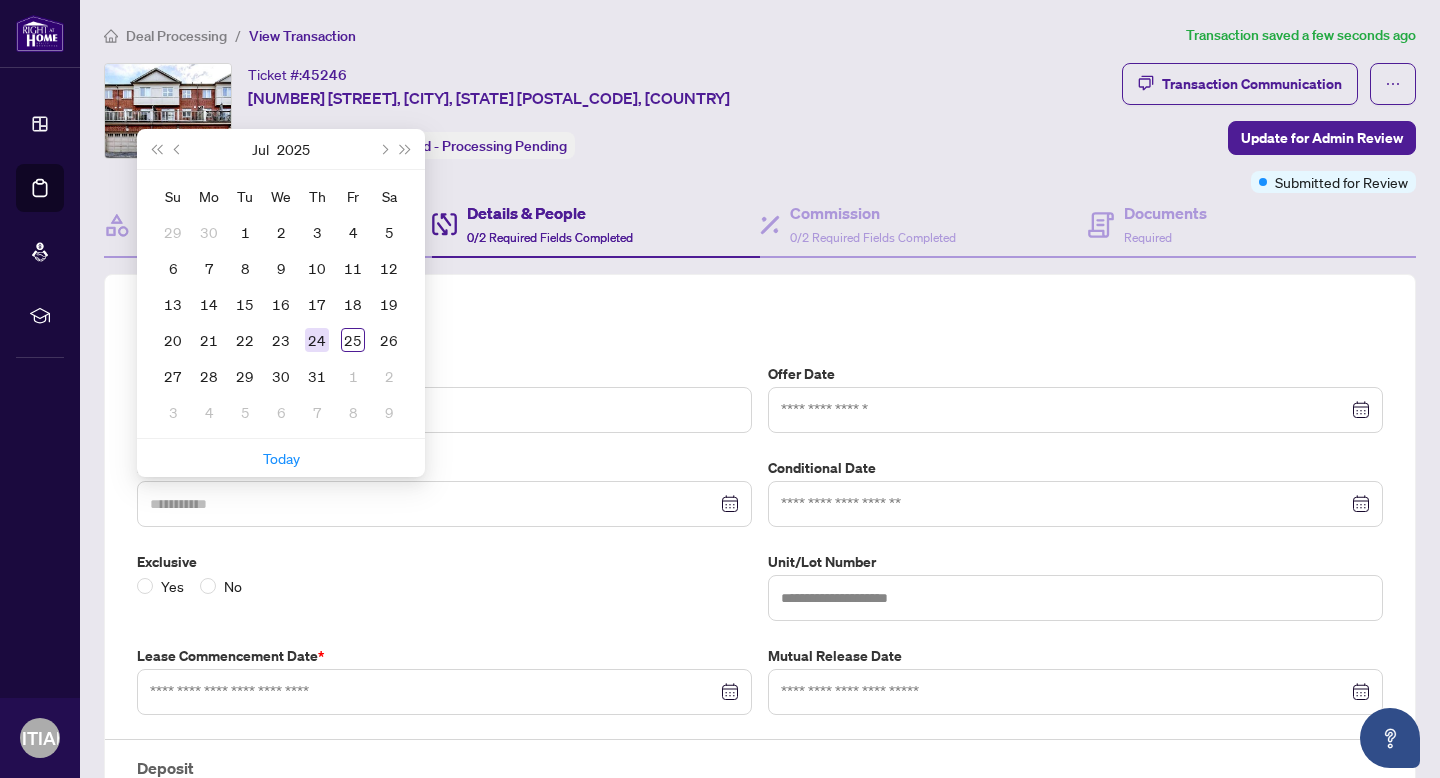 click on "24" at bounding box center (317, 340) 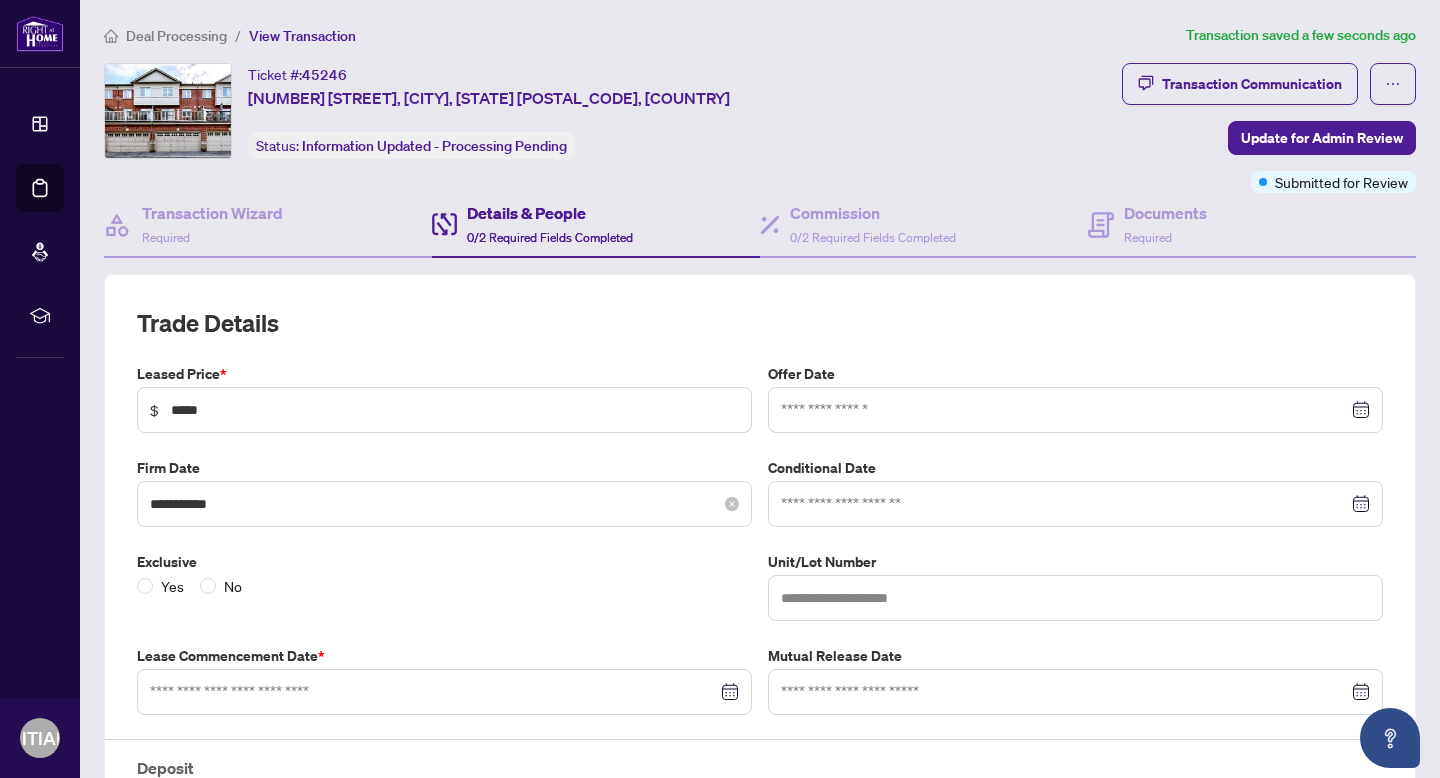click on "**********" at bounding box center [444, 504] 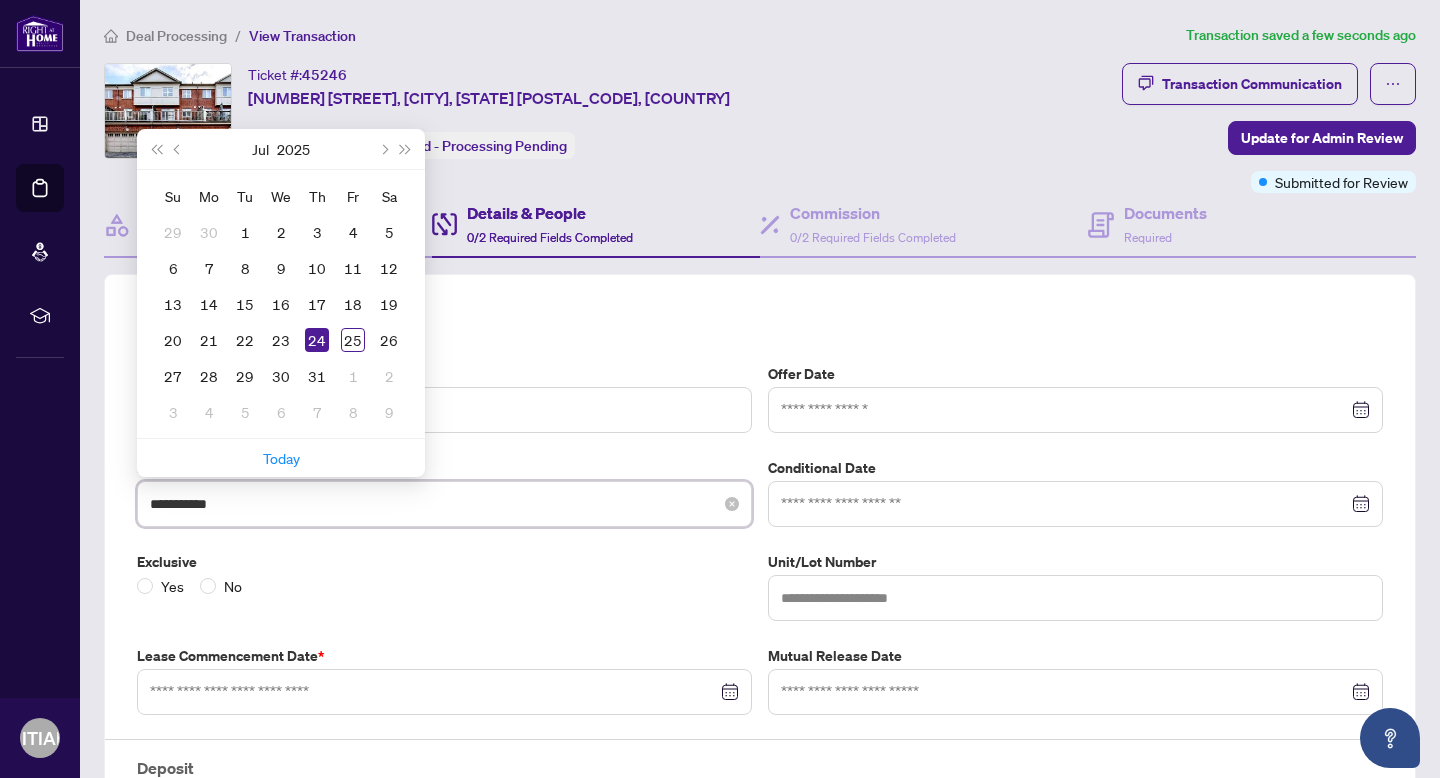 click on "**********" at bounding box center [444, 504] 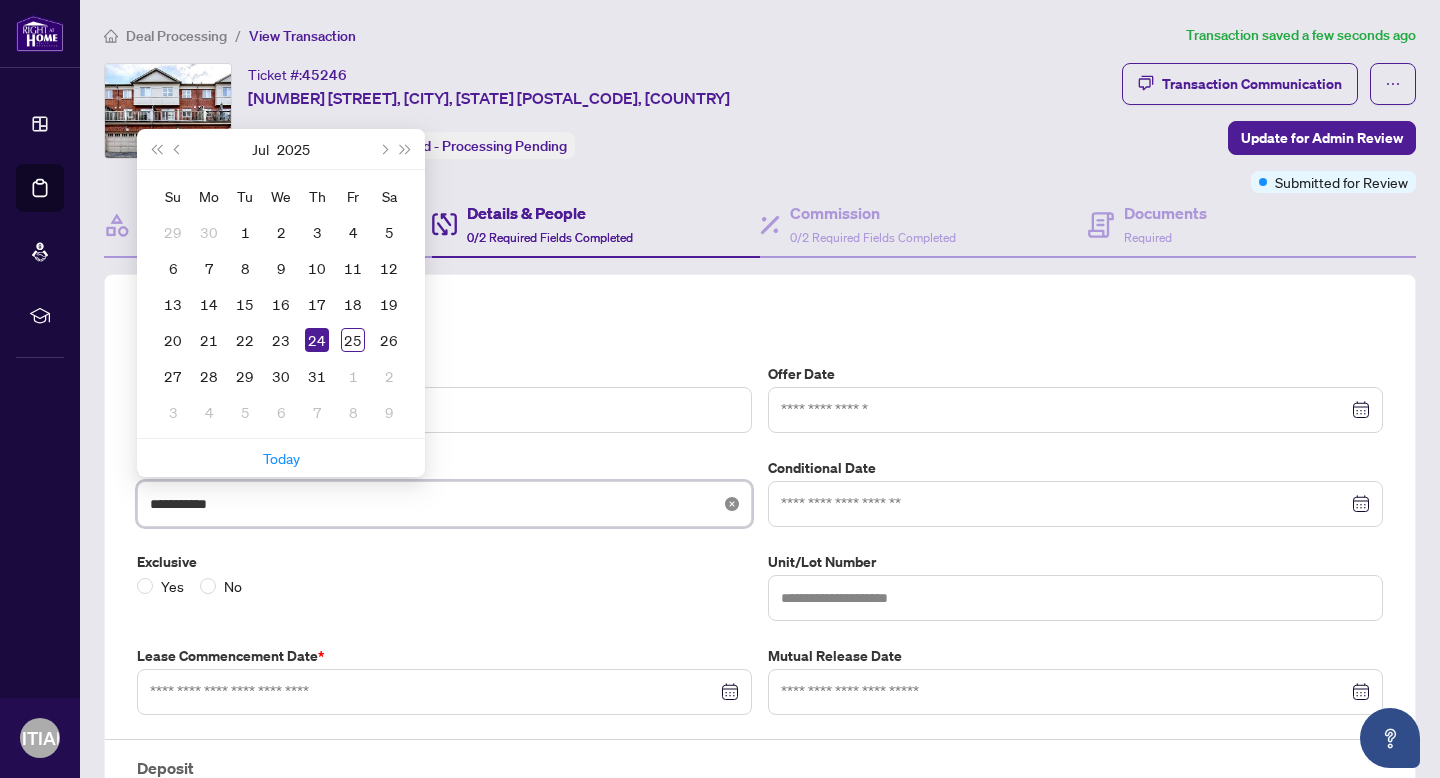 click 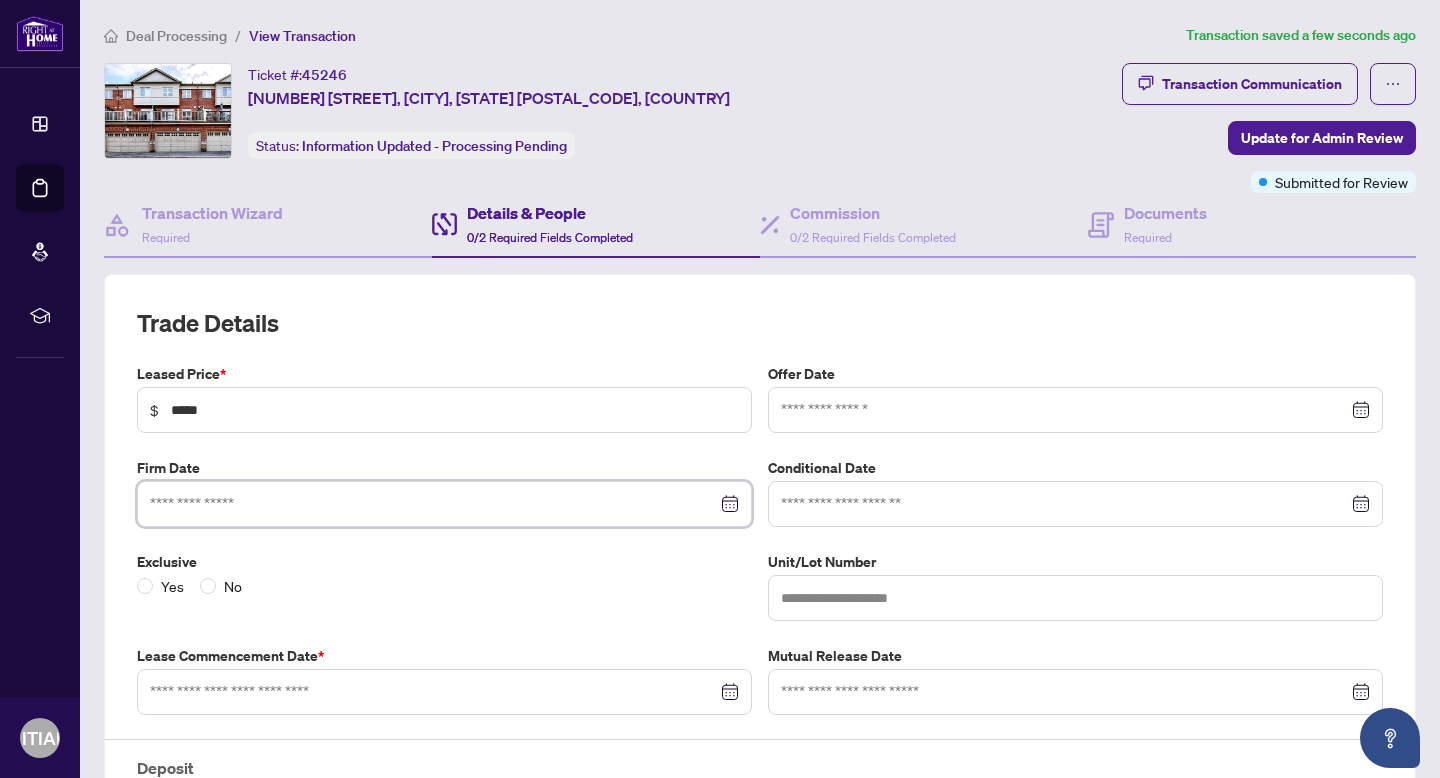 click at bounding box center (444, 504) 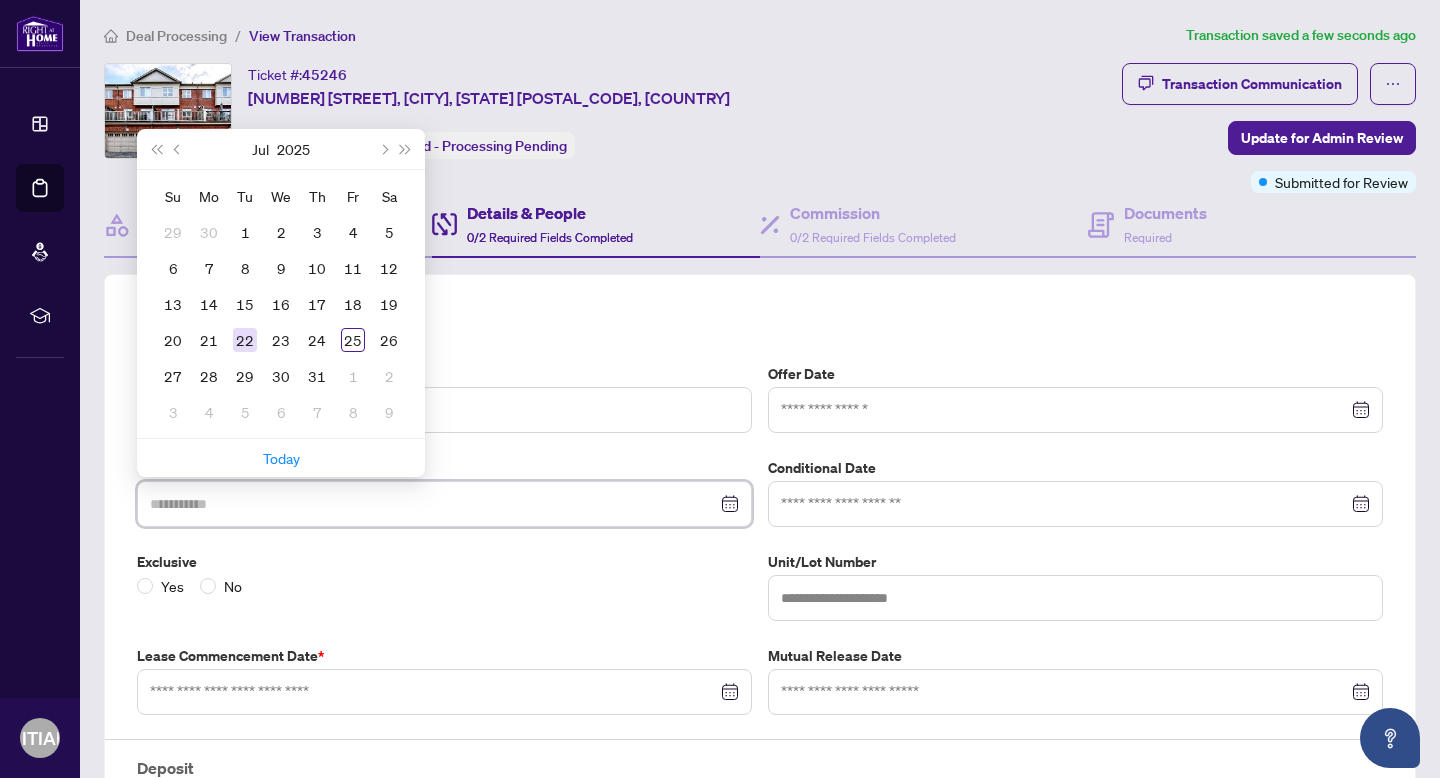 type on "**********" 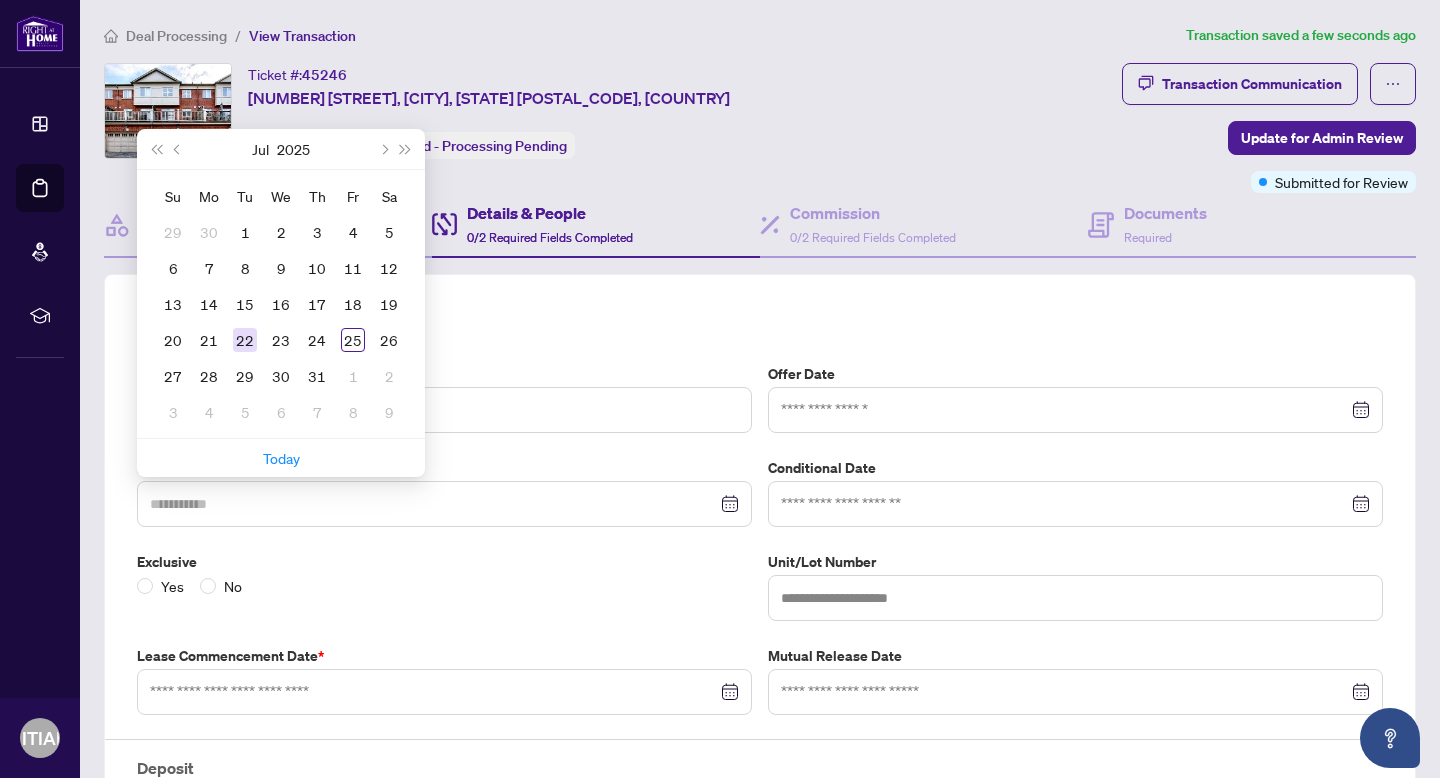 click on "22" at bounding box center [245, 340] 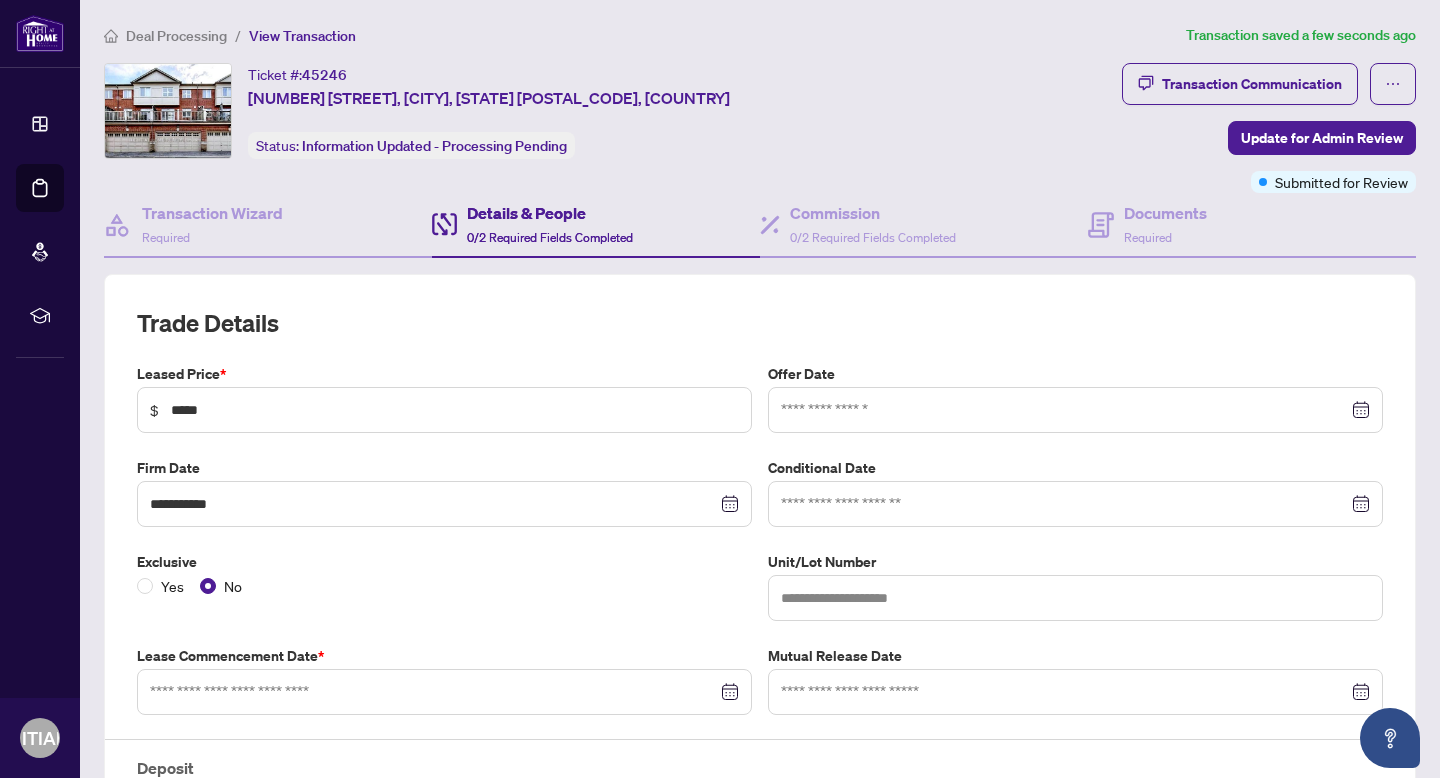 click at bounding box center [444, 692] 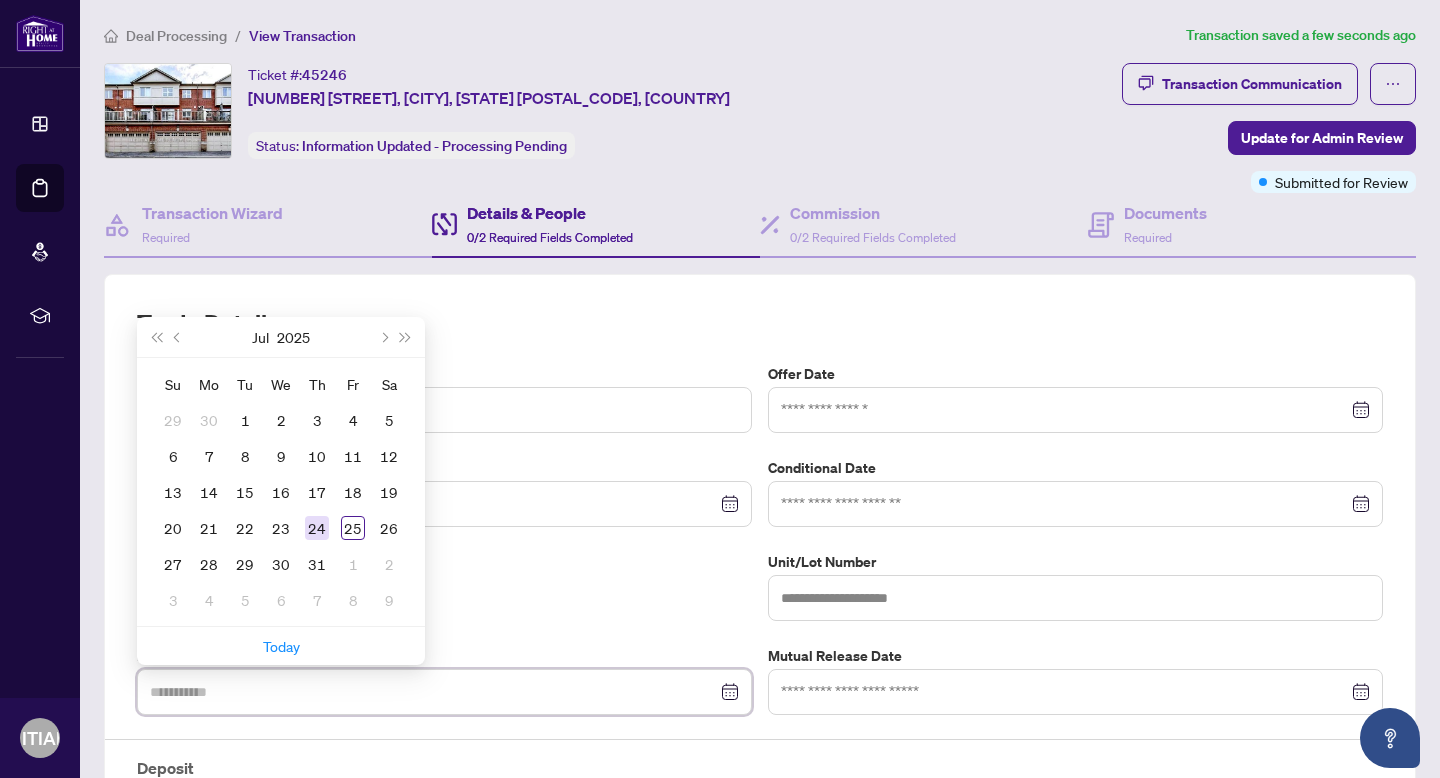 type on "**********" 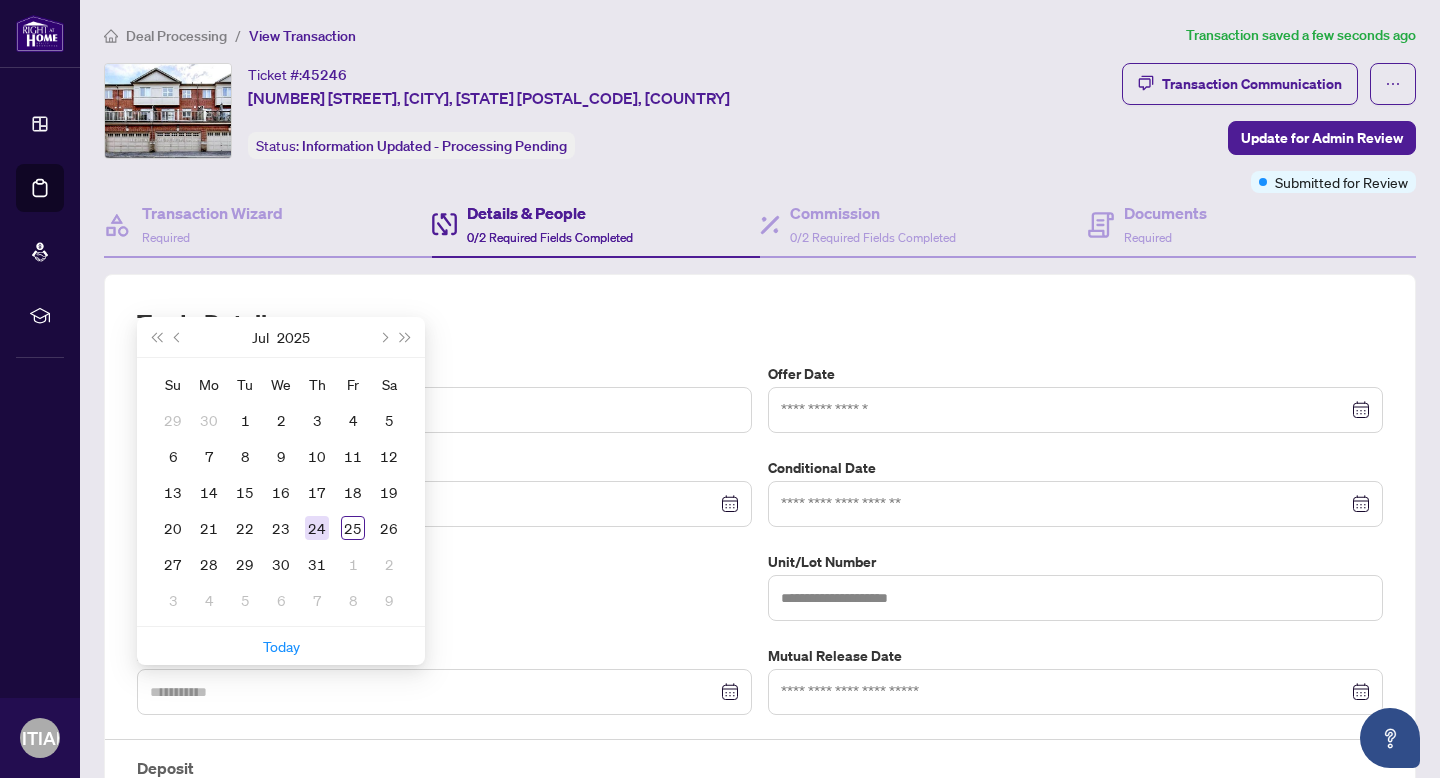 click on "24" at bounding box center (317, 528) 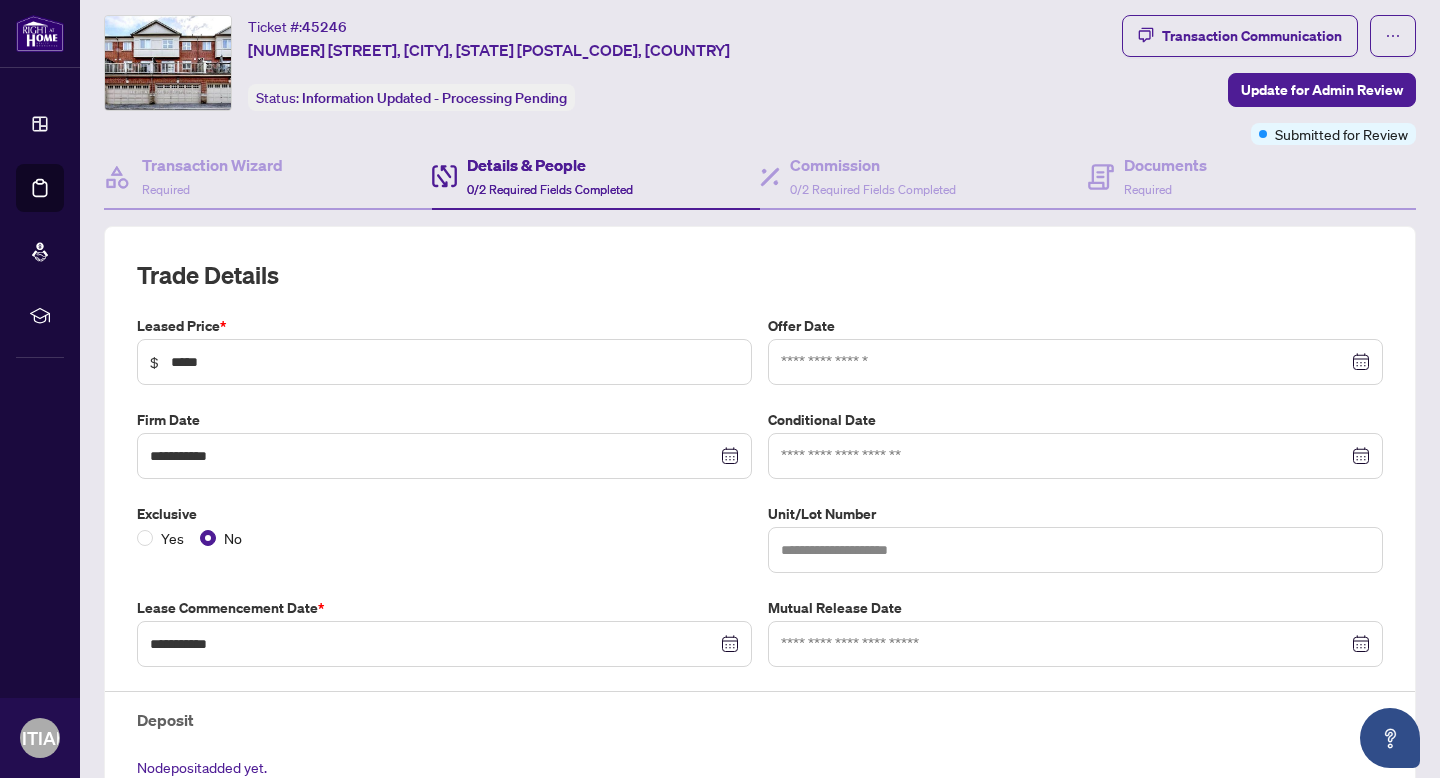 scroll, scrollTop: 50, scrollLeft: 0, axis: vertical 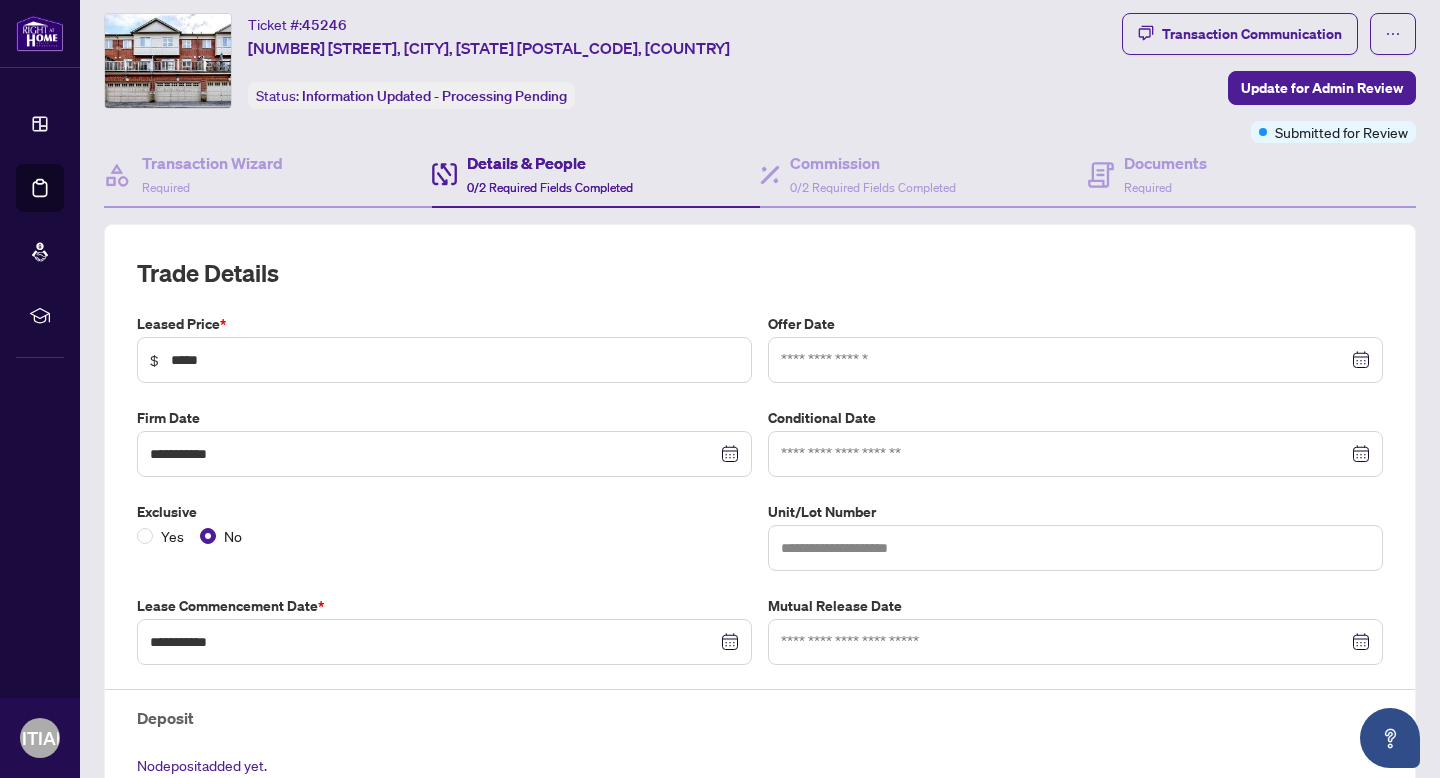 click at bounding box center (1075, 360) 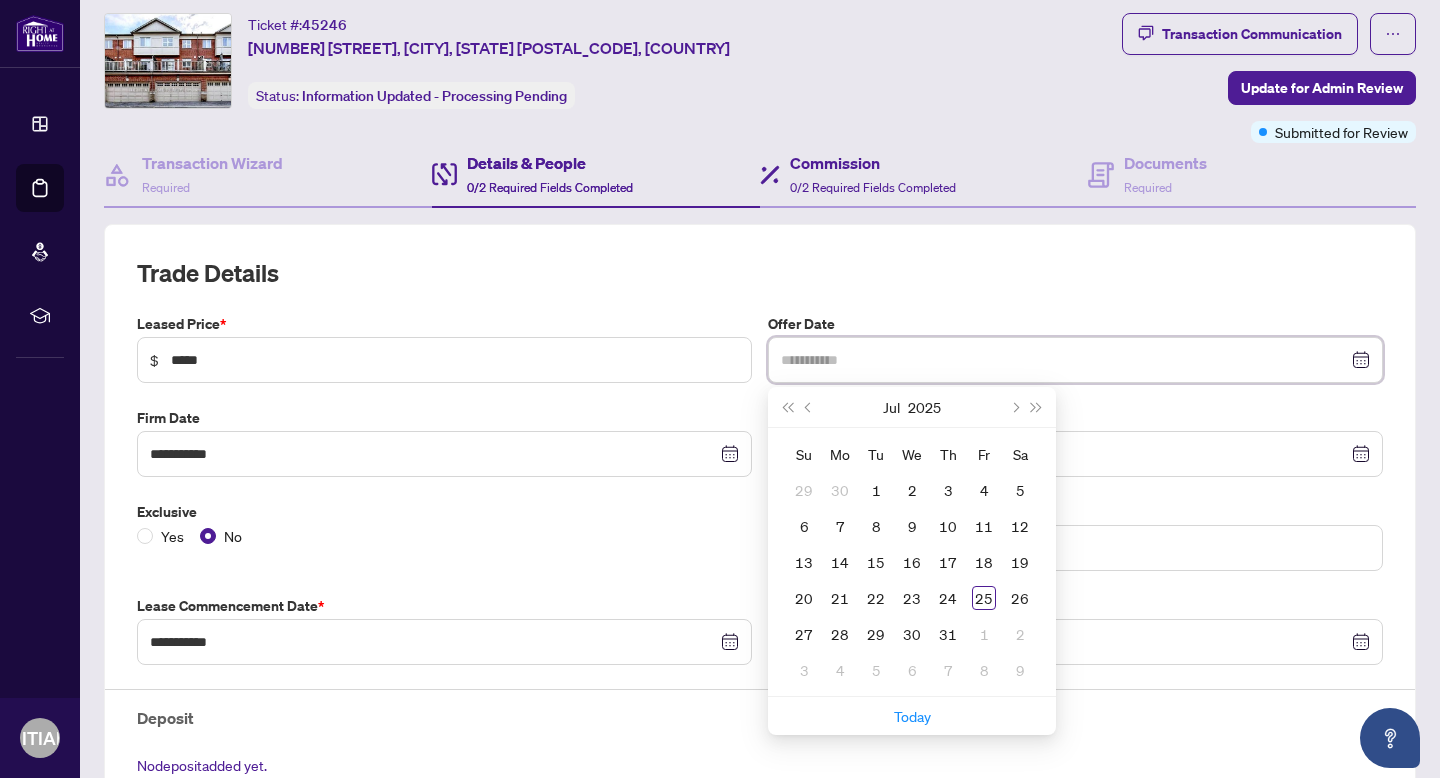 type on "**********" 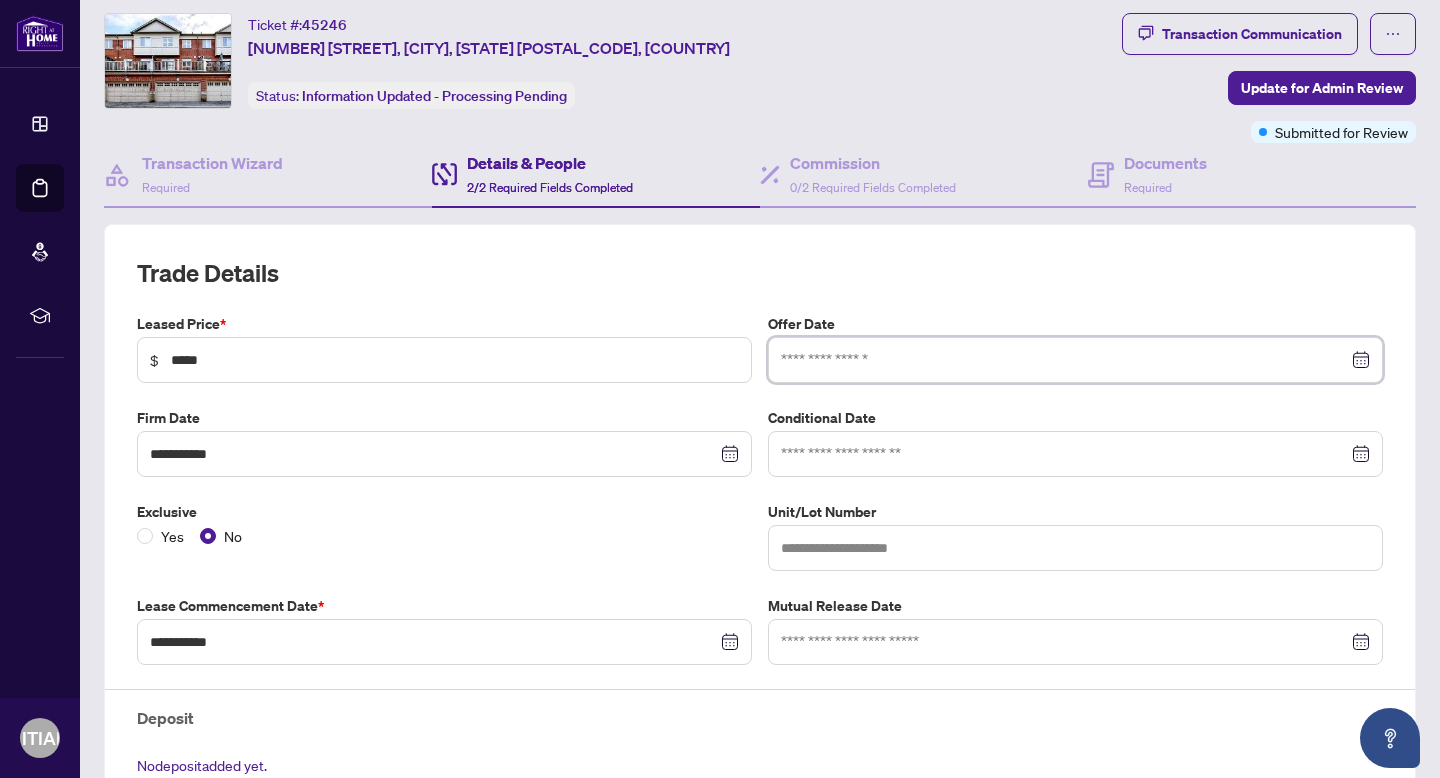 click at bounding box center (1075, 360) 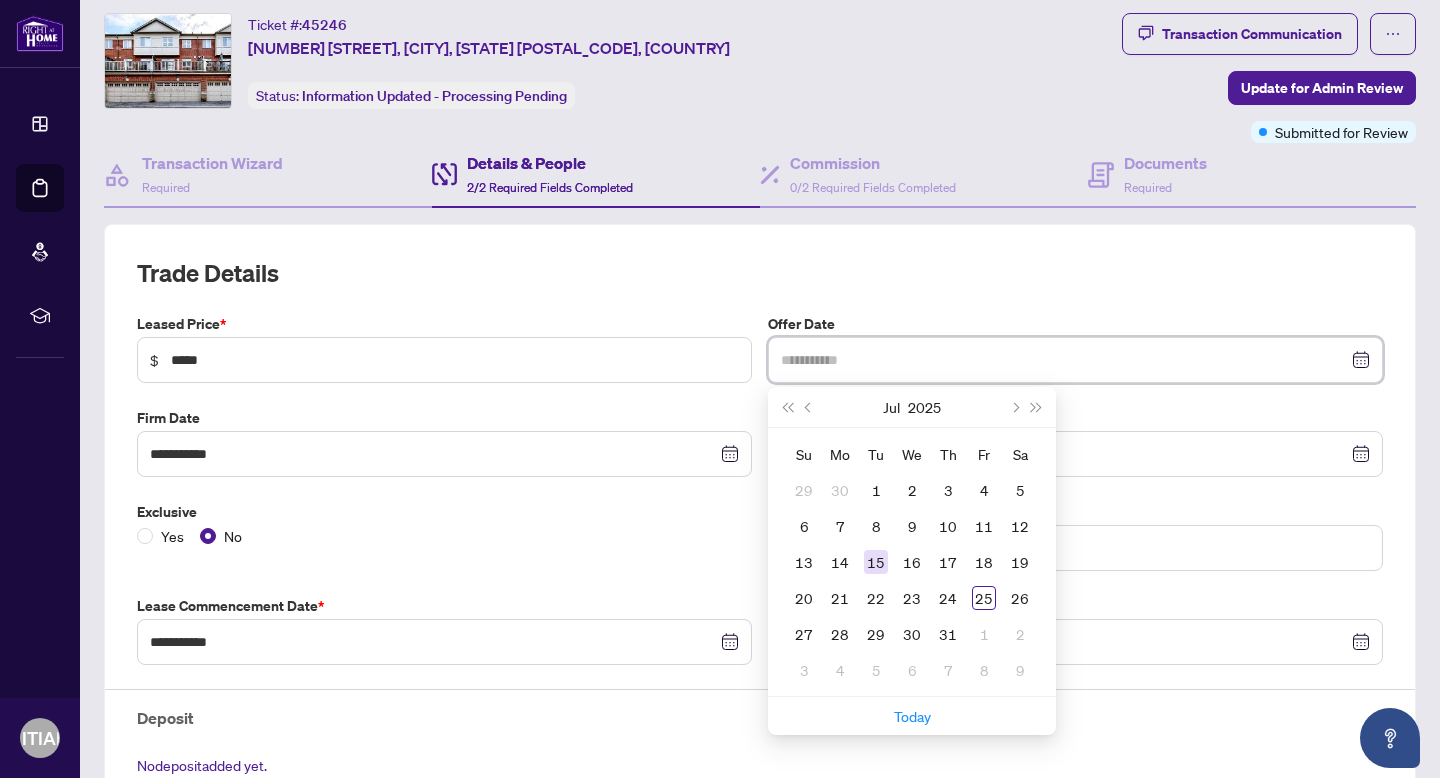 type on "**********" 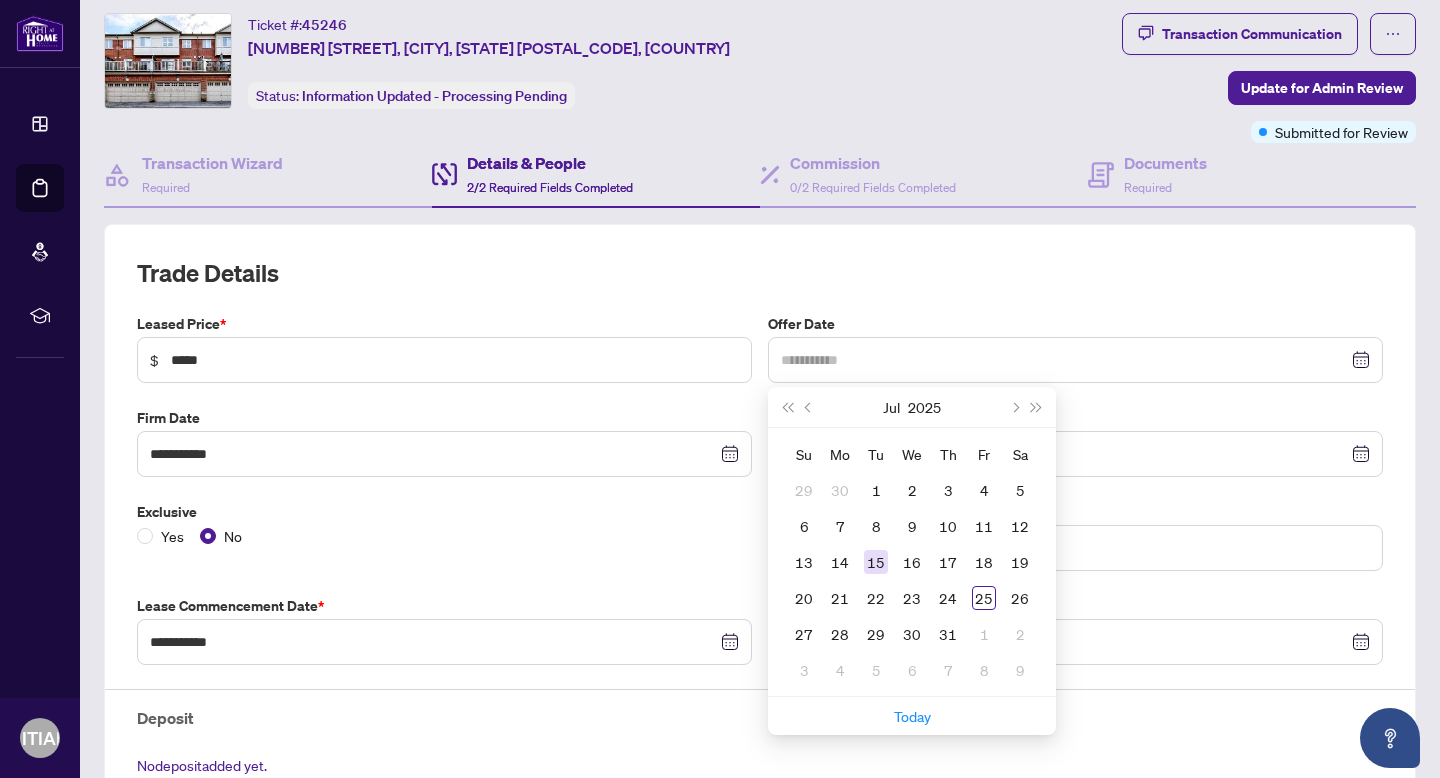 click on "15" at bounding box center [876, 562] 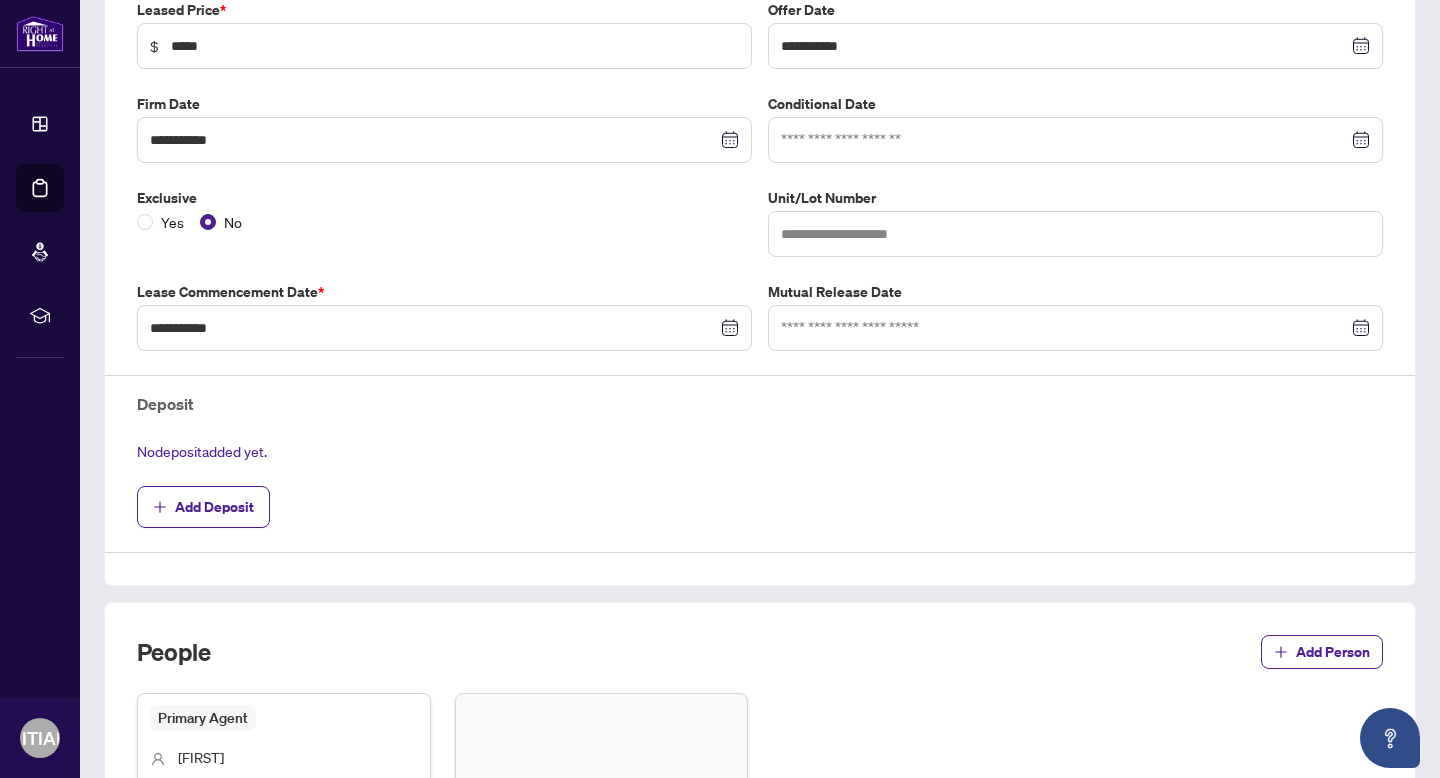 scroll, scrollTop: 399, scrollLeft: 0, axis: vertical 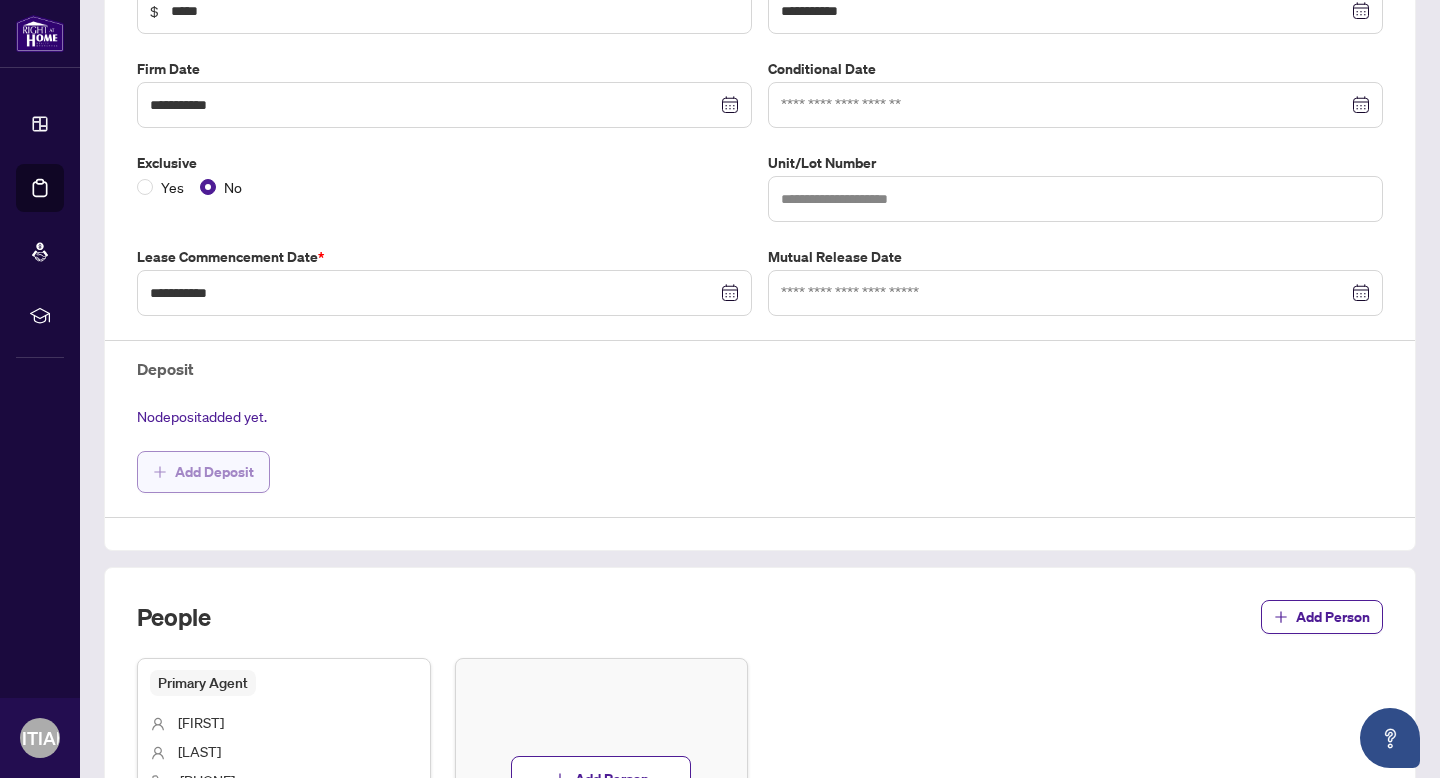 click on "Add Deposit" at bounding box center (214, 472) 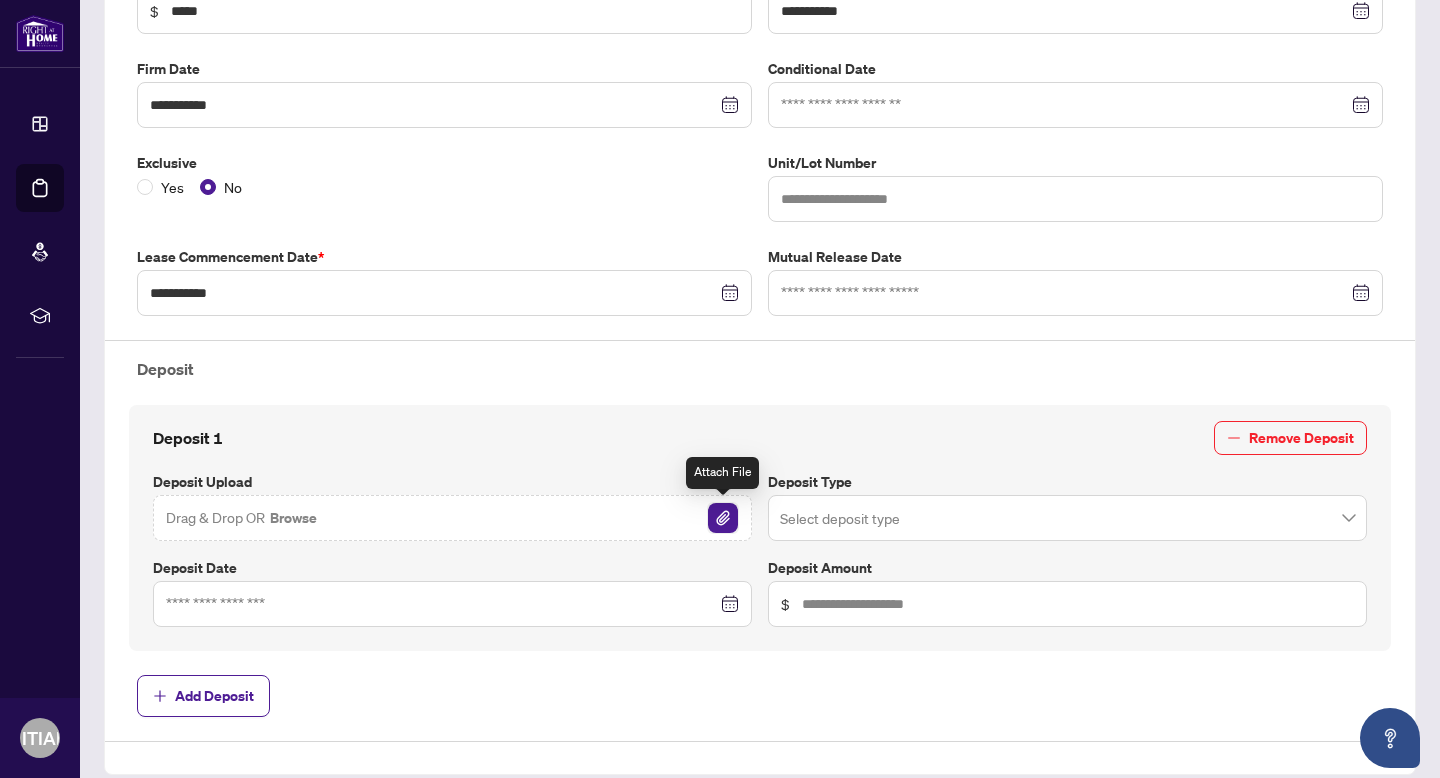 click at bounding box center (723, 518) 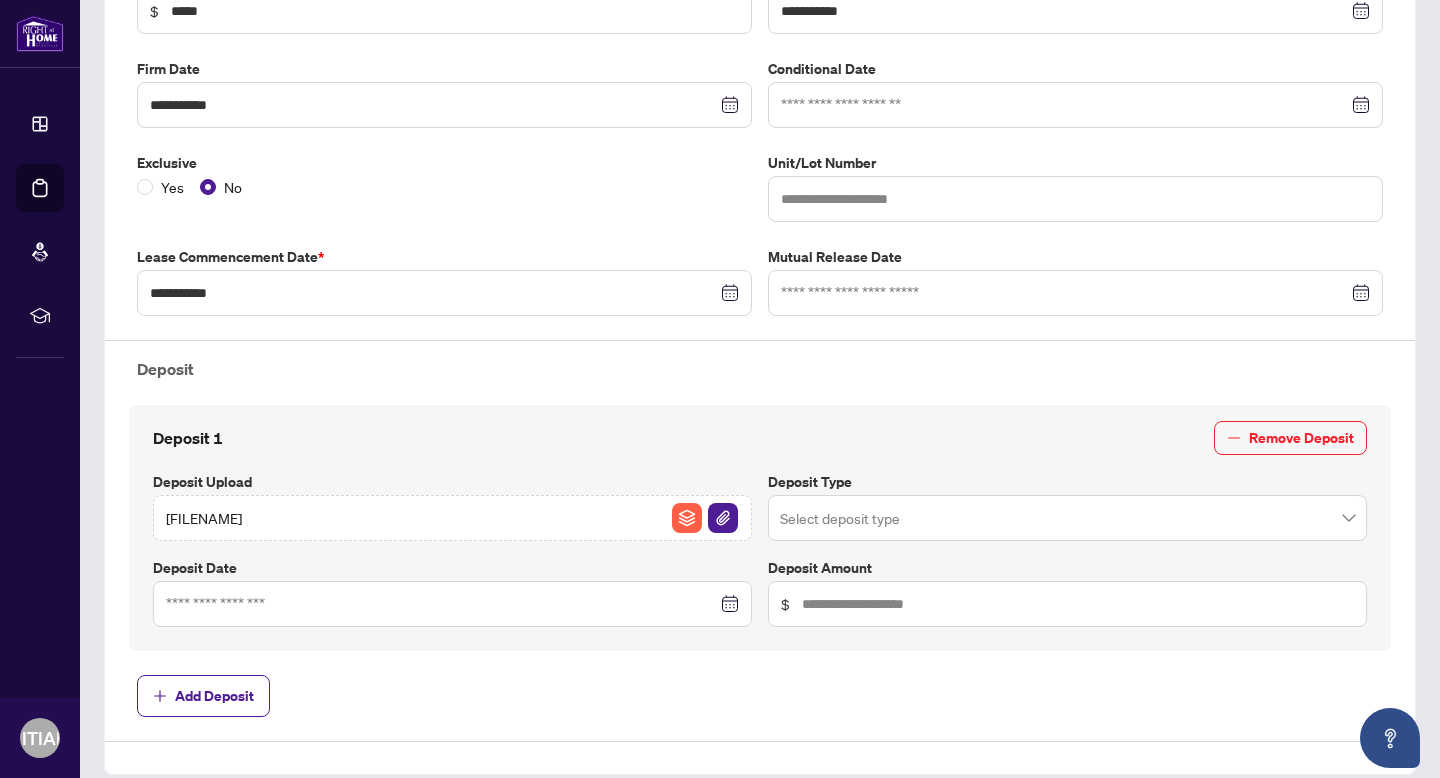 click at bounding box center (452, 604) 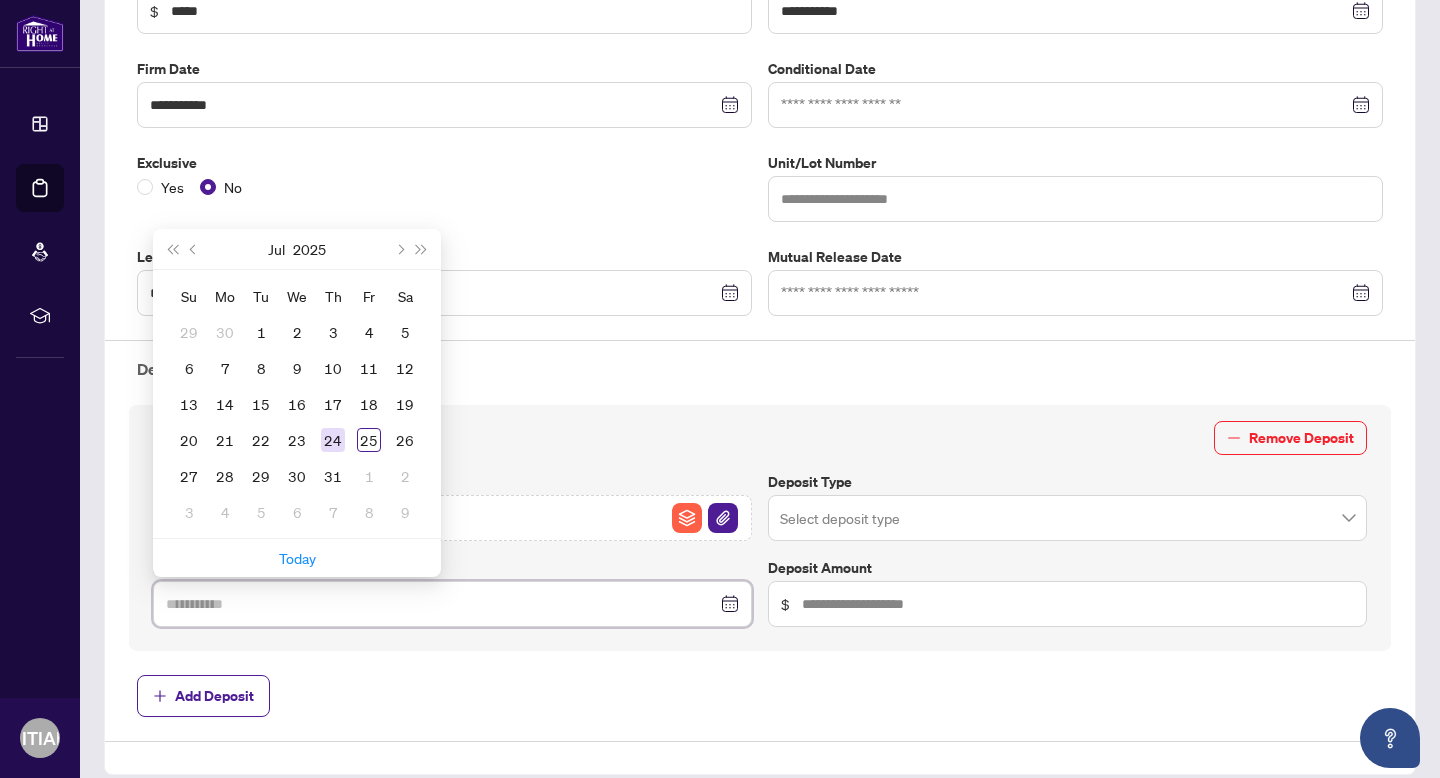 type on "**********" 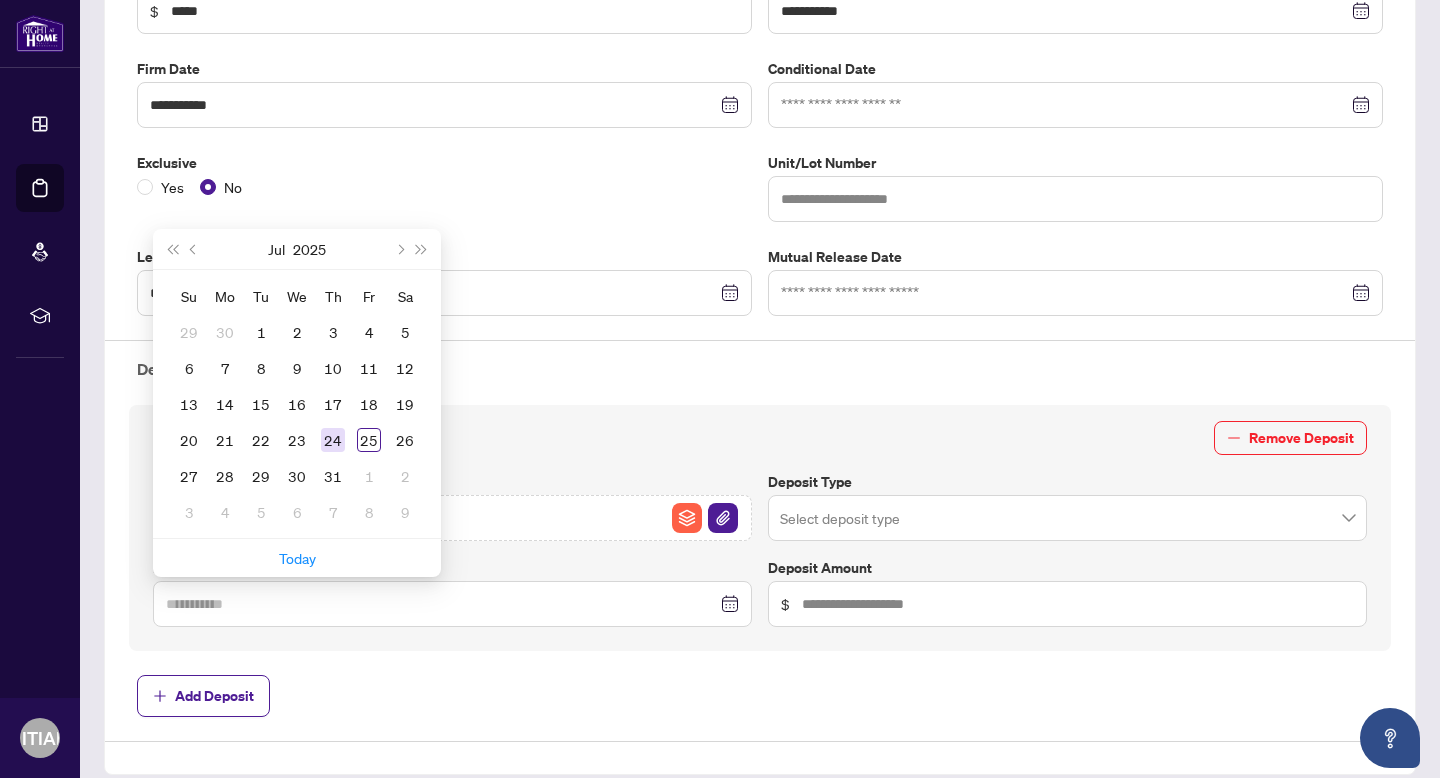 click on "24" at bounding box center (333, 440) 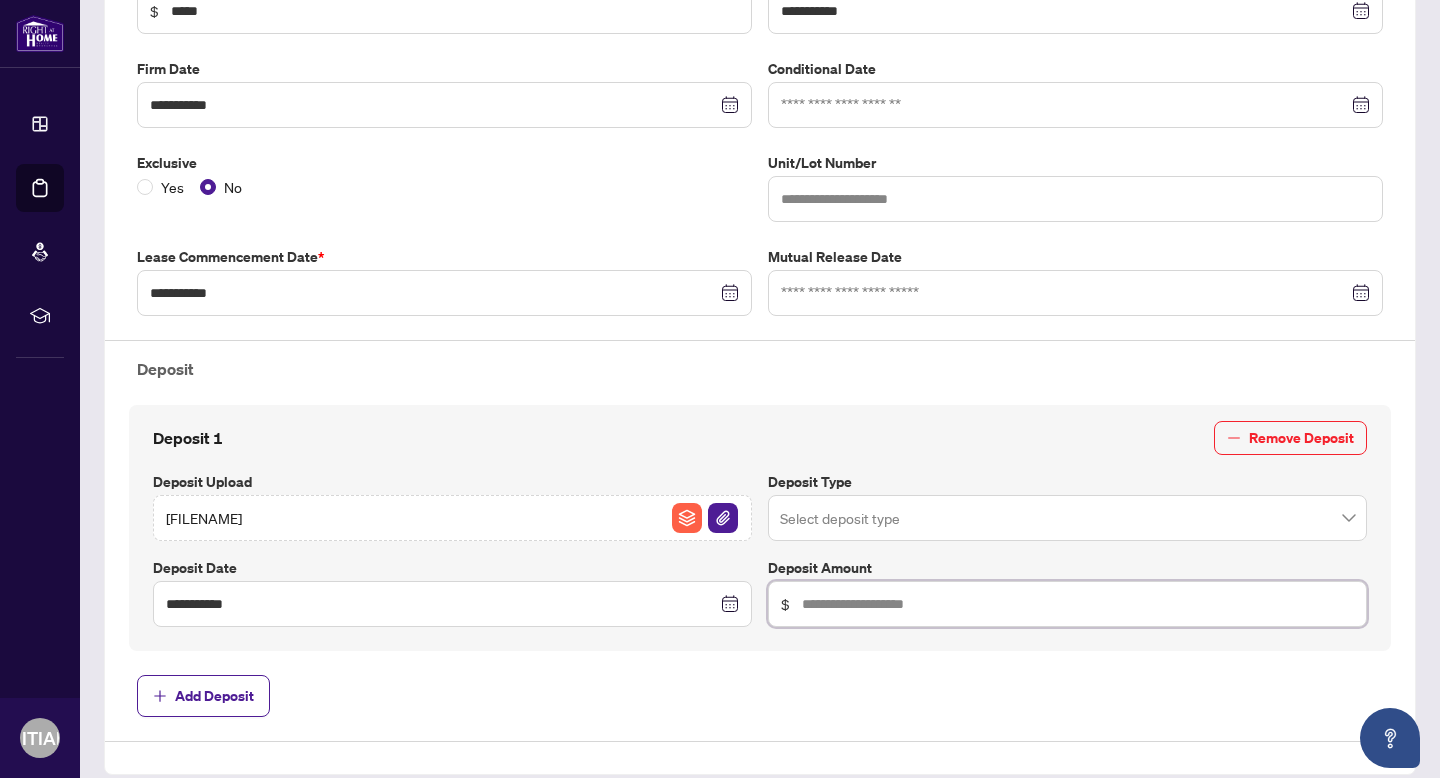 click at bounding box center [1078, 604] 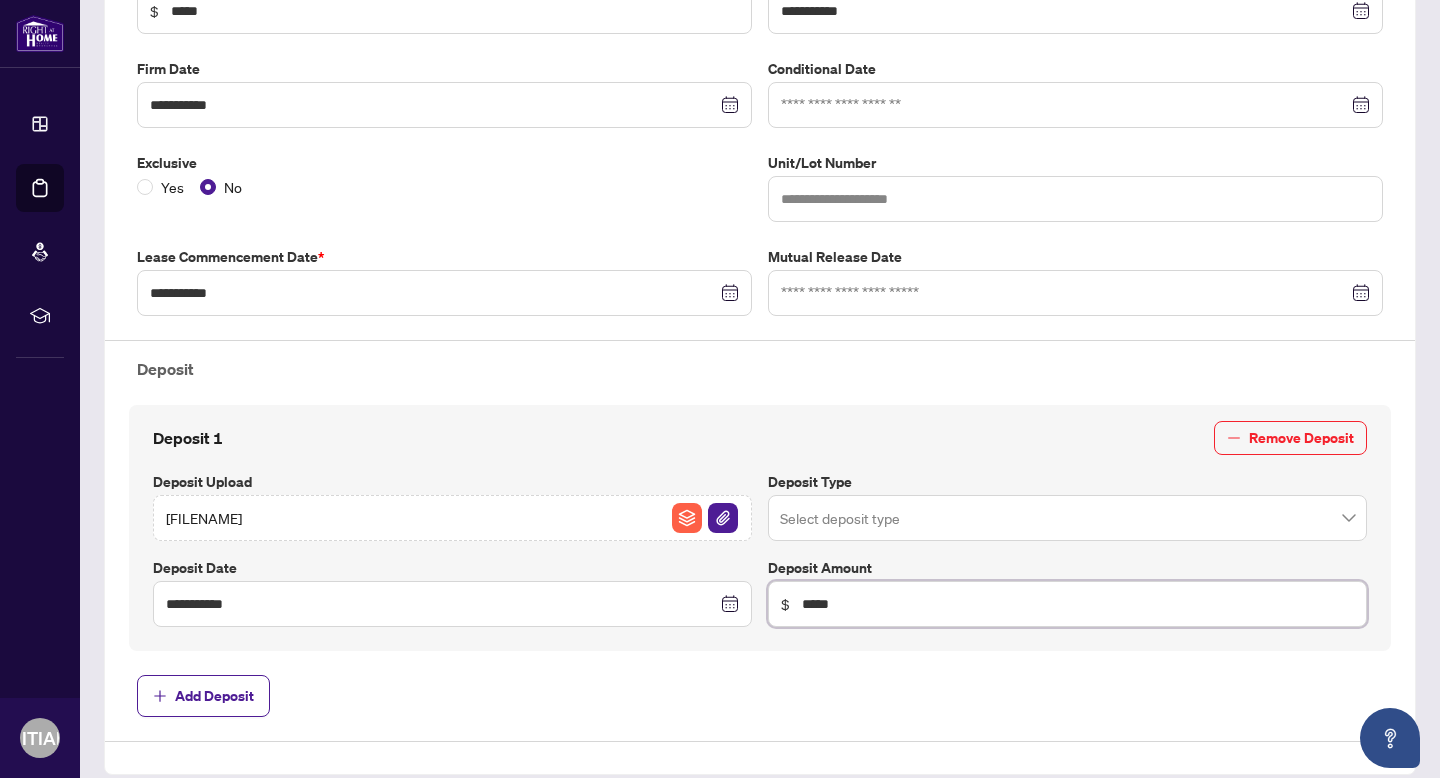 type on "*****" 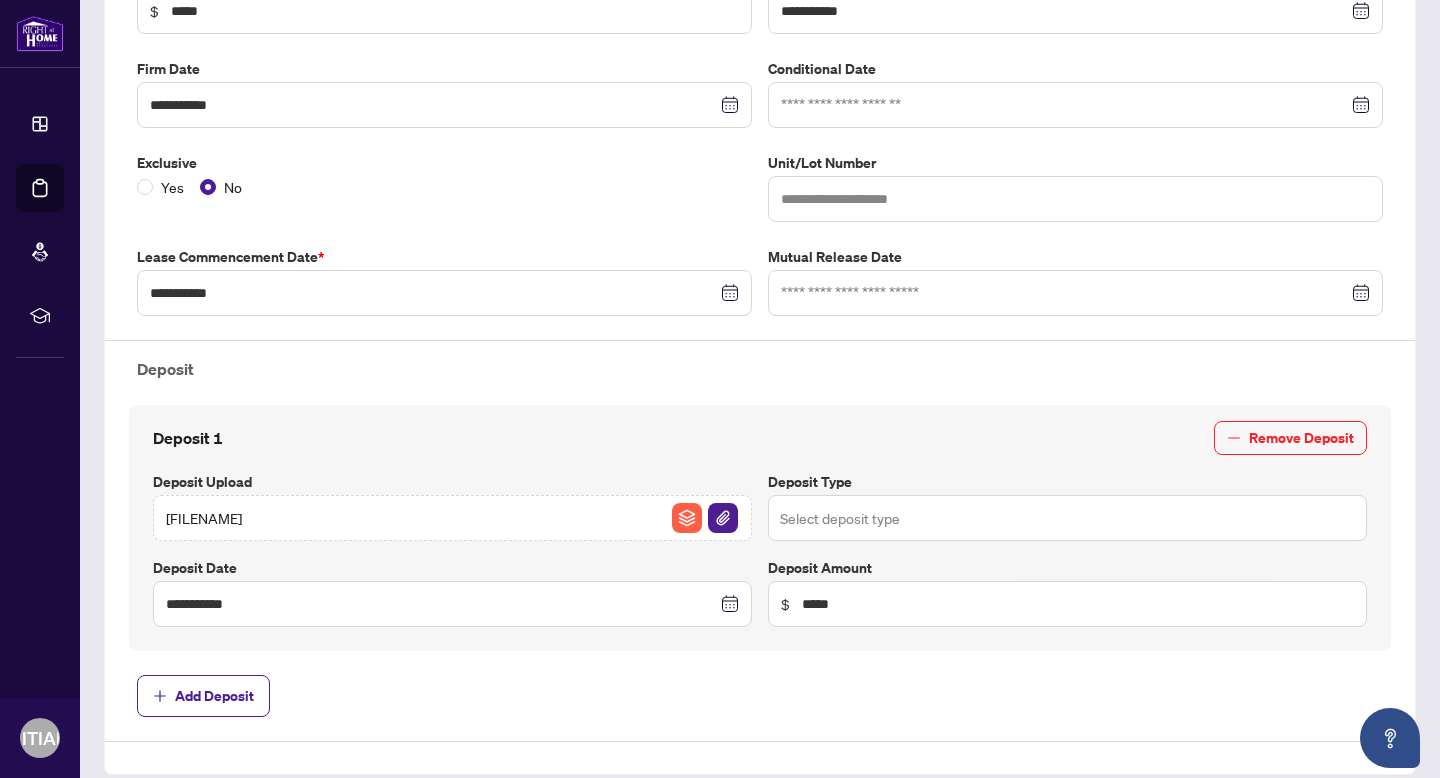 click at bounding box center (1067, 518) 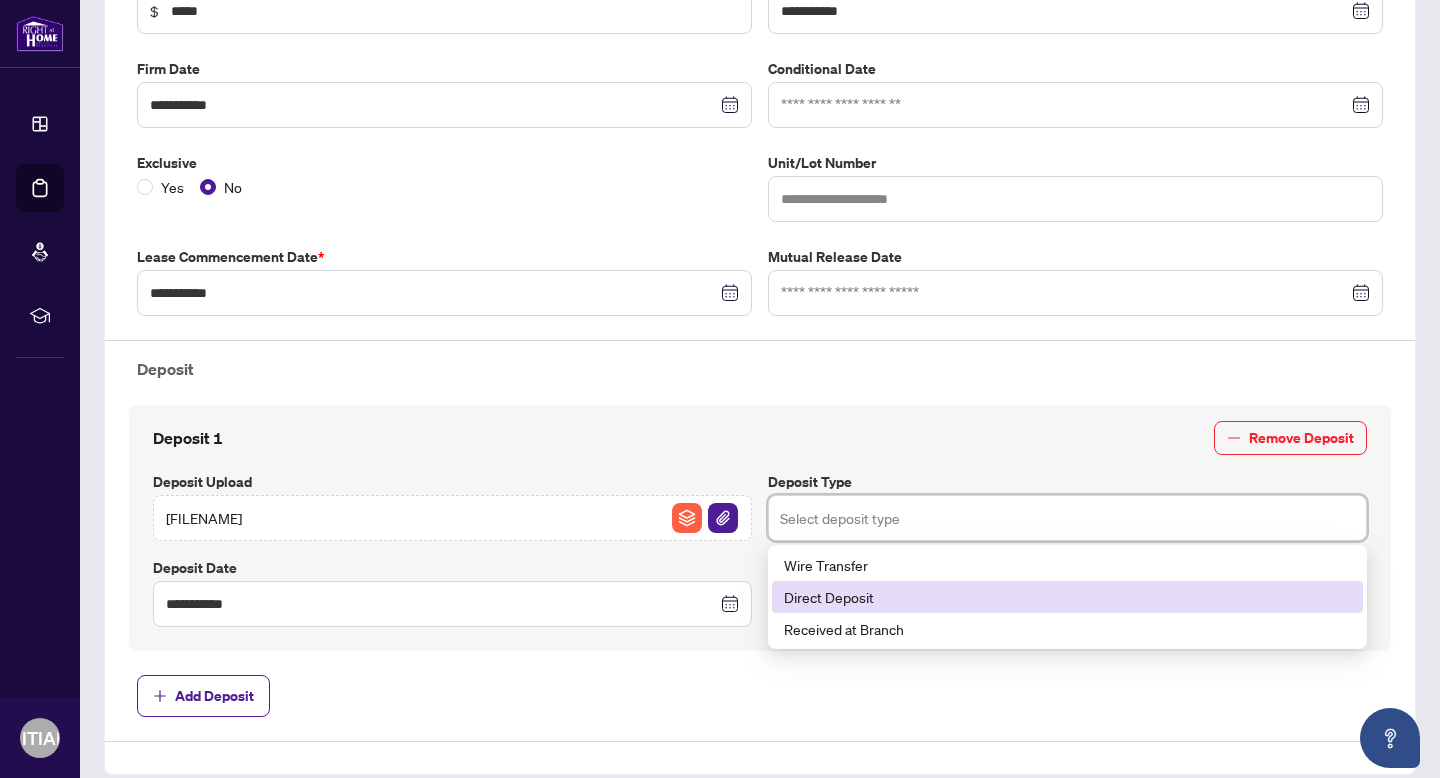 click on "Direct Deposit" at bounding box center [1067, 597] 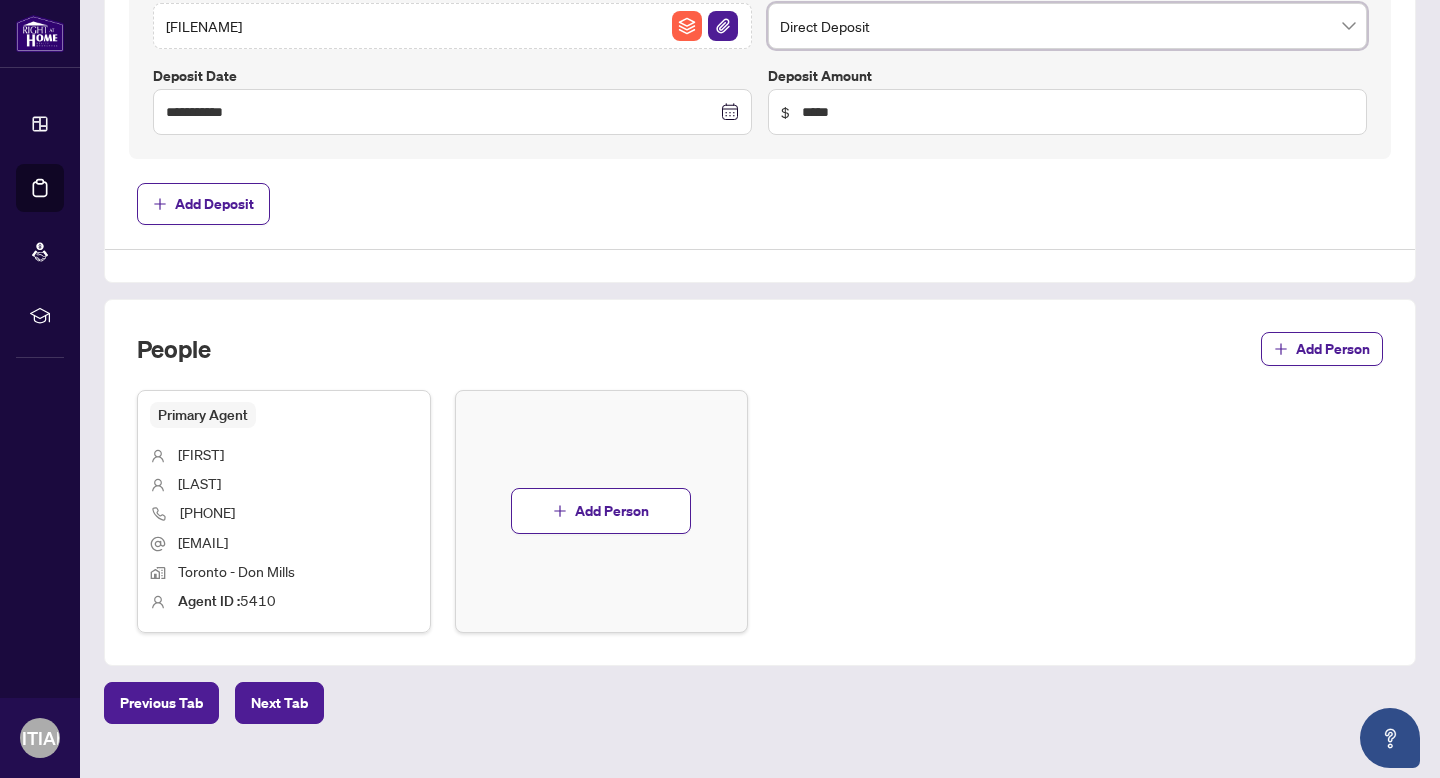 scroll, scrollTop: 895, scrollLeft: 0, axis: vertical 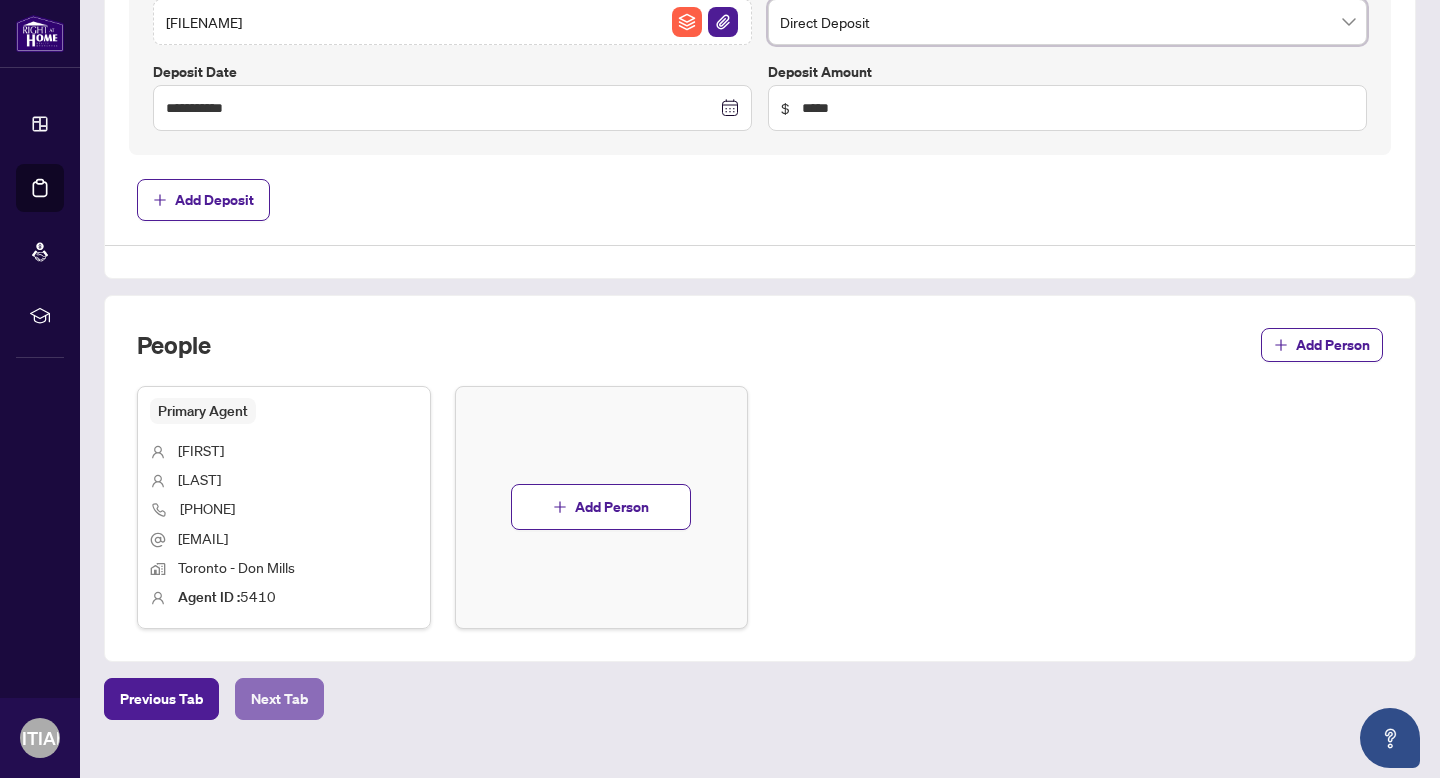 click on "Next Tab" at bounding box center (279, 699) 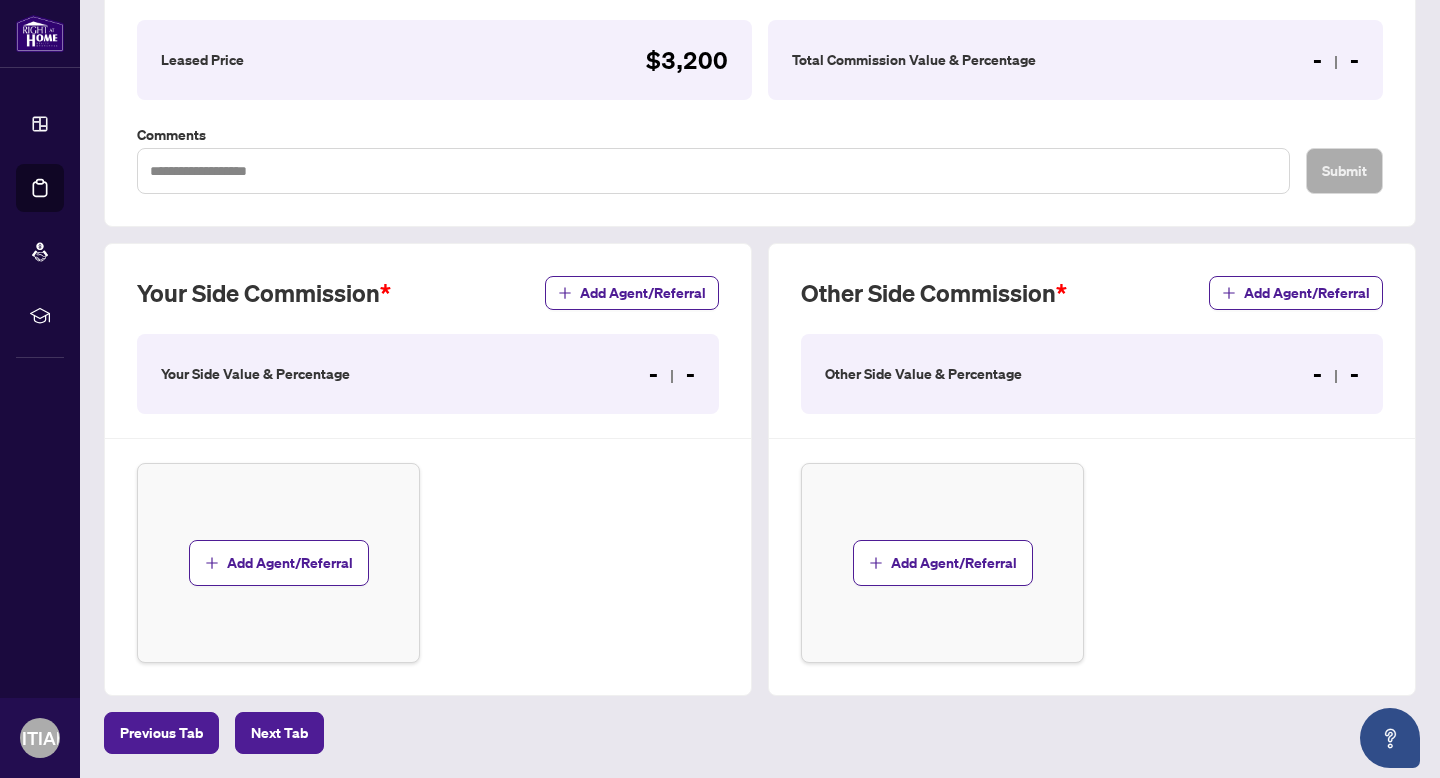 scroll, scrollTop: 344, scrollLeft: 0, axis: vertical 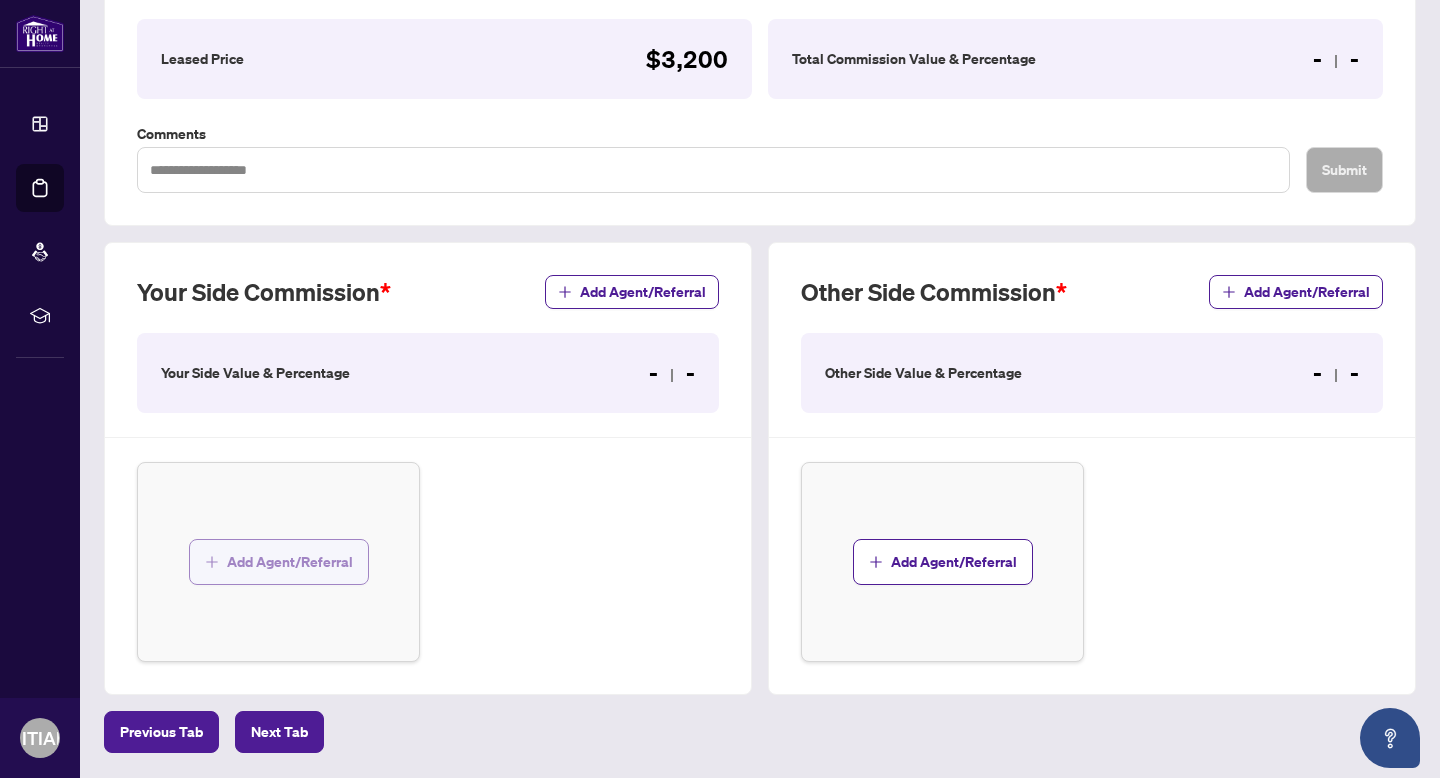 click on "Add Agent/Referral" at bounding box center [290, 562] 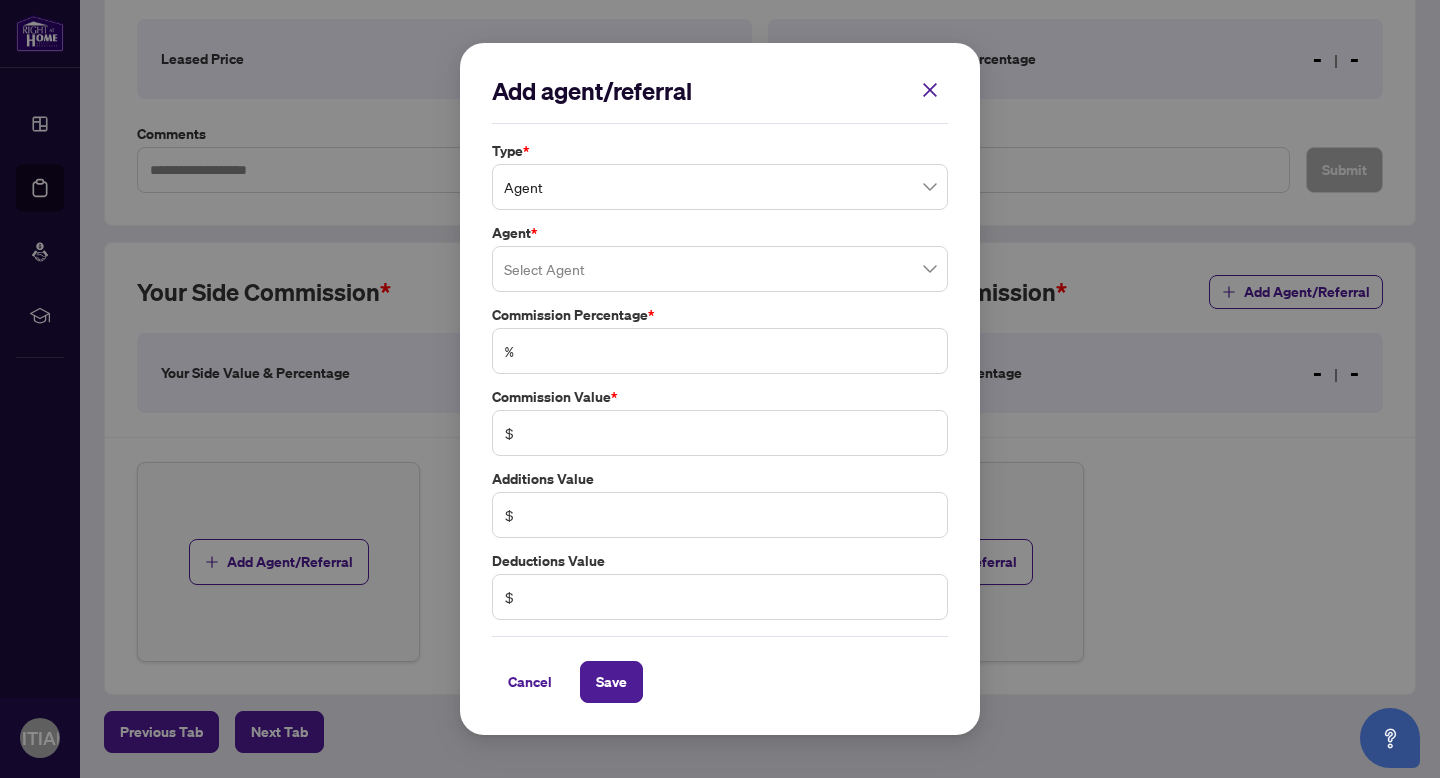 click on "Agent" at bounding box center (720, 187) 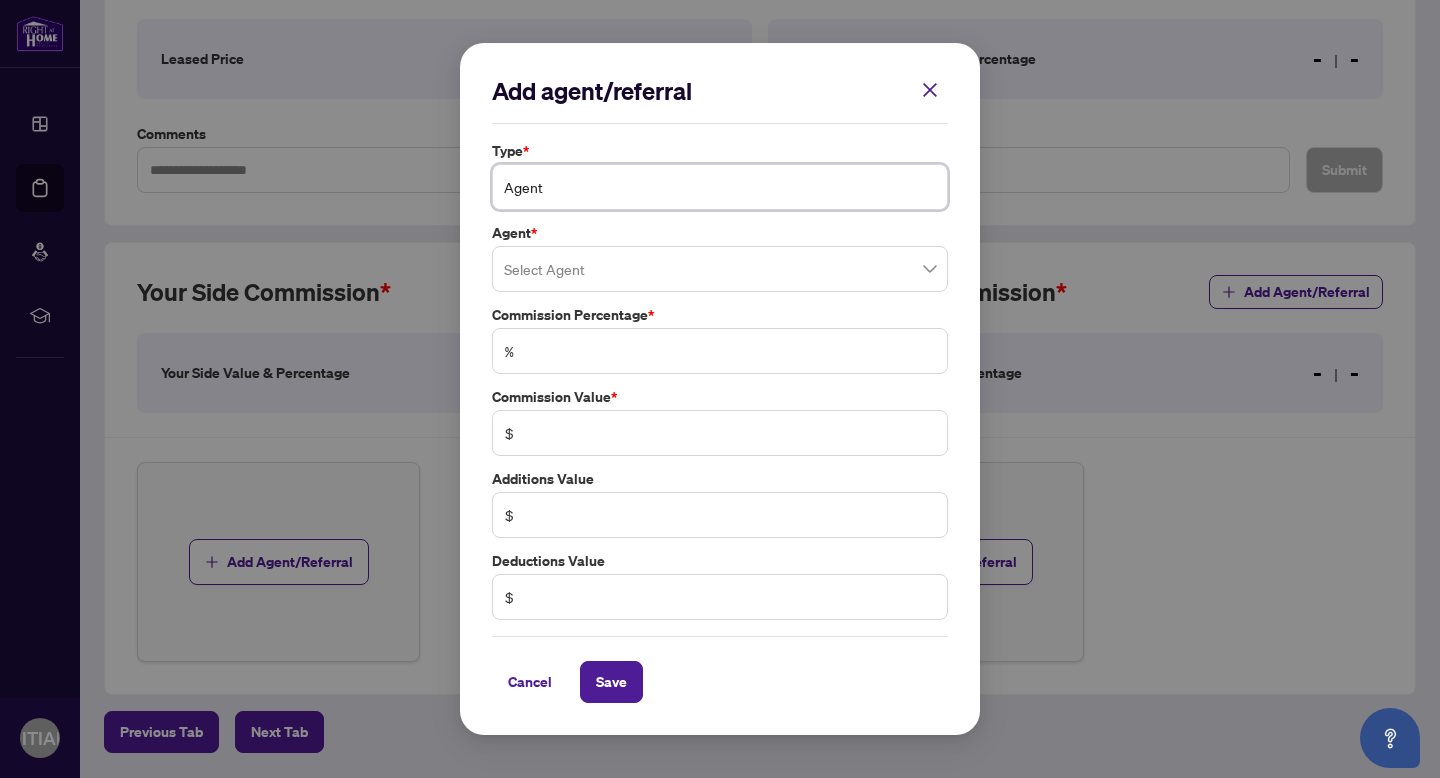 click on "Agent" at bounding box center [720, 187] 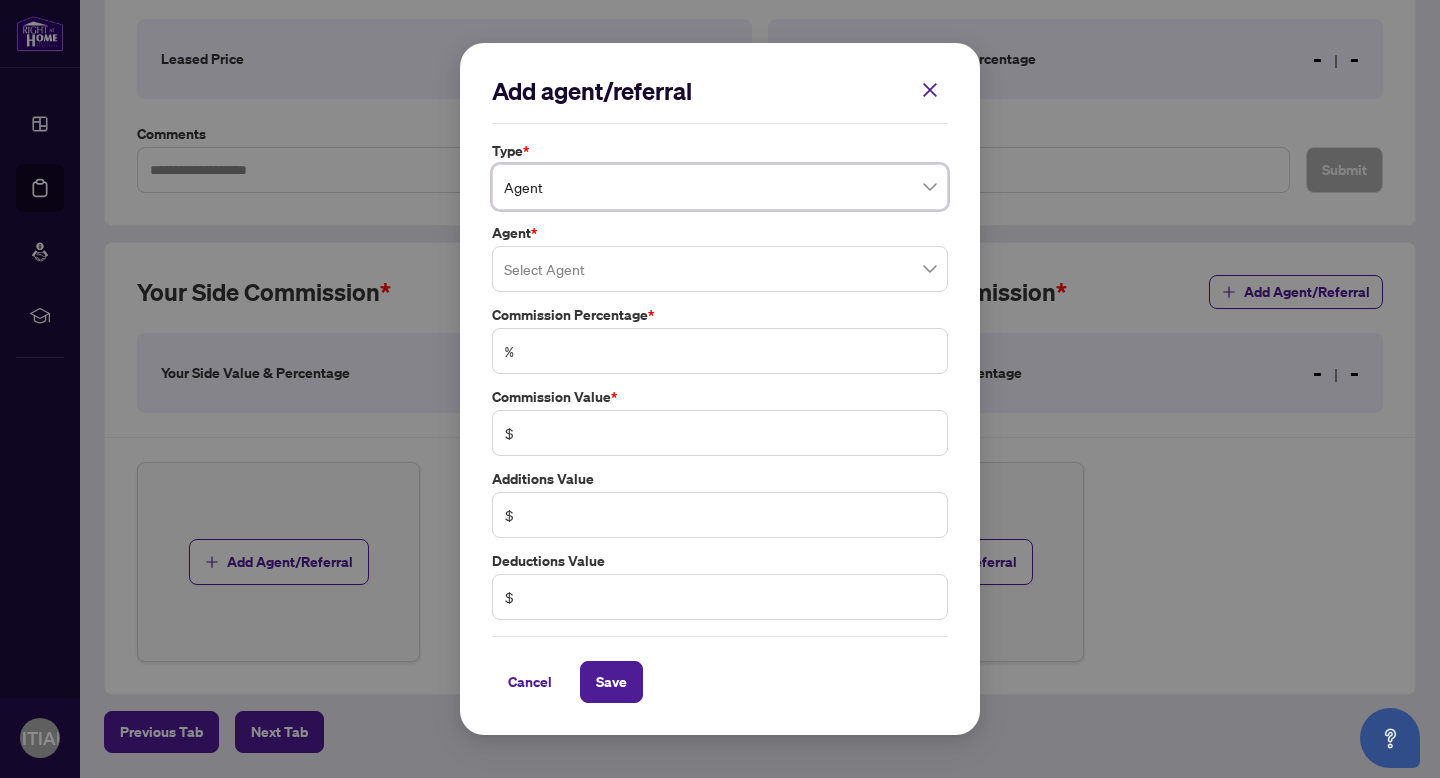 click at bounding box center (720, 269) 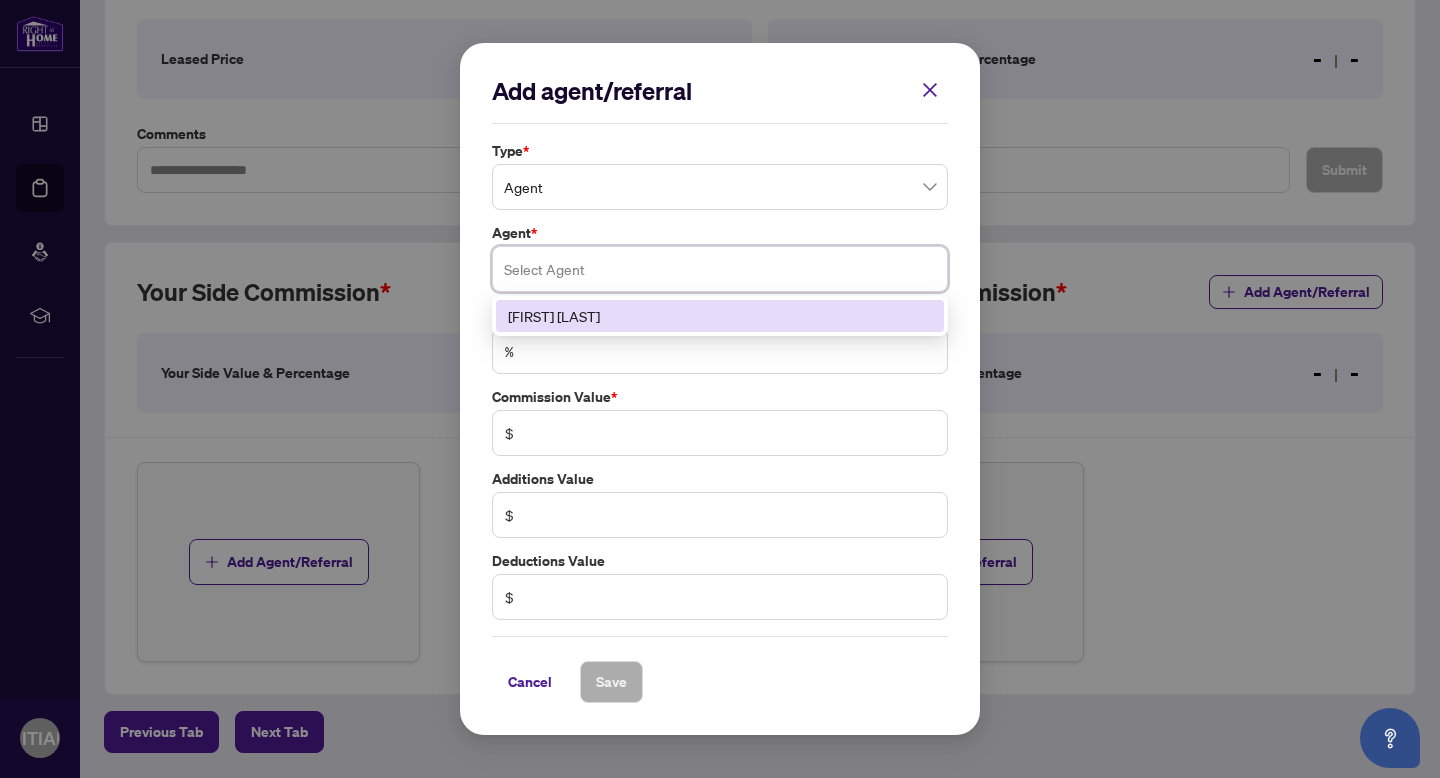 click on "[FIRST] [LAST]" at bounding box center [720, 316] 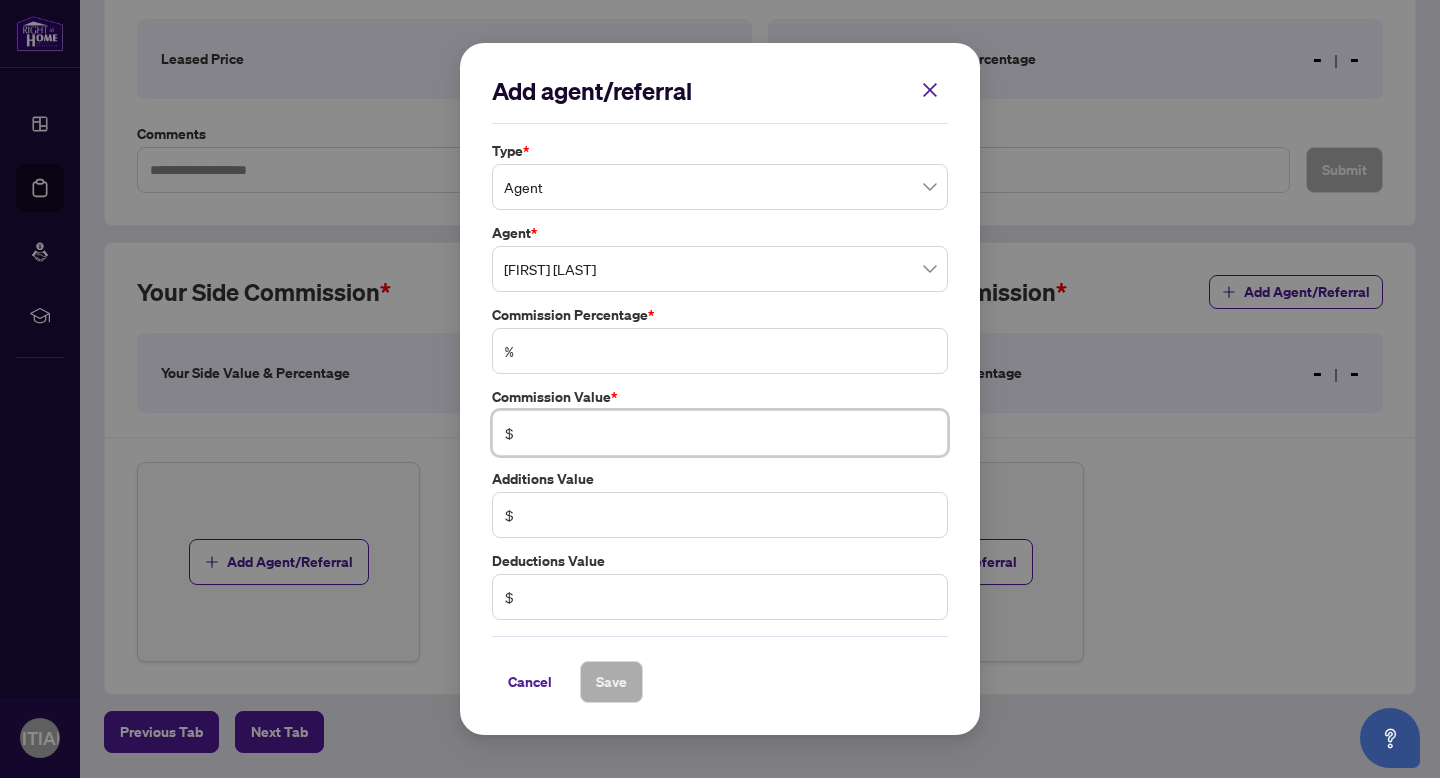 click at bounding box center (730, 433) 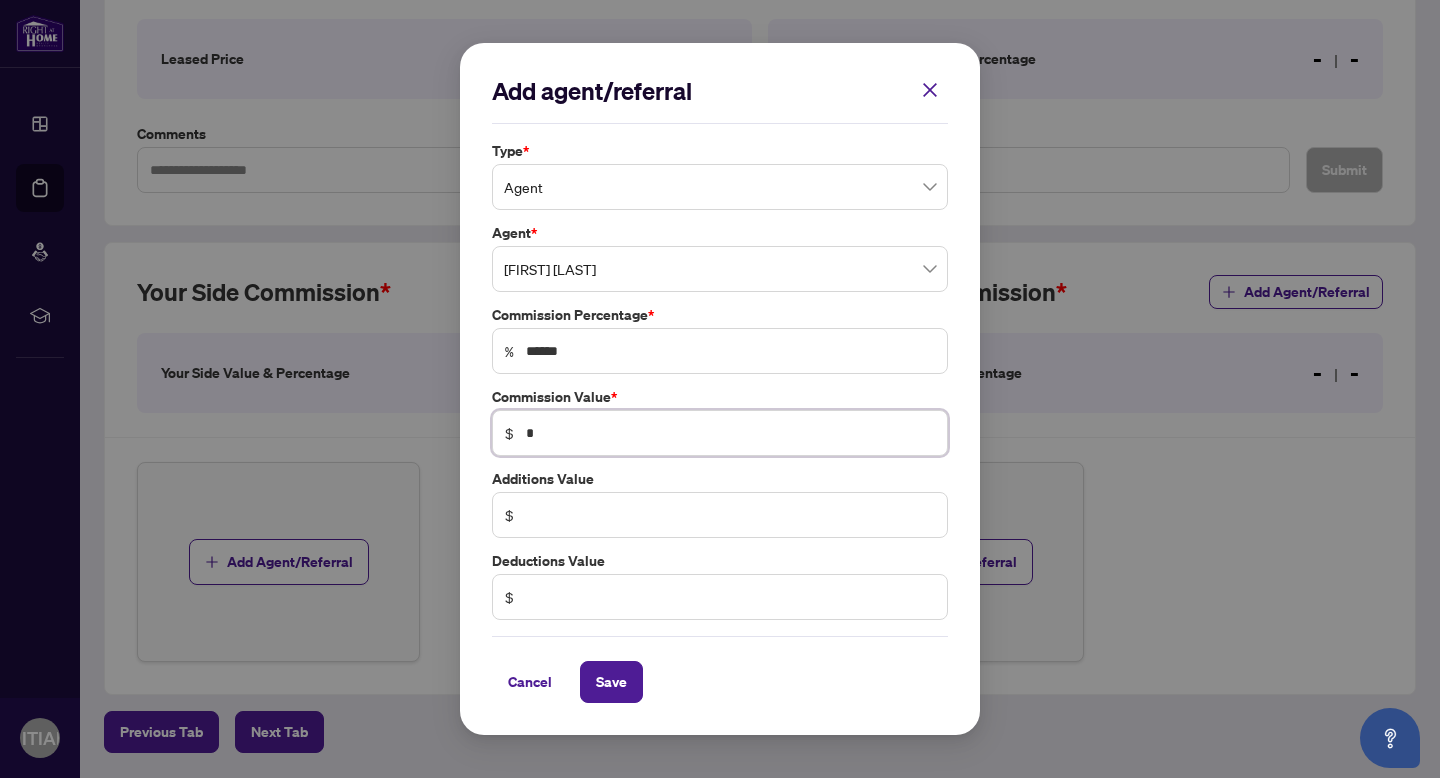 type on "***" 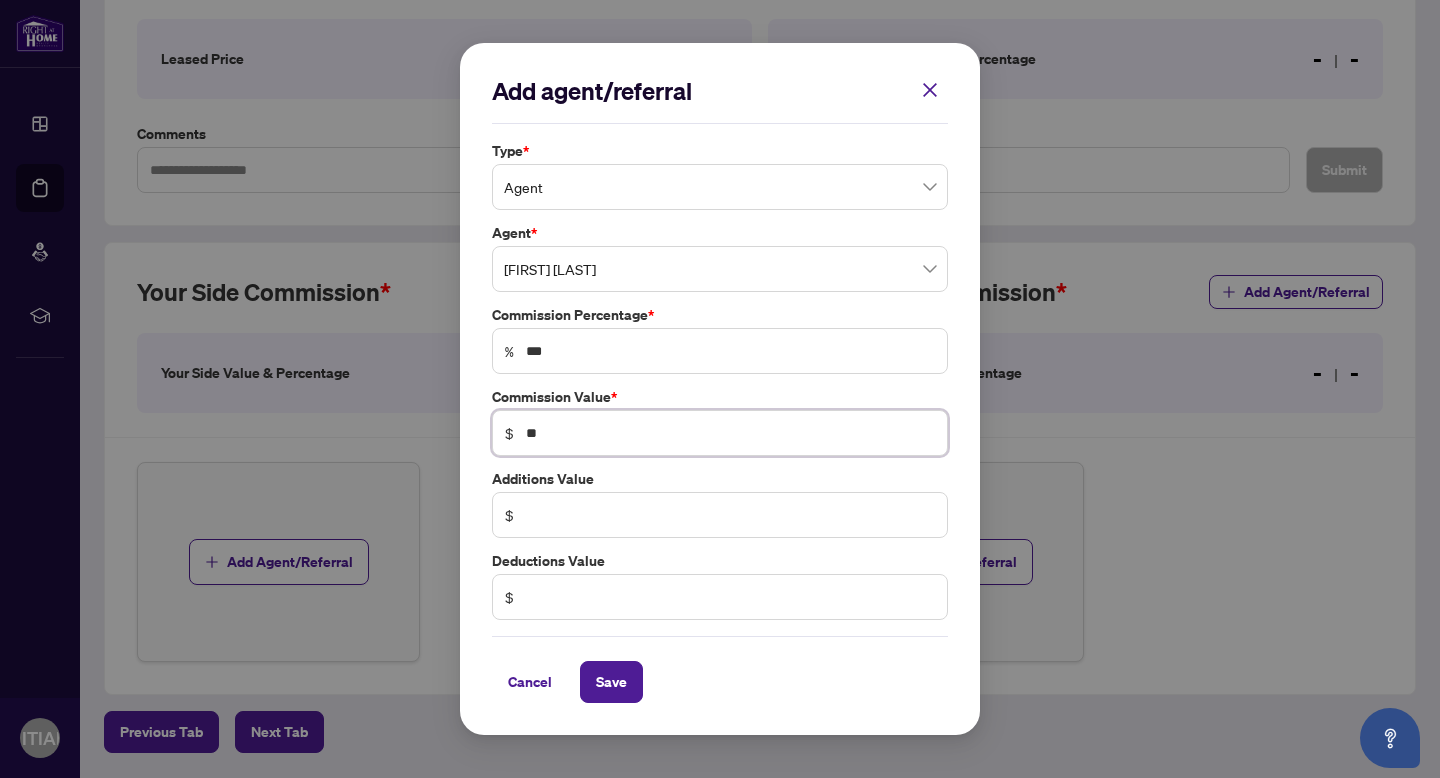 type on "*" 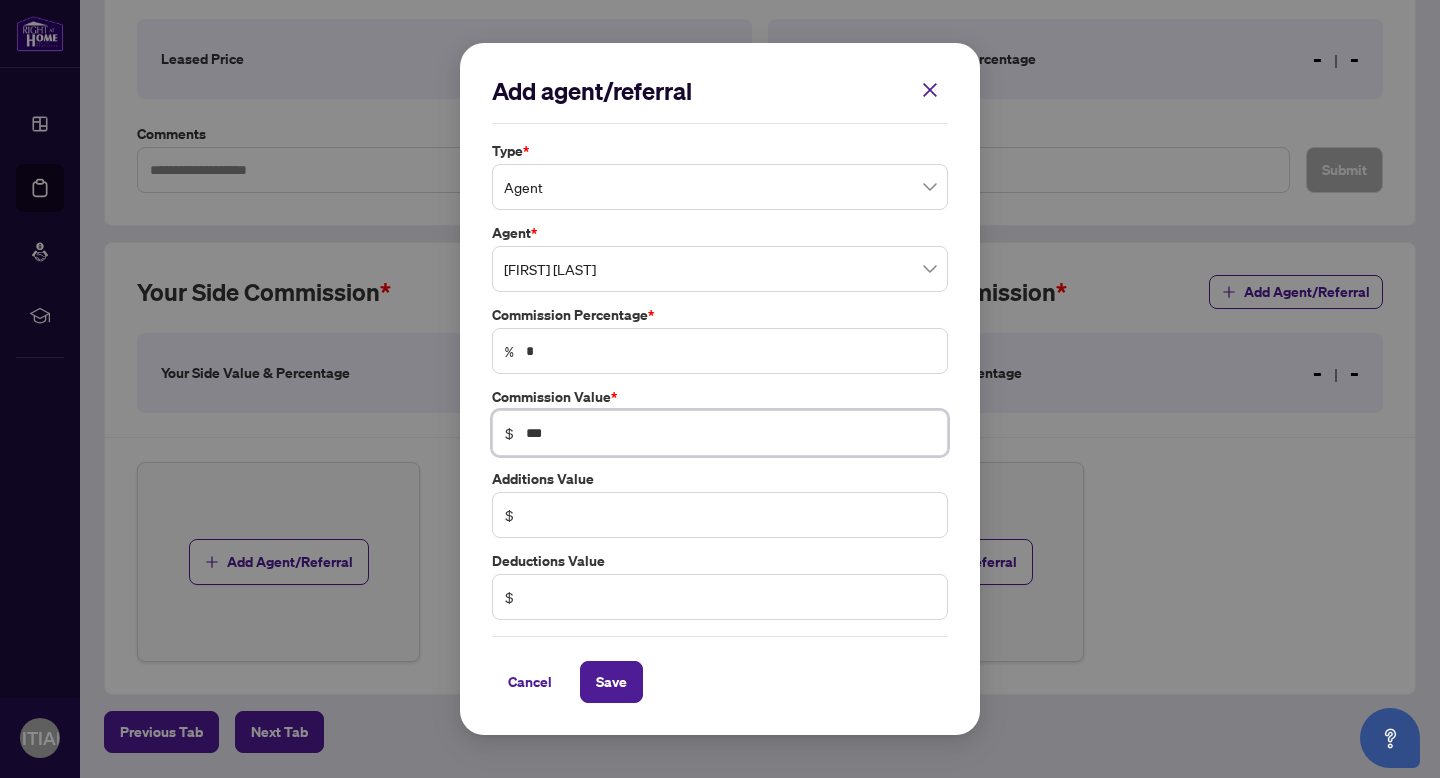 type on "**" 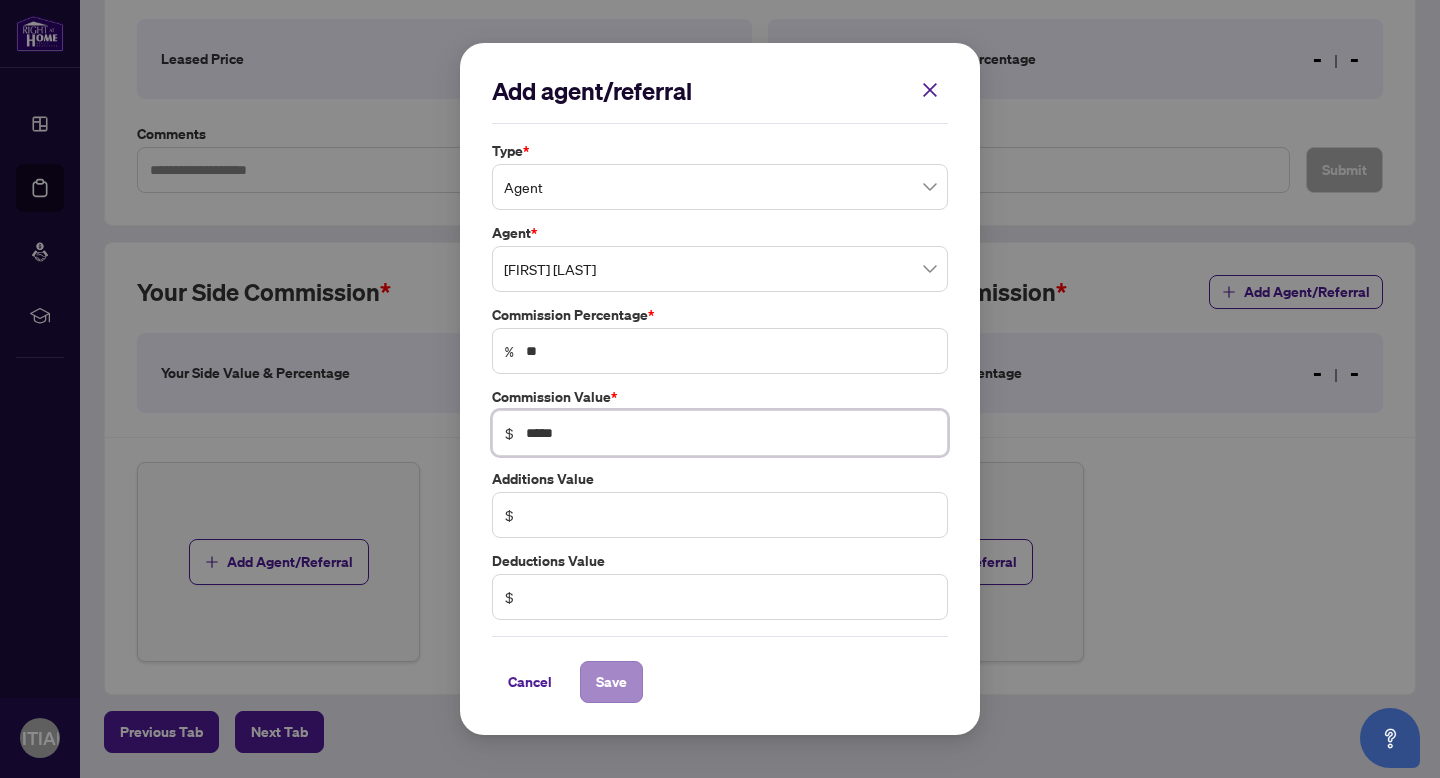 type on "*****" 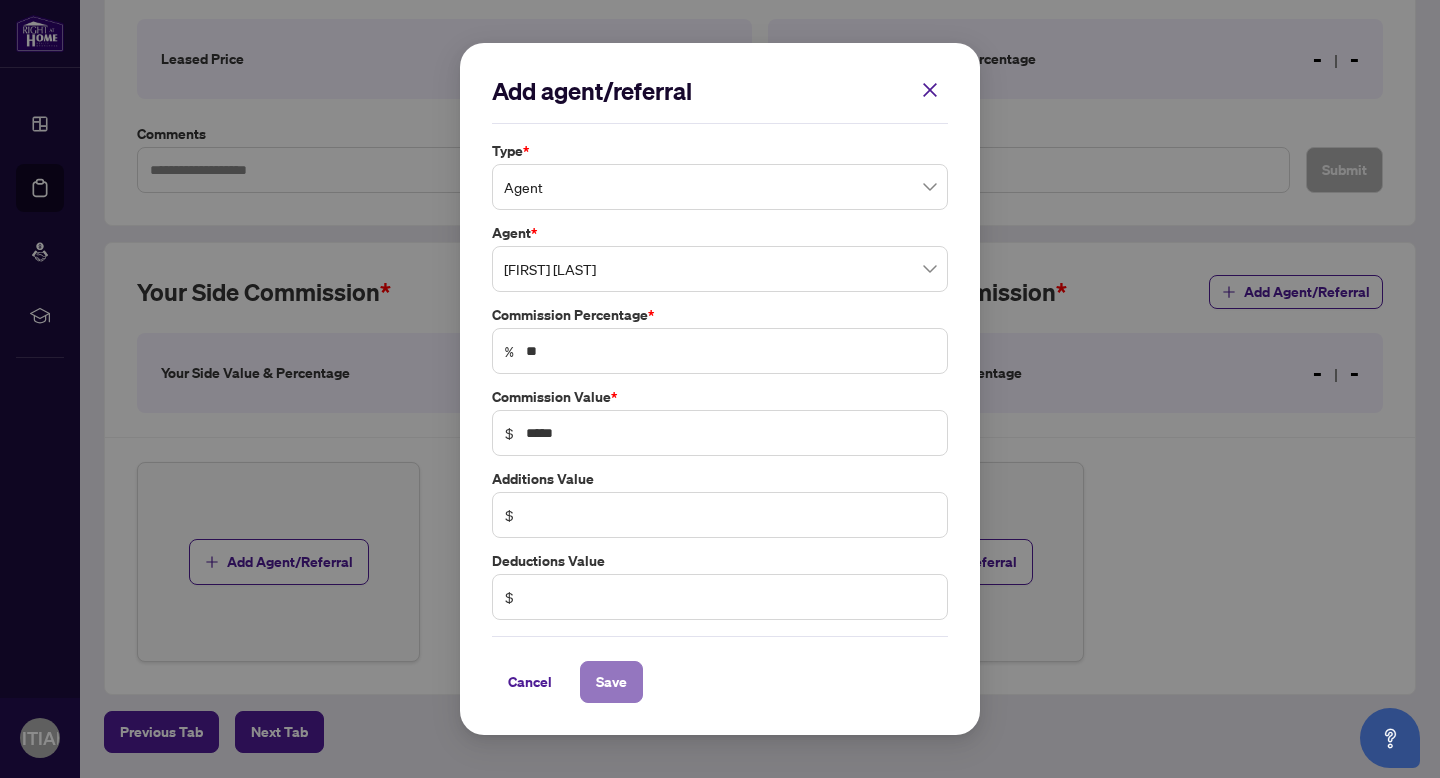 click on "Save" at bounding box center (611, 682) 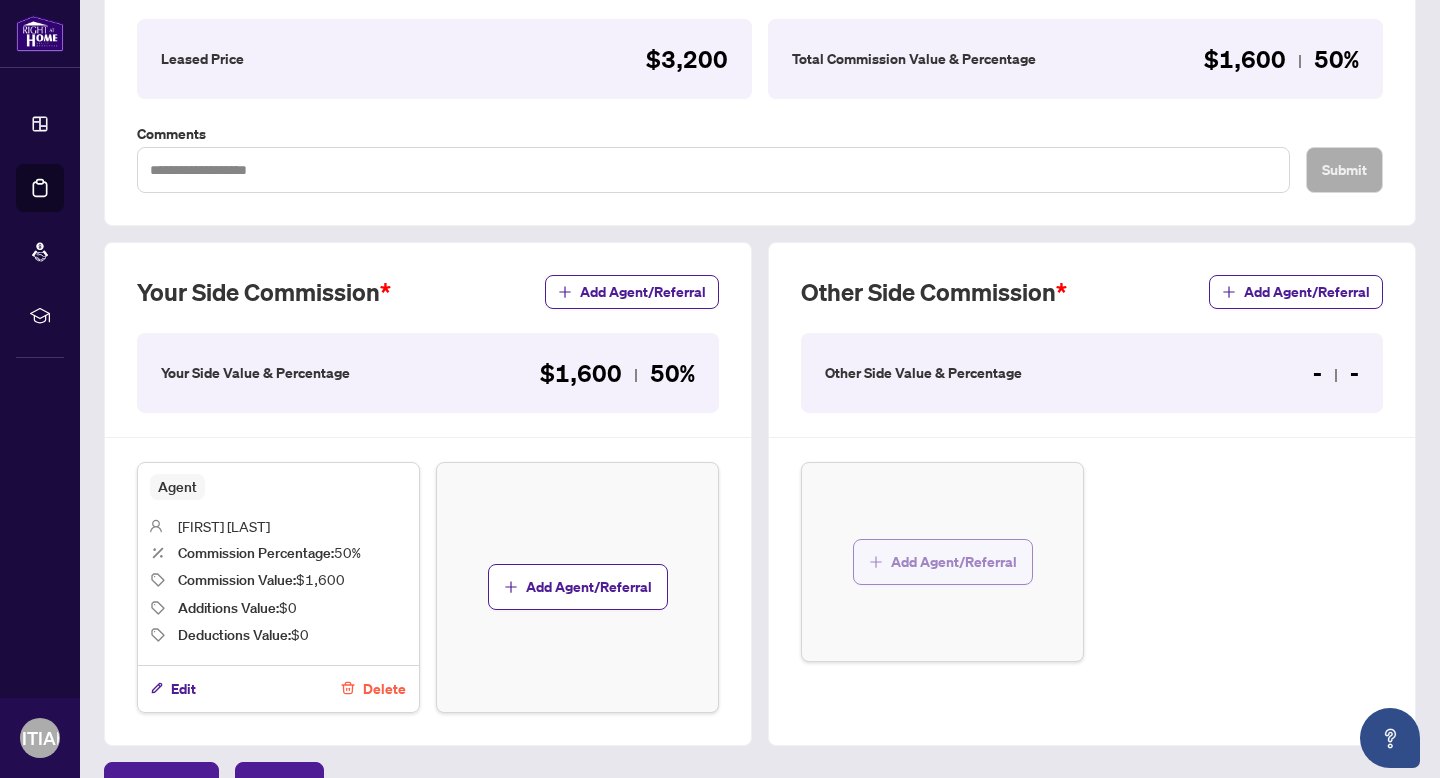 click on "Add Agent/Referral" at bounding box center (954, 562) 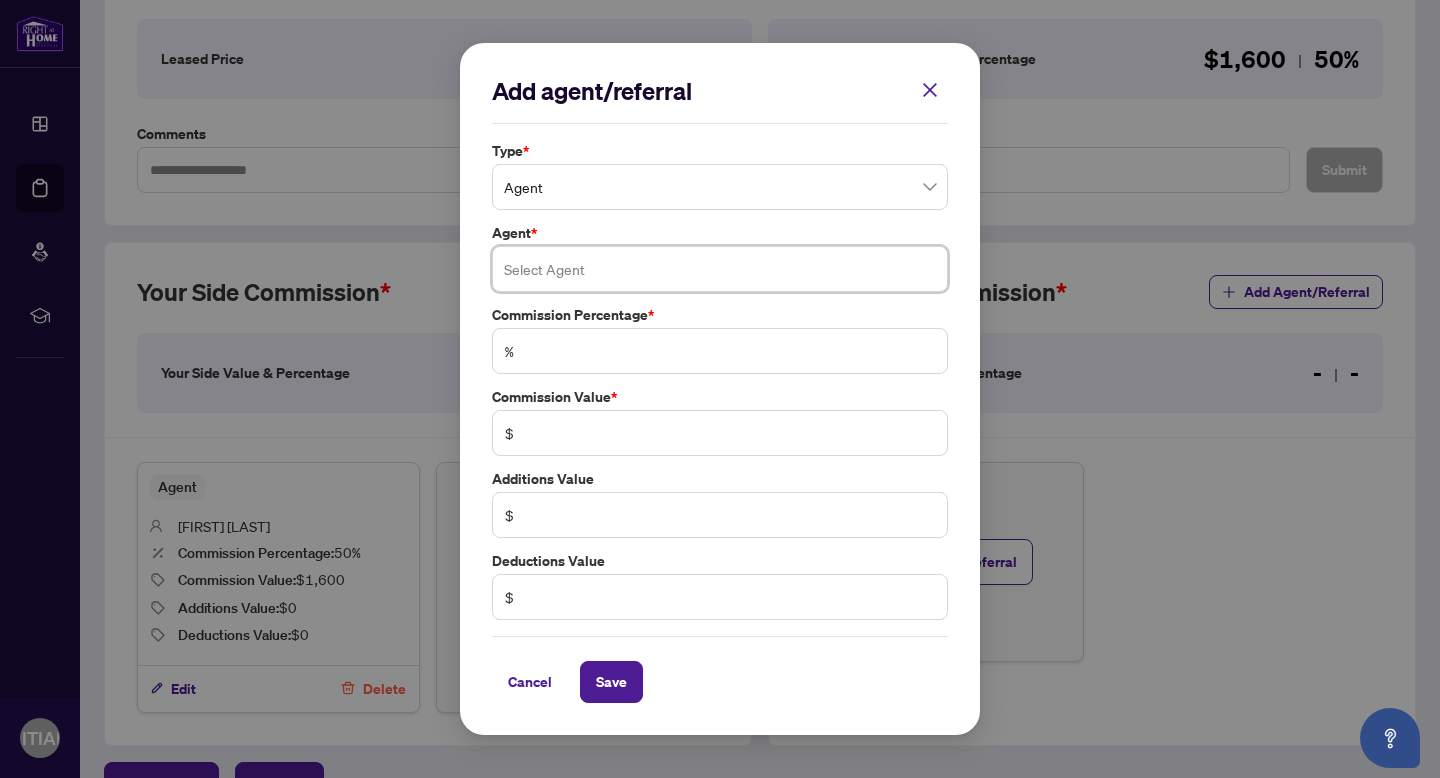 click at bounding box center (720, 269) 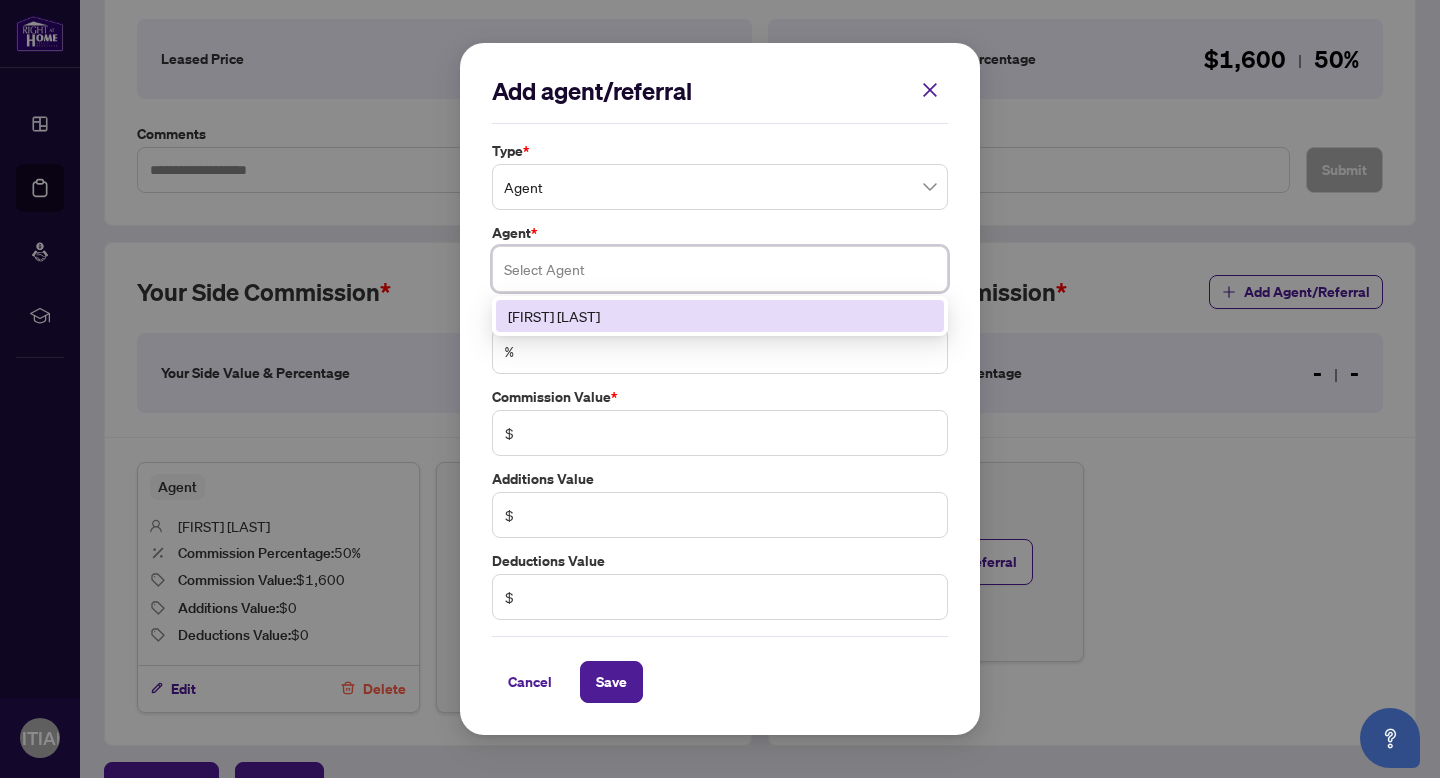 click at bounding box center [720, 269] 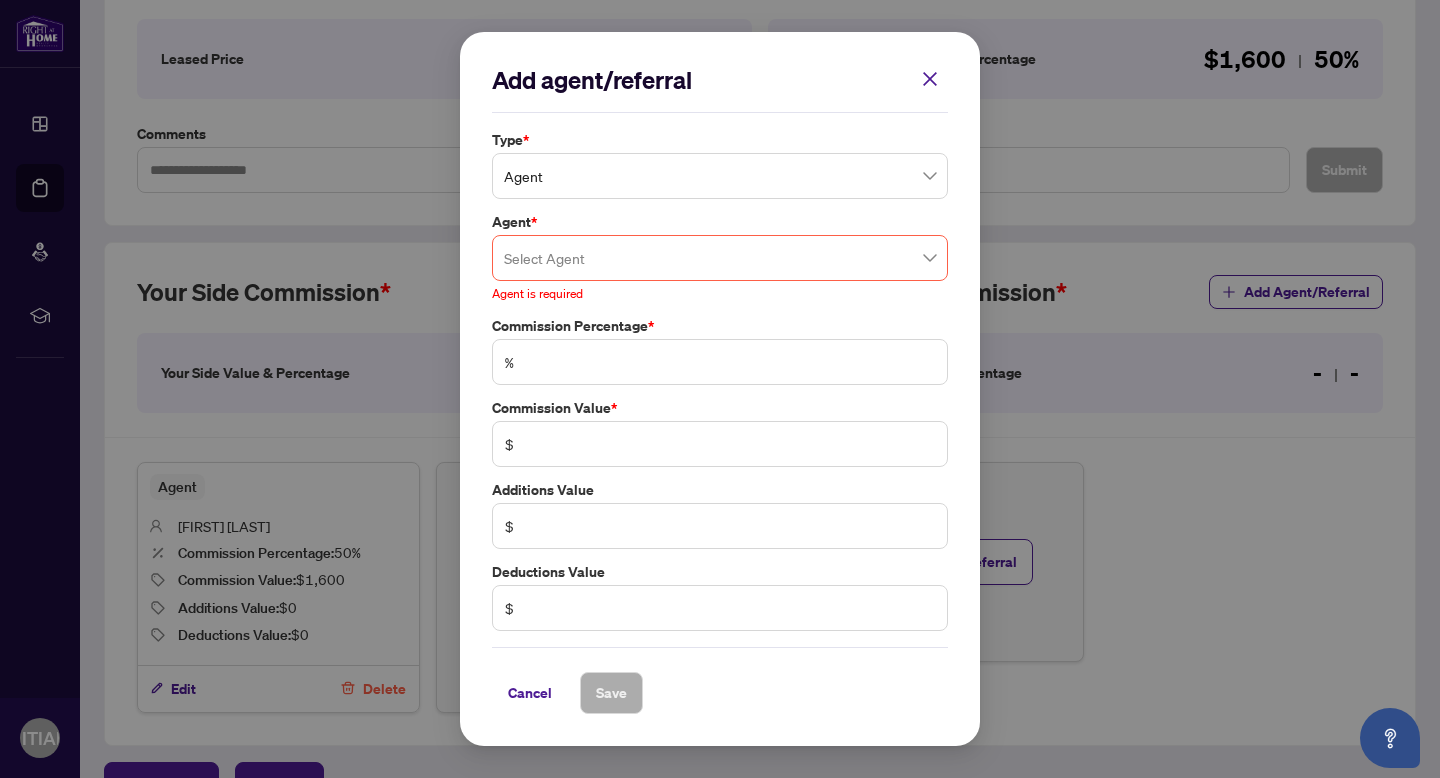 click on "Add agent/referral Type * Agent Agent * Select Agent [AGENT_ID] [FIRST] [LAST] Agent is required Commission Percentage * % Commission Value * $ Additions Value $ Deductions Value $ Cancel Save Cancel OK" at bounding box center [720, 389] 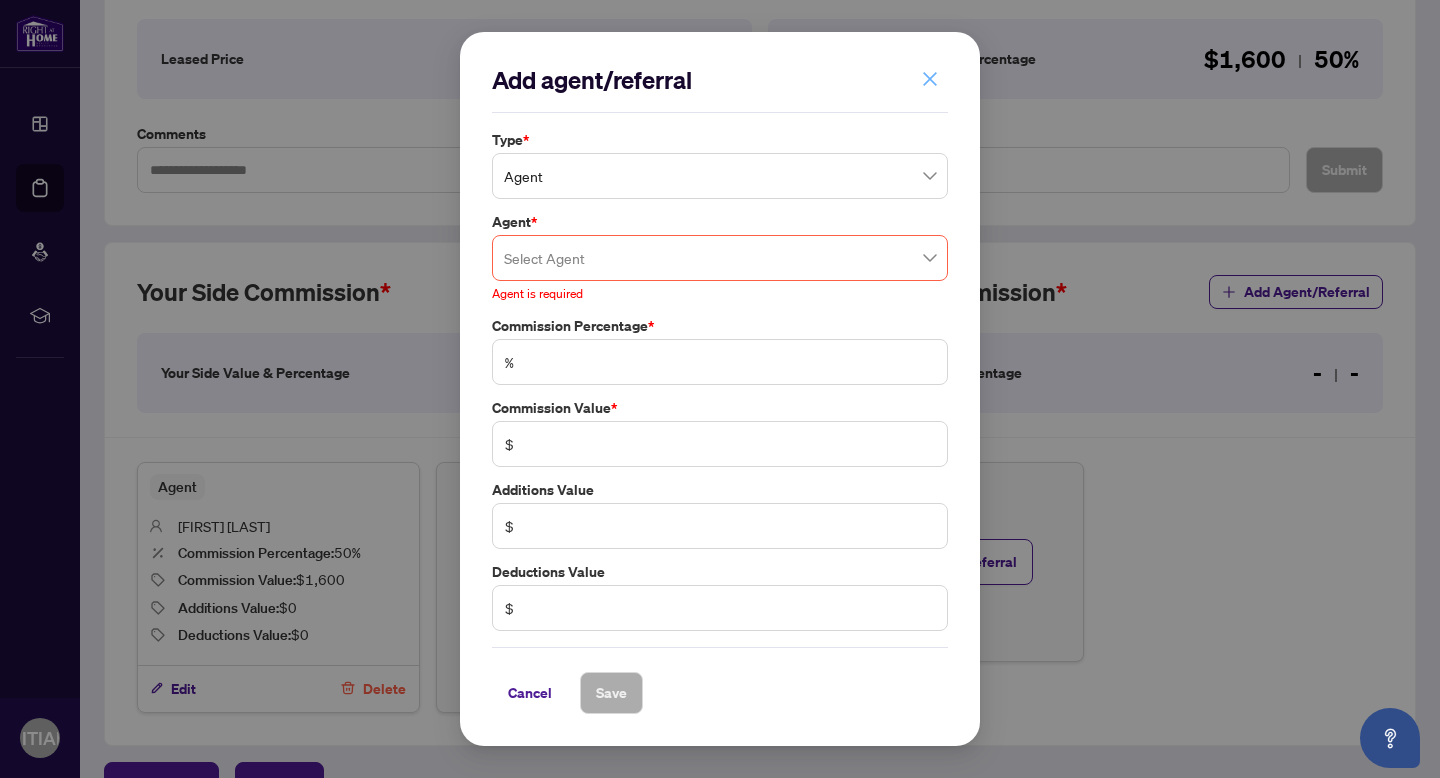 click 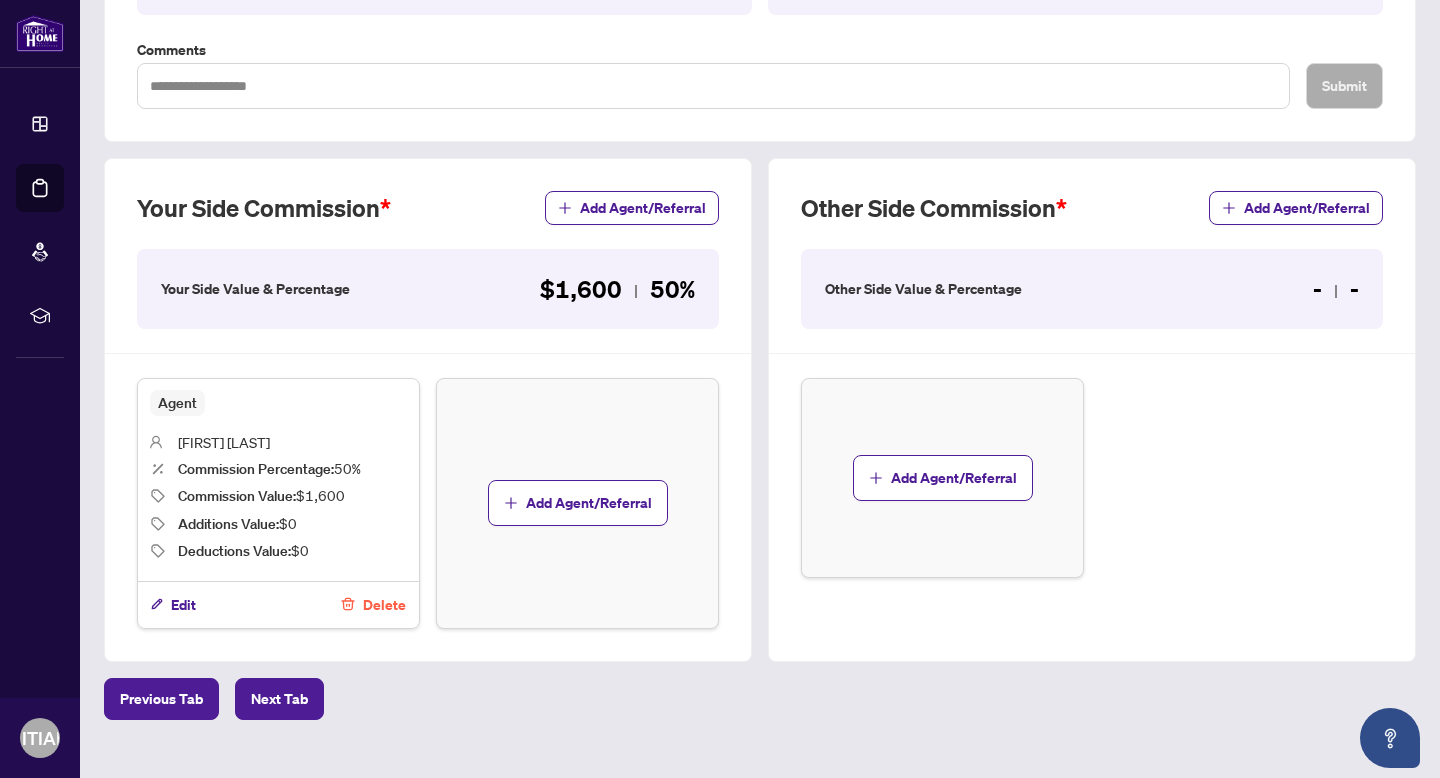 scroll, scrollTop: 458, scrollLeft: 0, axis: vertical 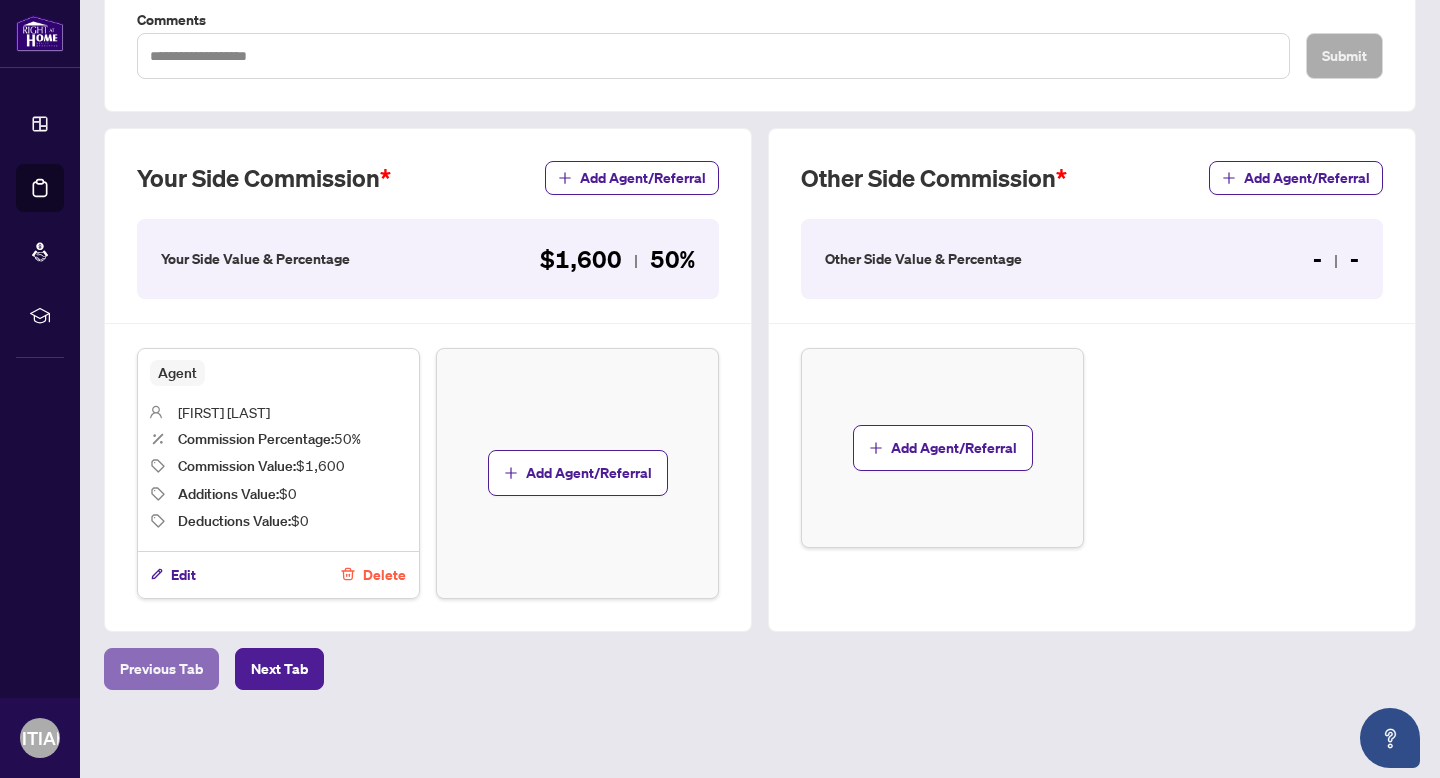 click on "Previous Tab" at bounding box center [161, 669] 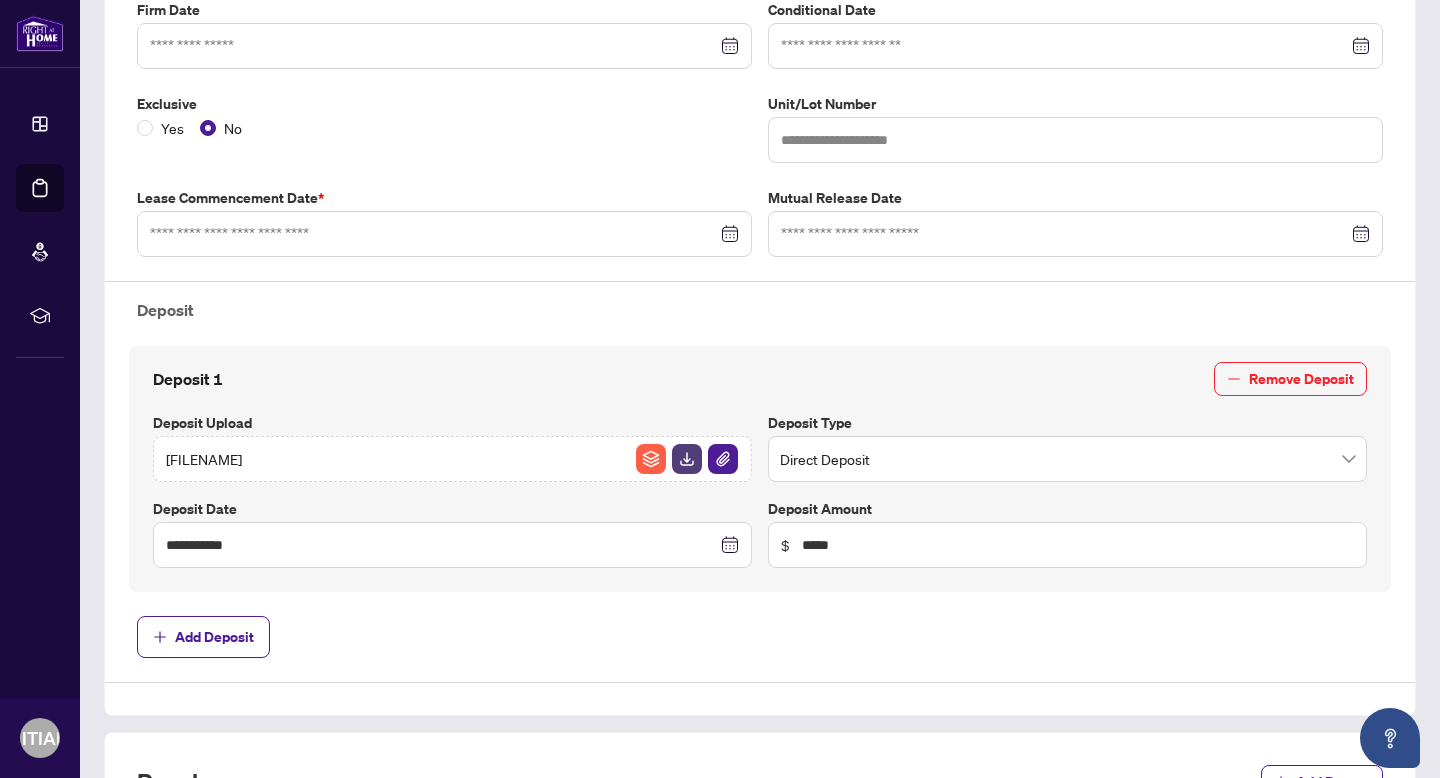 type on "**********" 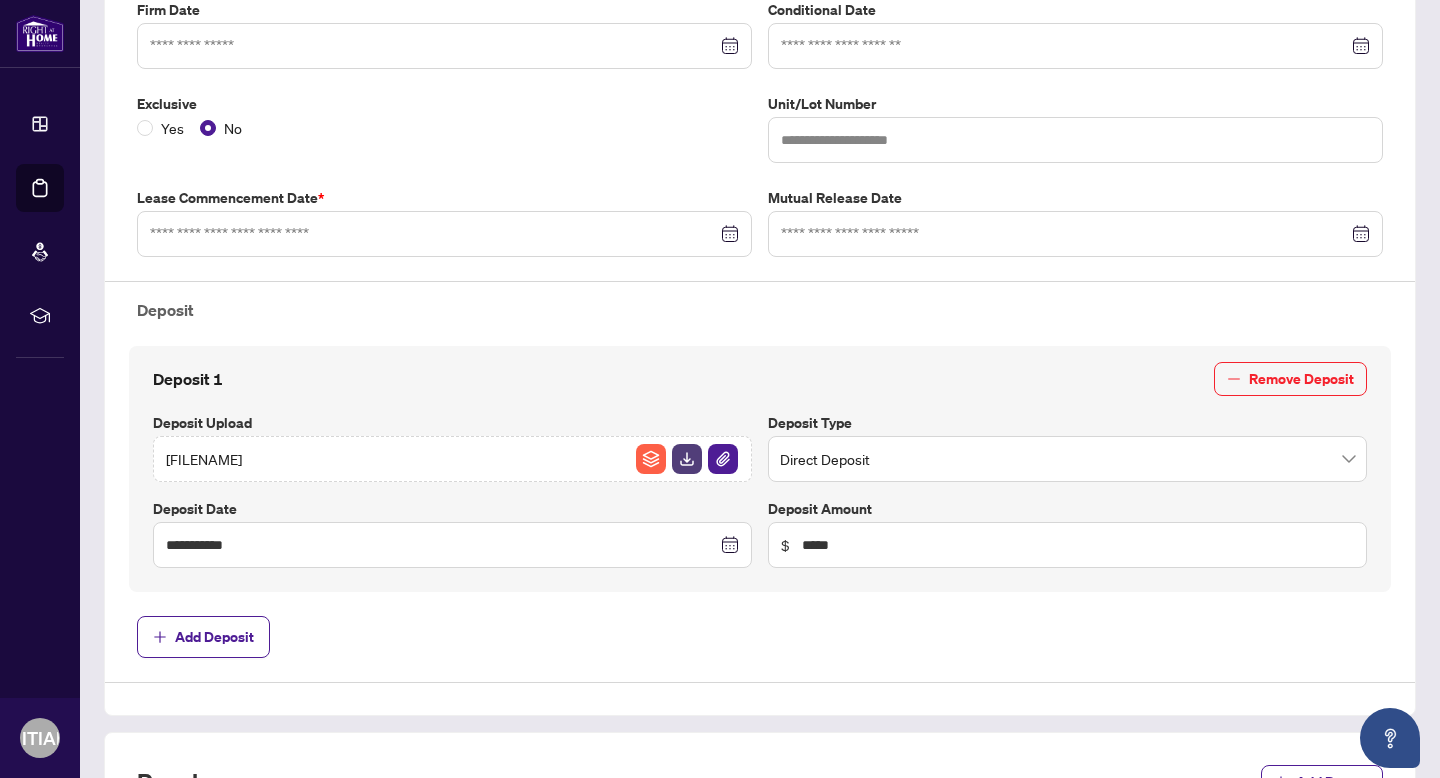 type on "**********" 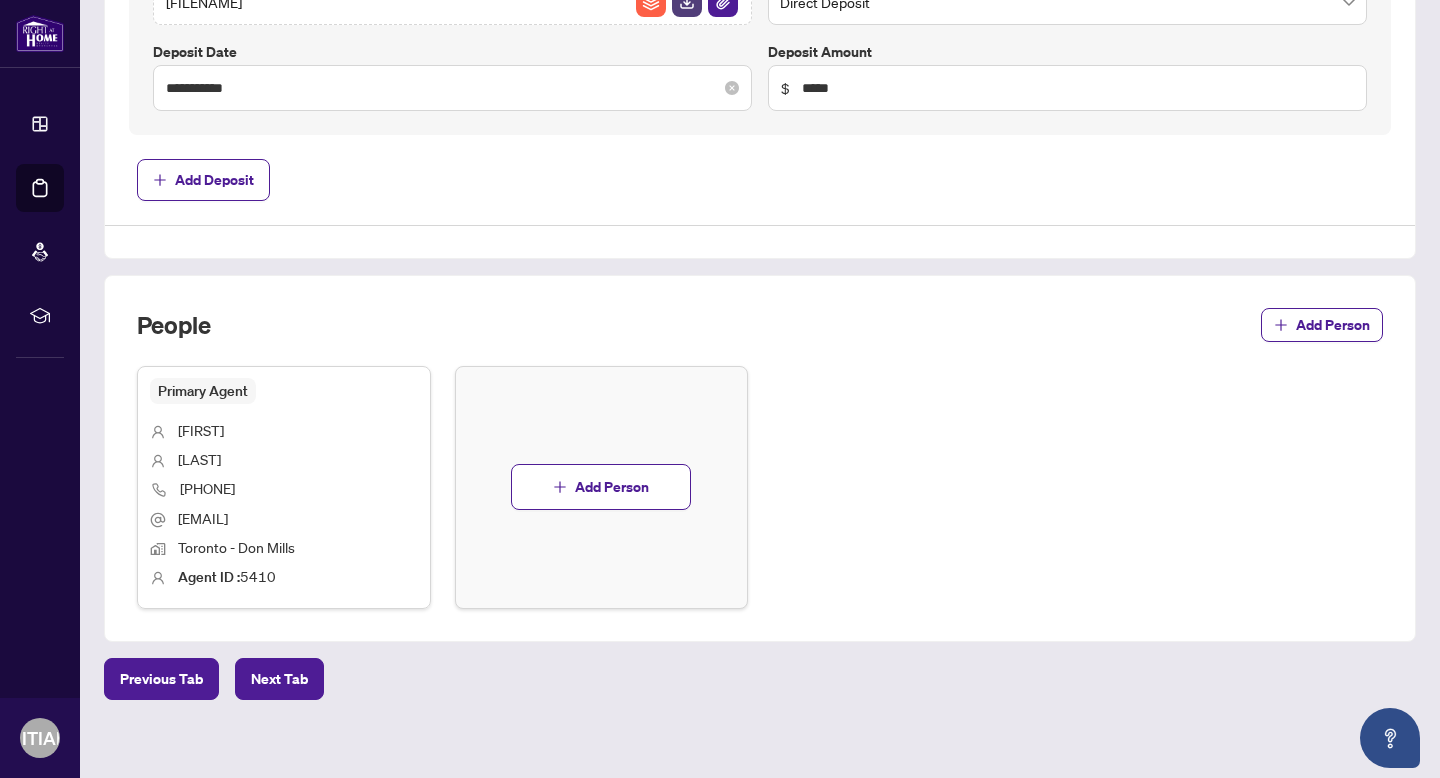 scroll, scrollTop: 929, scrollLeft: 0, axis: vertical 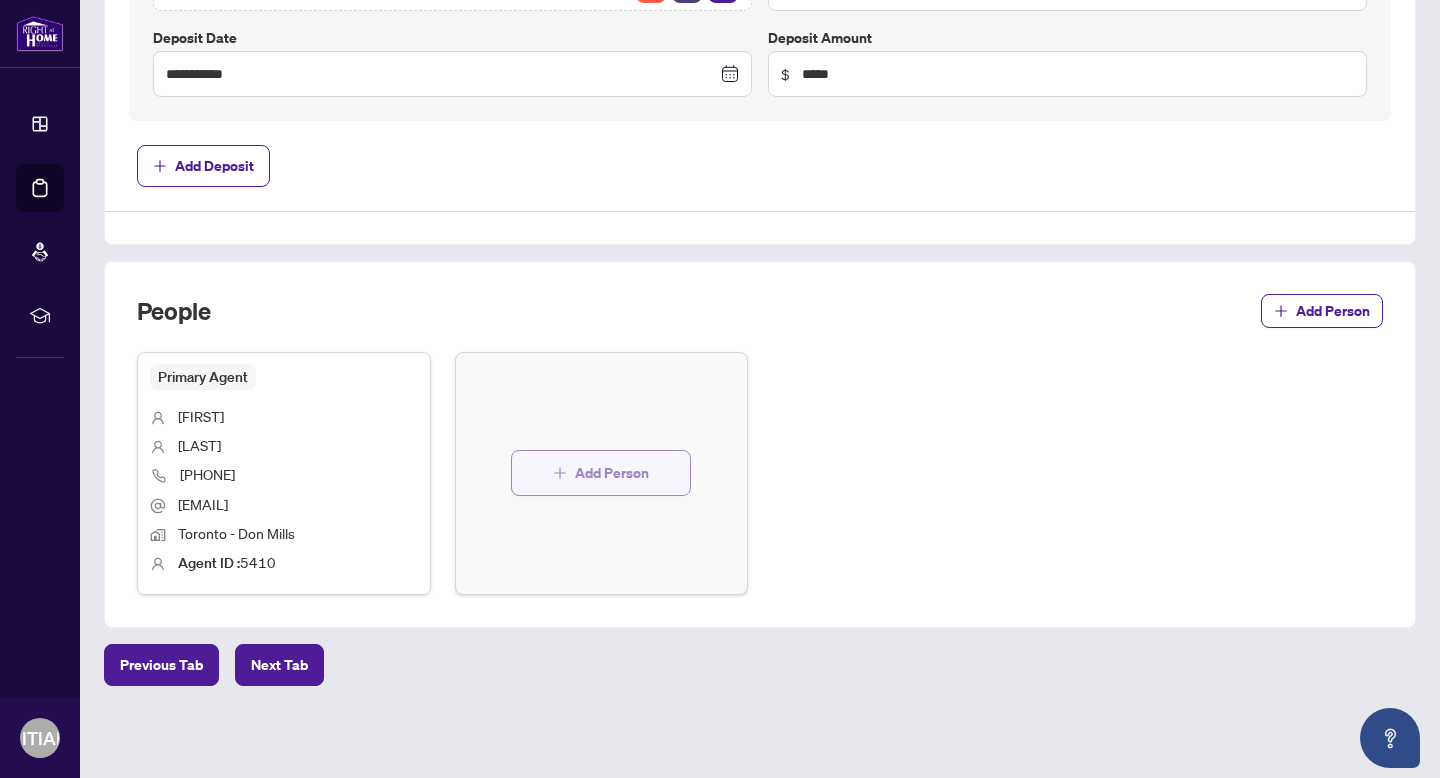 click on "Add Person" at bounding box center (612, 473) 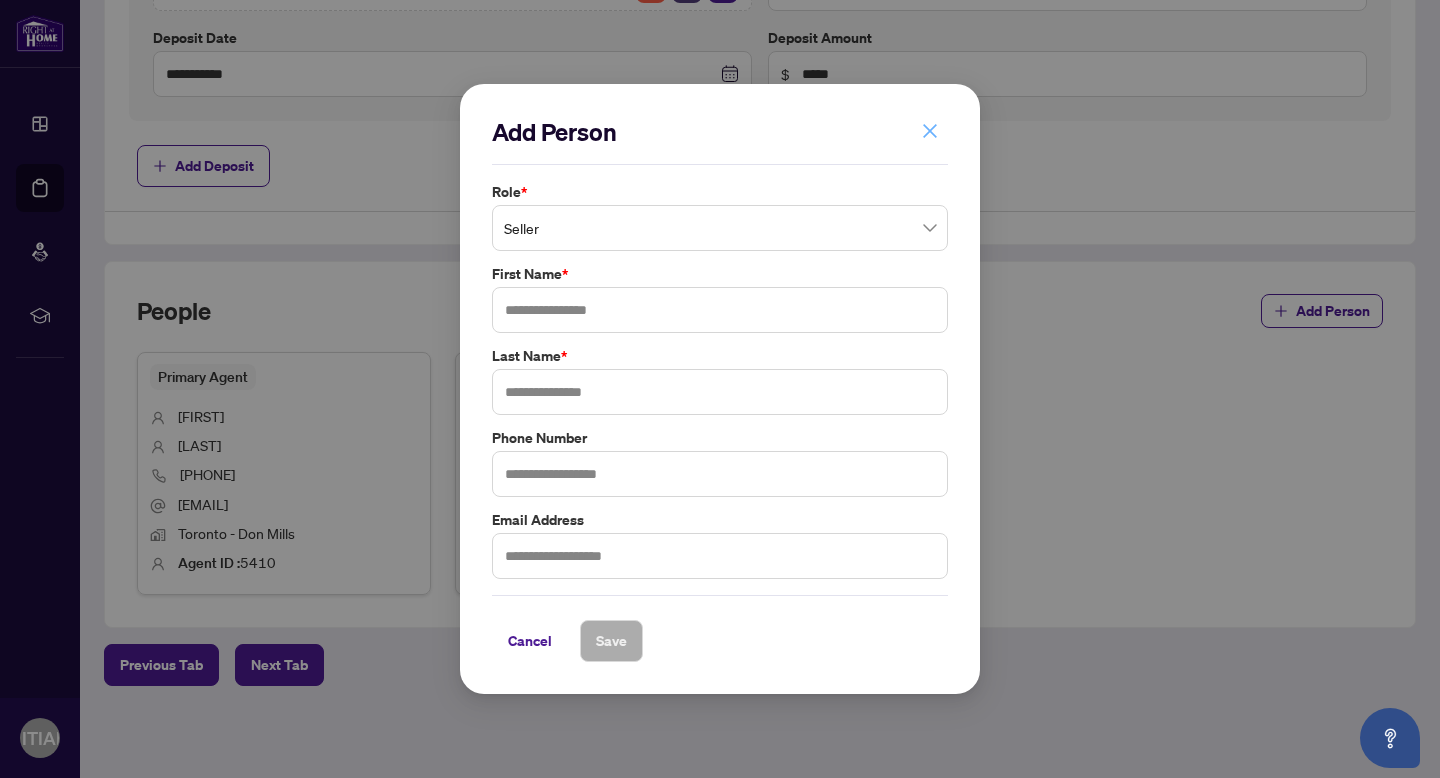 click 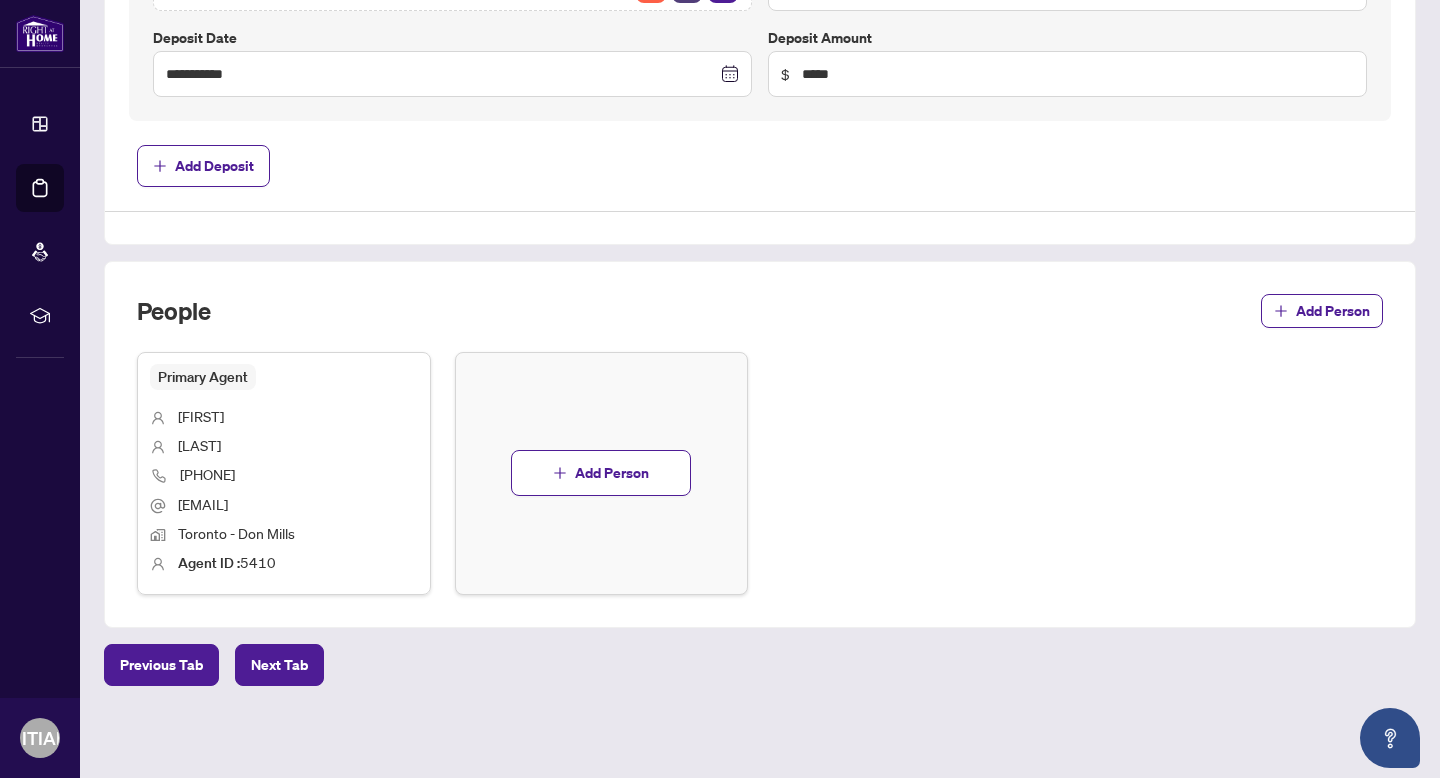 click on "[PHONE]" at bounding box center [284, 476] 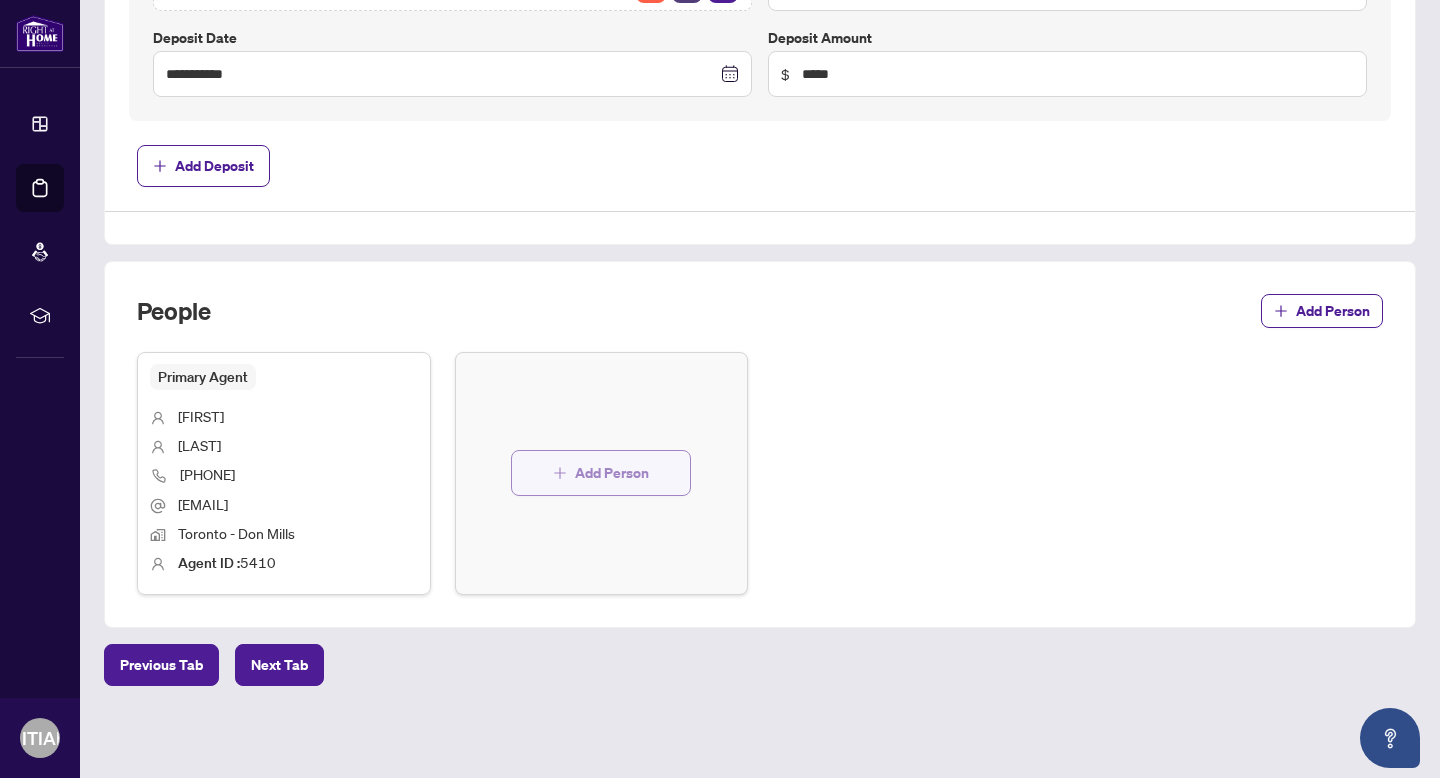 click on "Add Person" at bounding box center (612, 473) 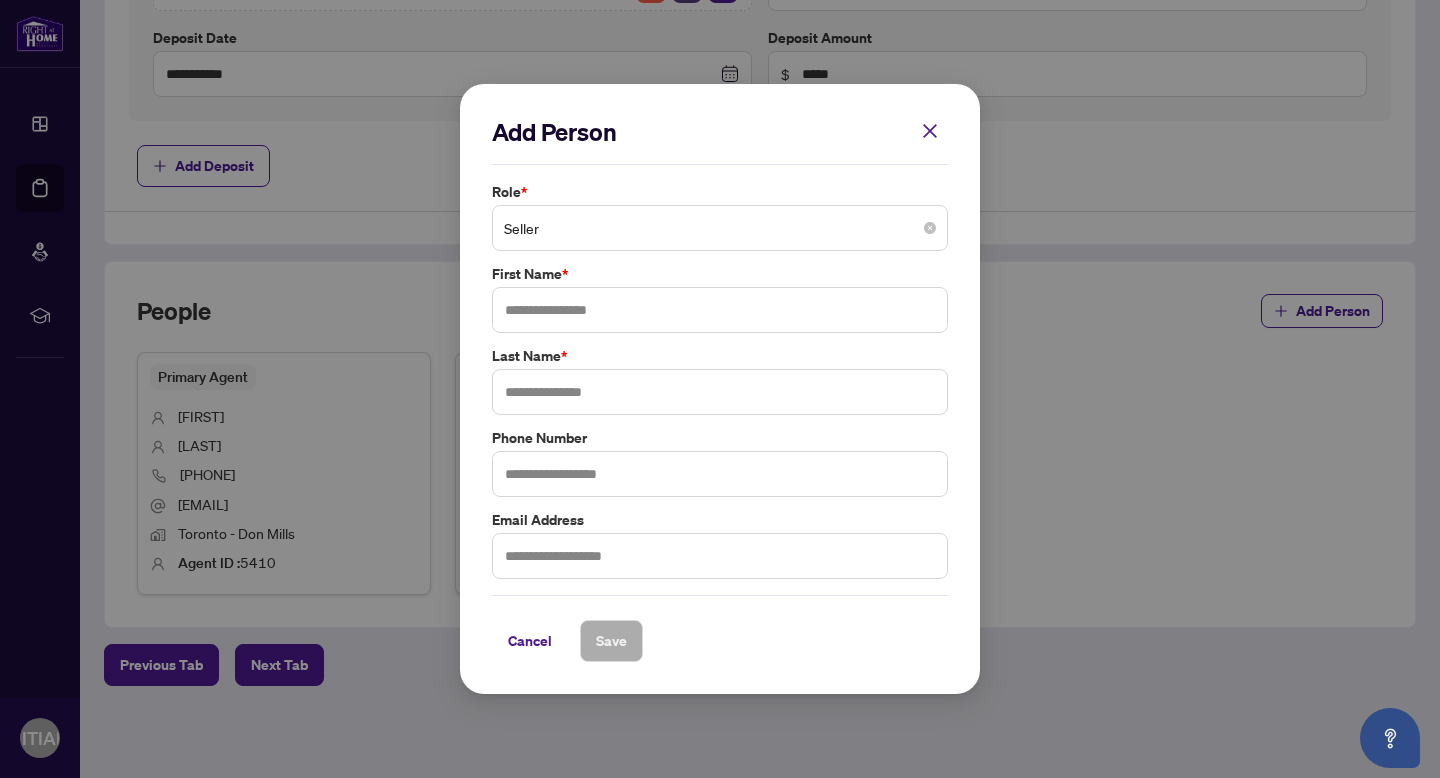 click on "Seller" at bounding box center (720, 228) 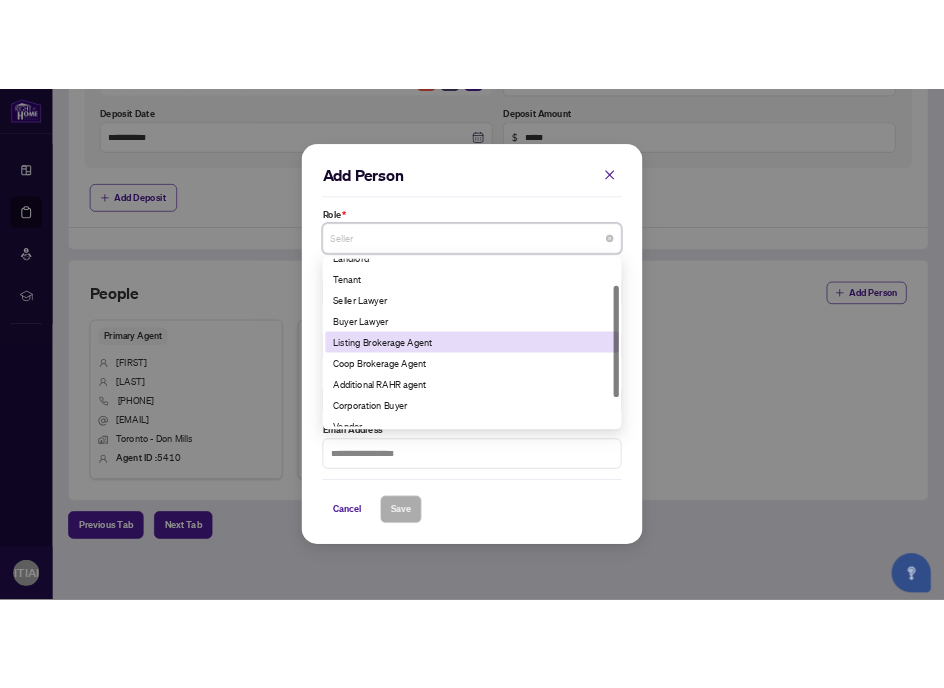scroll, scrollTop: 82, scrollLeft: 0, axis: vertical 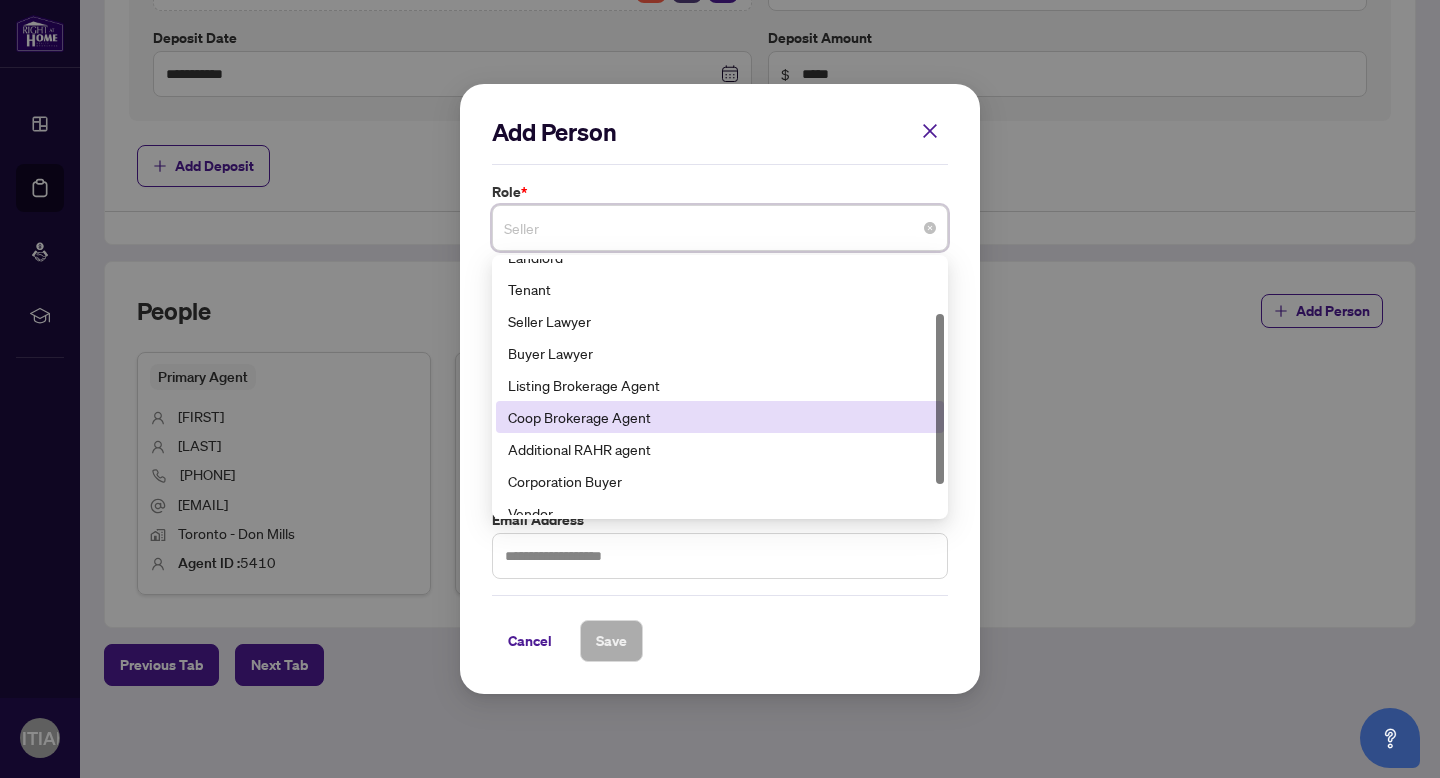 click on "Coop Brokerage Agent" at bounding box center (720, 417) 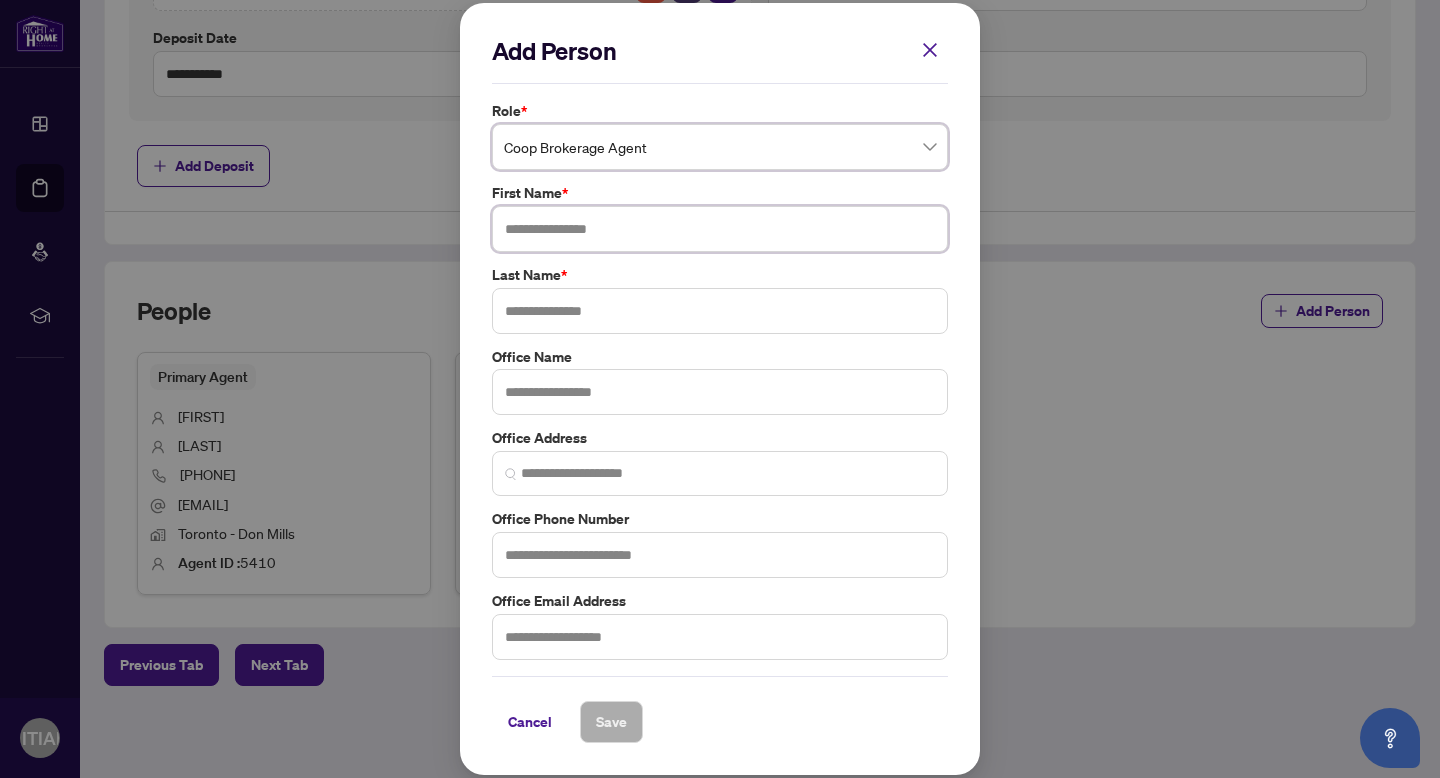 click at bounding box center [720, 229] 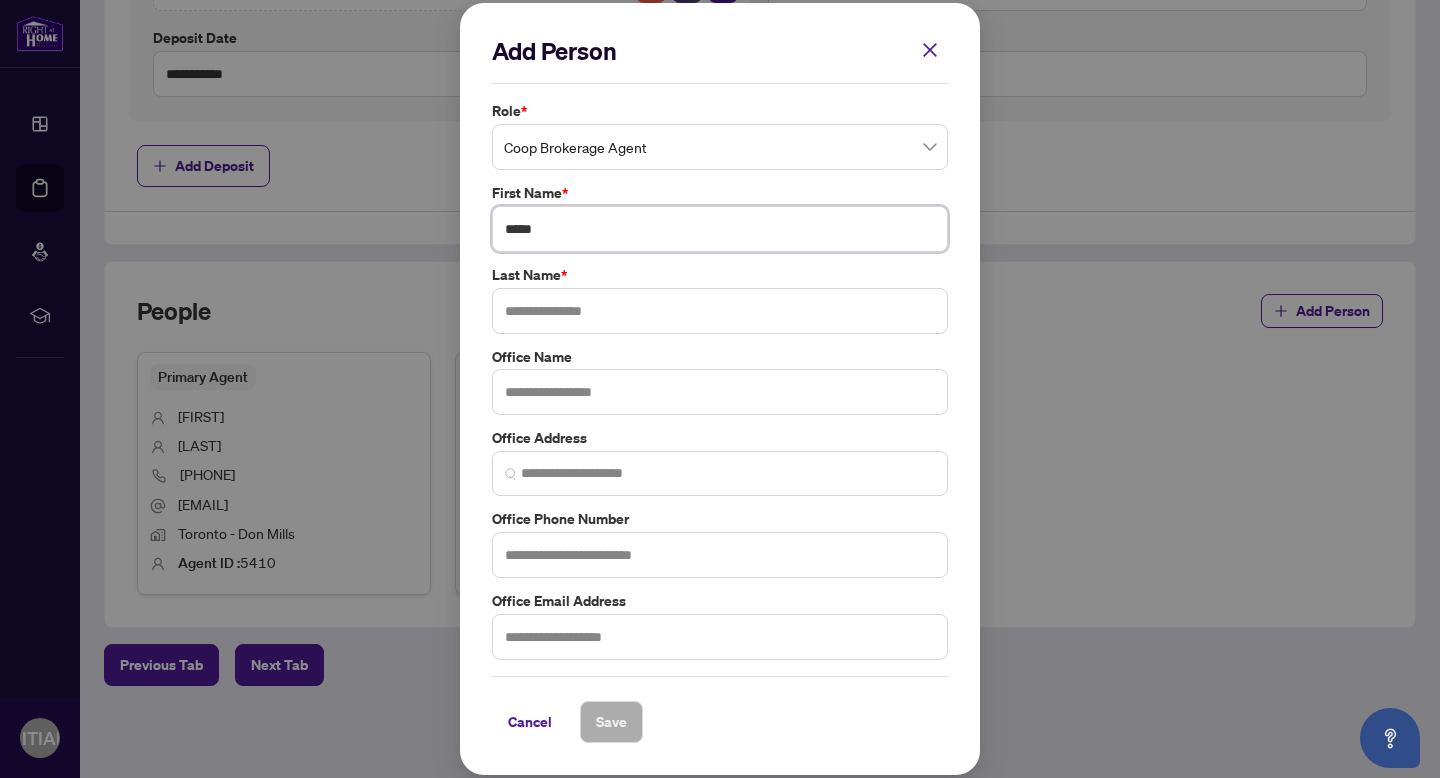 type on "*****" 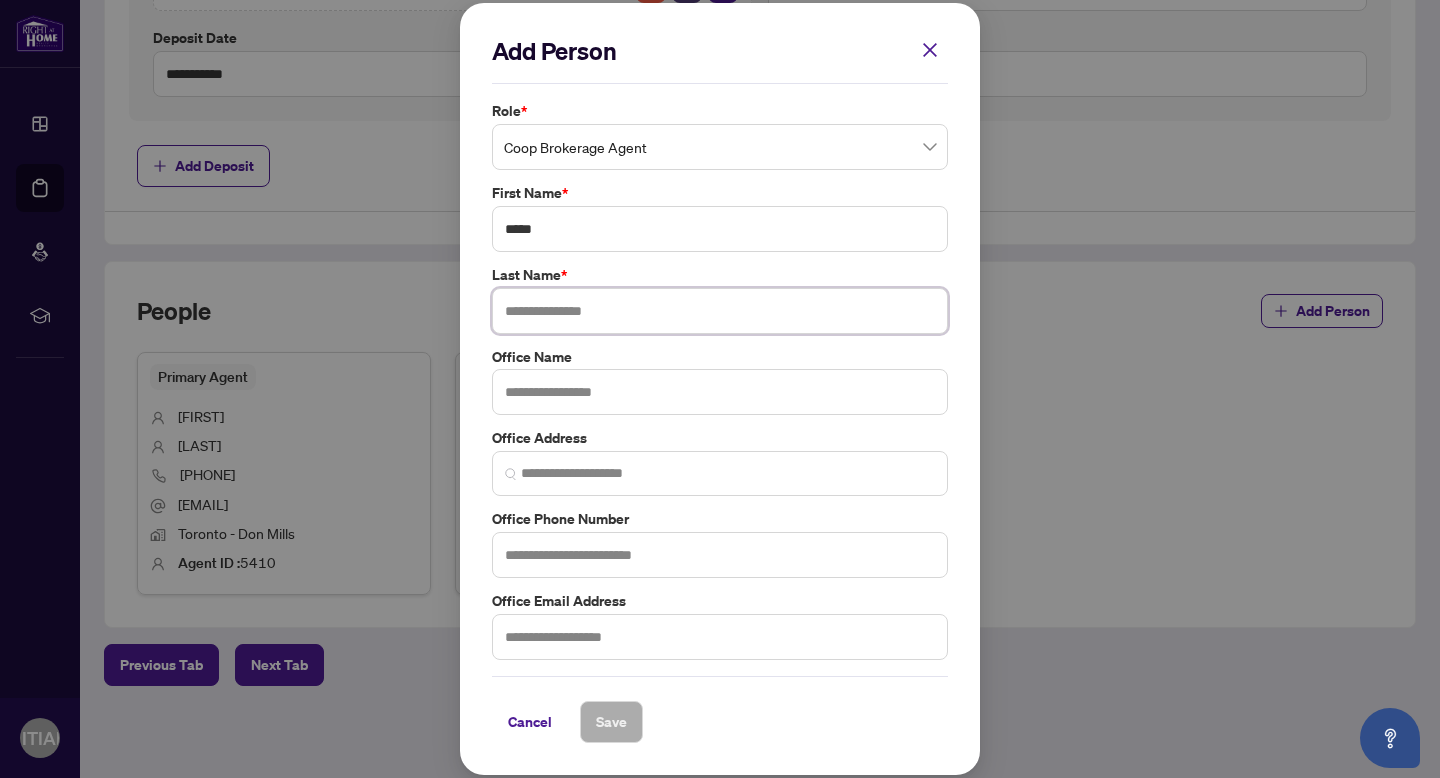 click at bounding box center [720, 311] 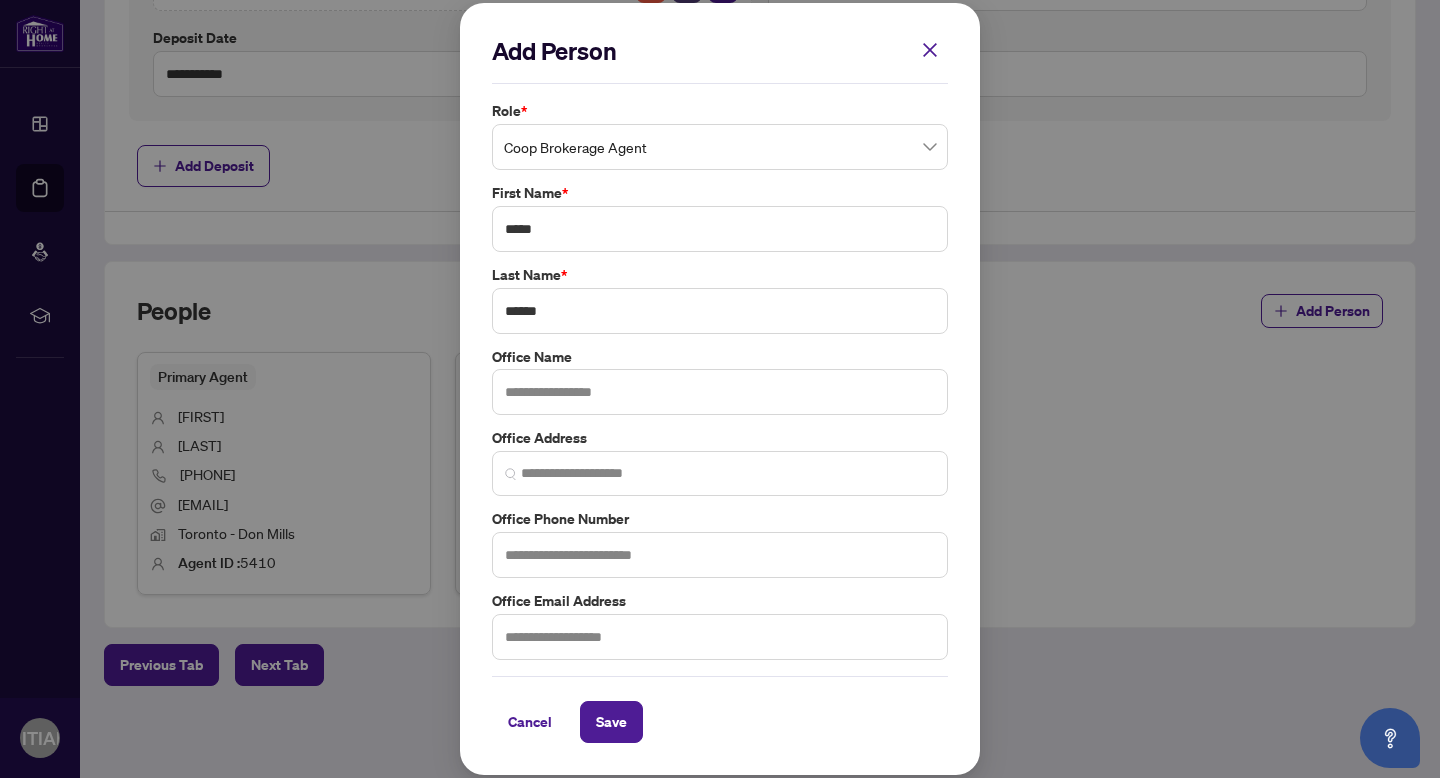 click on "Add Person Role * Coop Brokerage Agent 8 9 10 Landlord Tenant Seller Lawyer Buyer Lawyer Listing Brokerage Agent Coop Brokerage Agent Additional RAHR agent Corporation Buyer Vendor Corporation Seller First Name * ***** Last Name * ****** Office Name Office Address Office Phone Number Office Email Address Cancel Save Cancel OK" at bounding box center [720, 389] 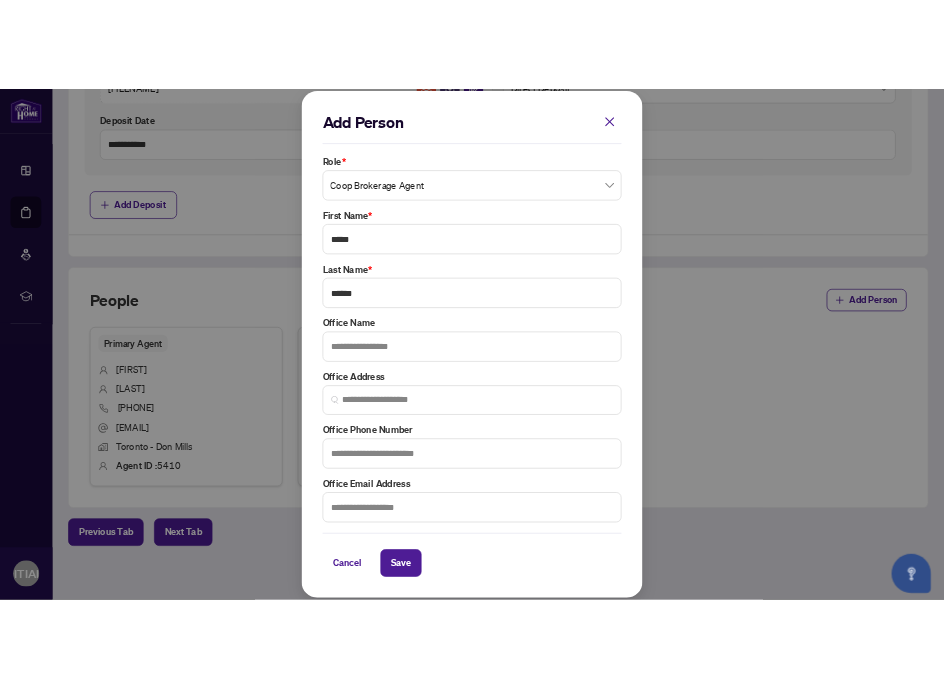 scroll, scrollTop: 955, scrollLeft: 0, axis: vertical 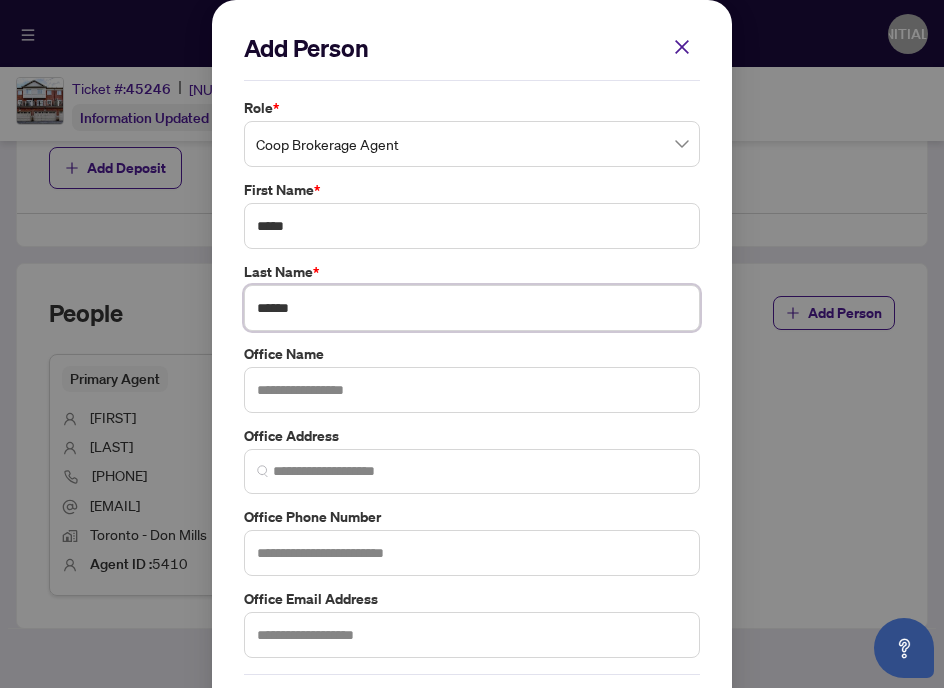 click on "******" at bounding box center [472, 308] 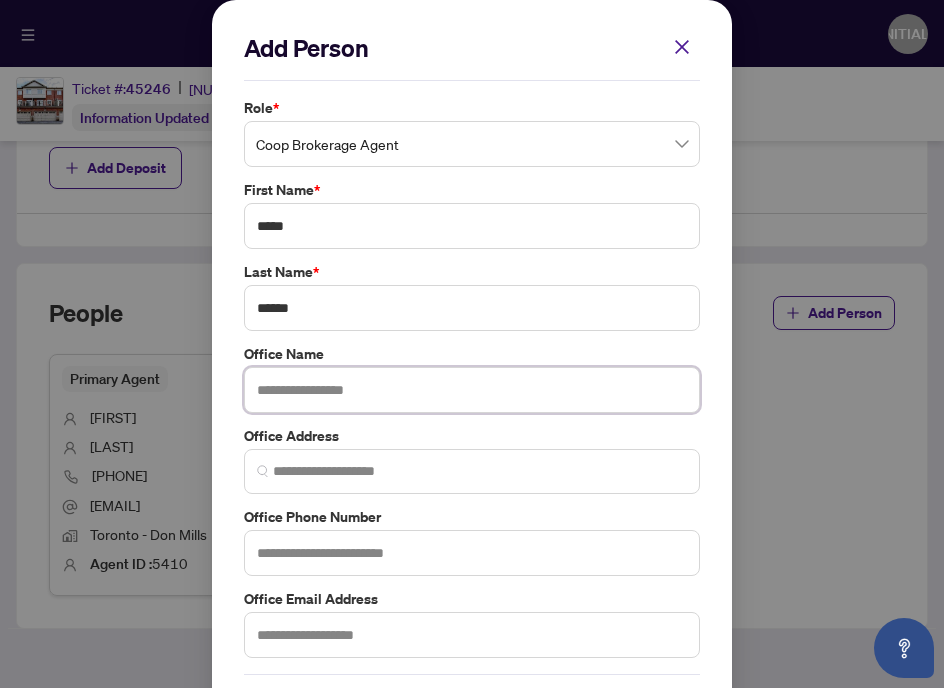 click at bounding box center (472, 390) 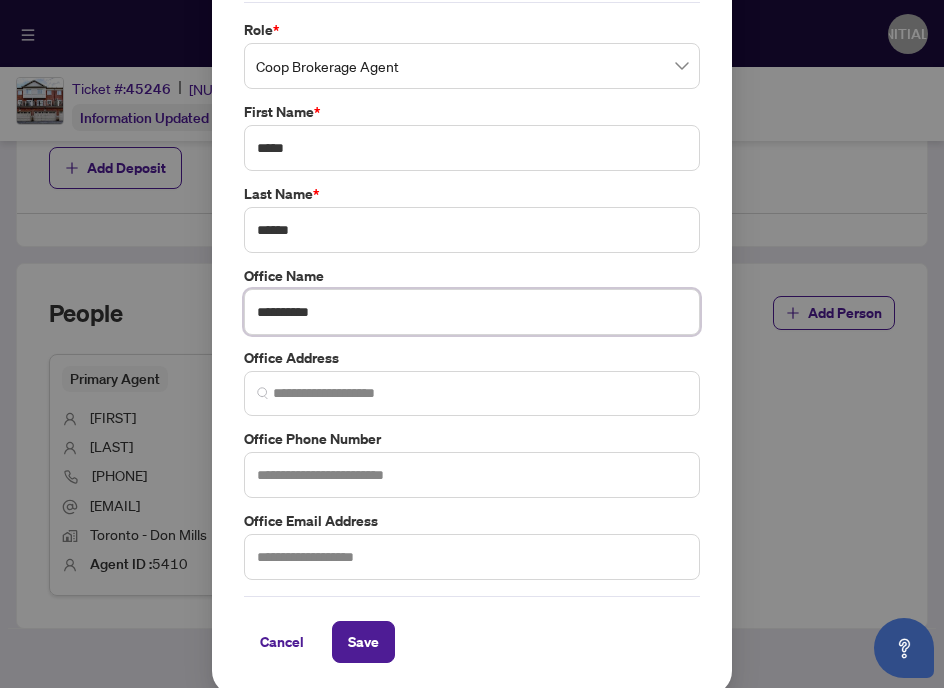 scroll, scrollTop: 85, scrollLeft: 0, axis: vertical 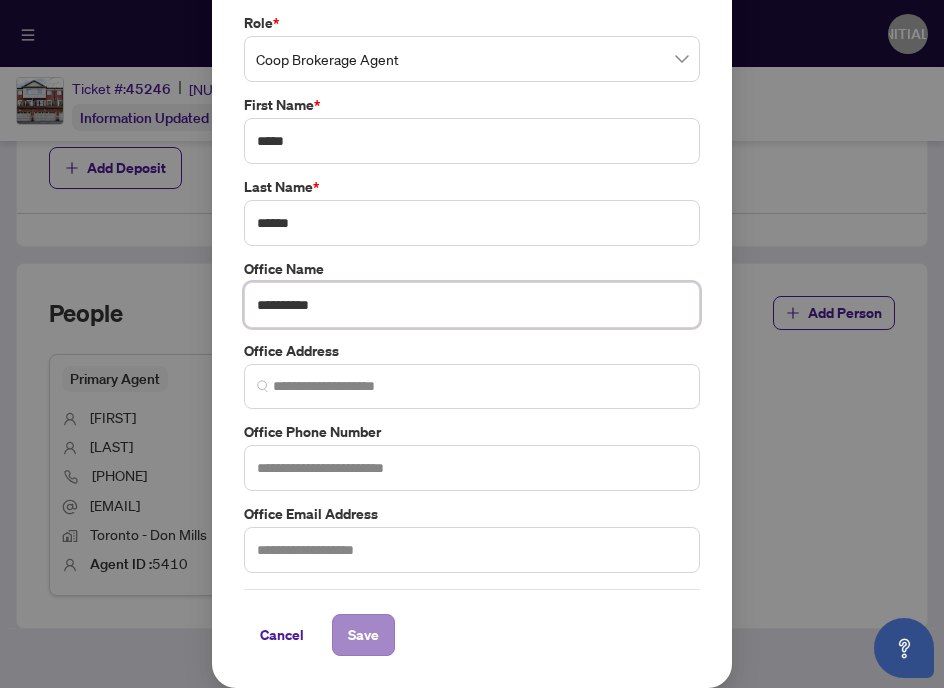 type on "**********" 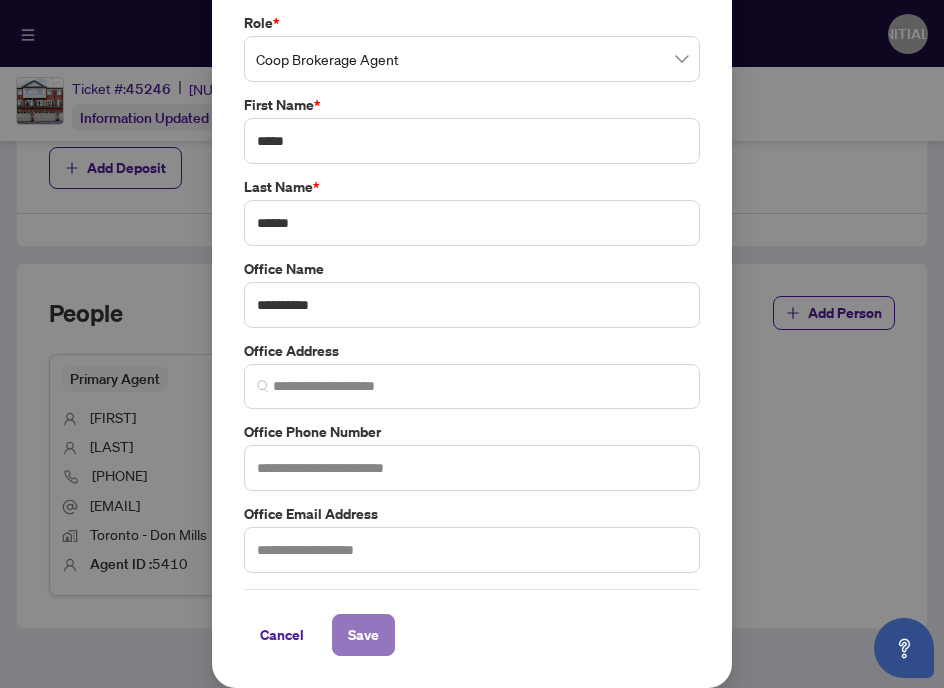 click on "Save" at bounding box center [363, 635] 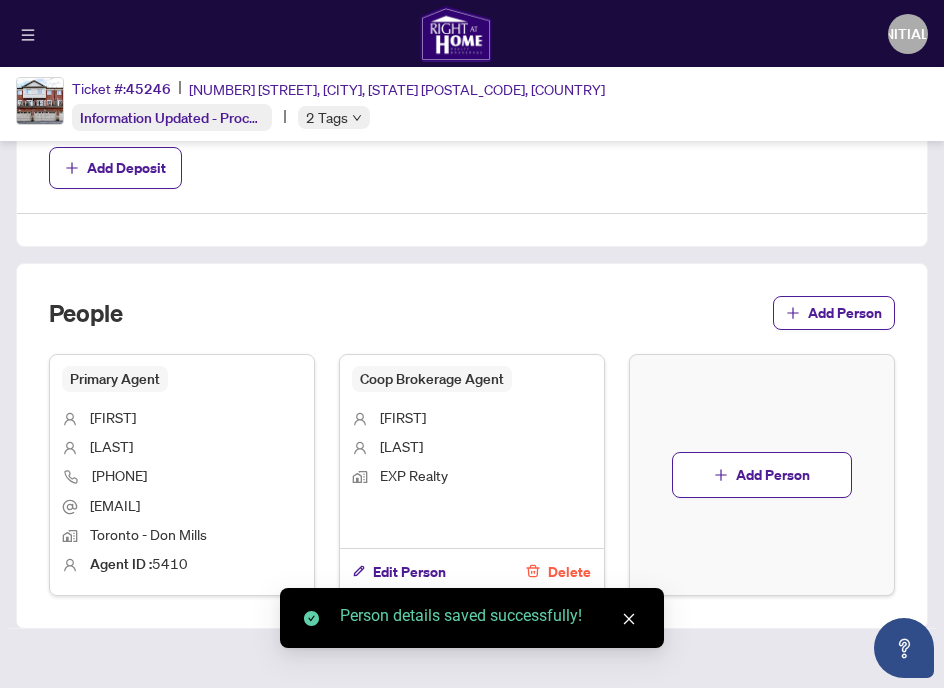 click on "Transaction Wizard Required Details & People 2/2 Required Fields Completed Commission 1/2 Required Fields Completed Documents Required" at bounding box center (472, -714) 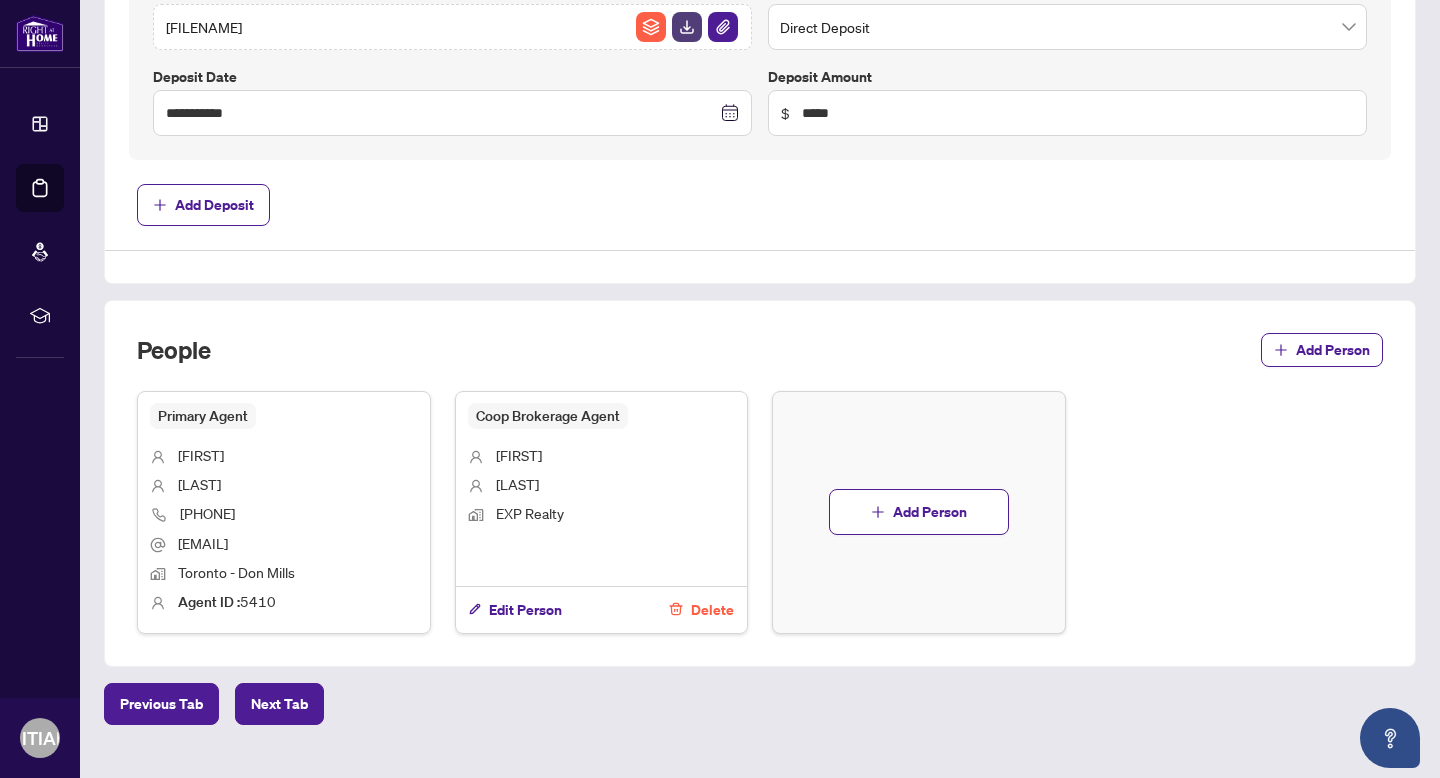 scroll, scrollTop: 929, scrollLeft: 0, axis: vertical 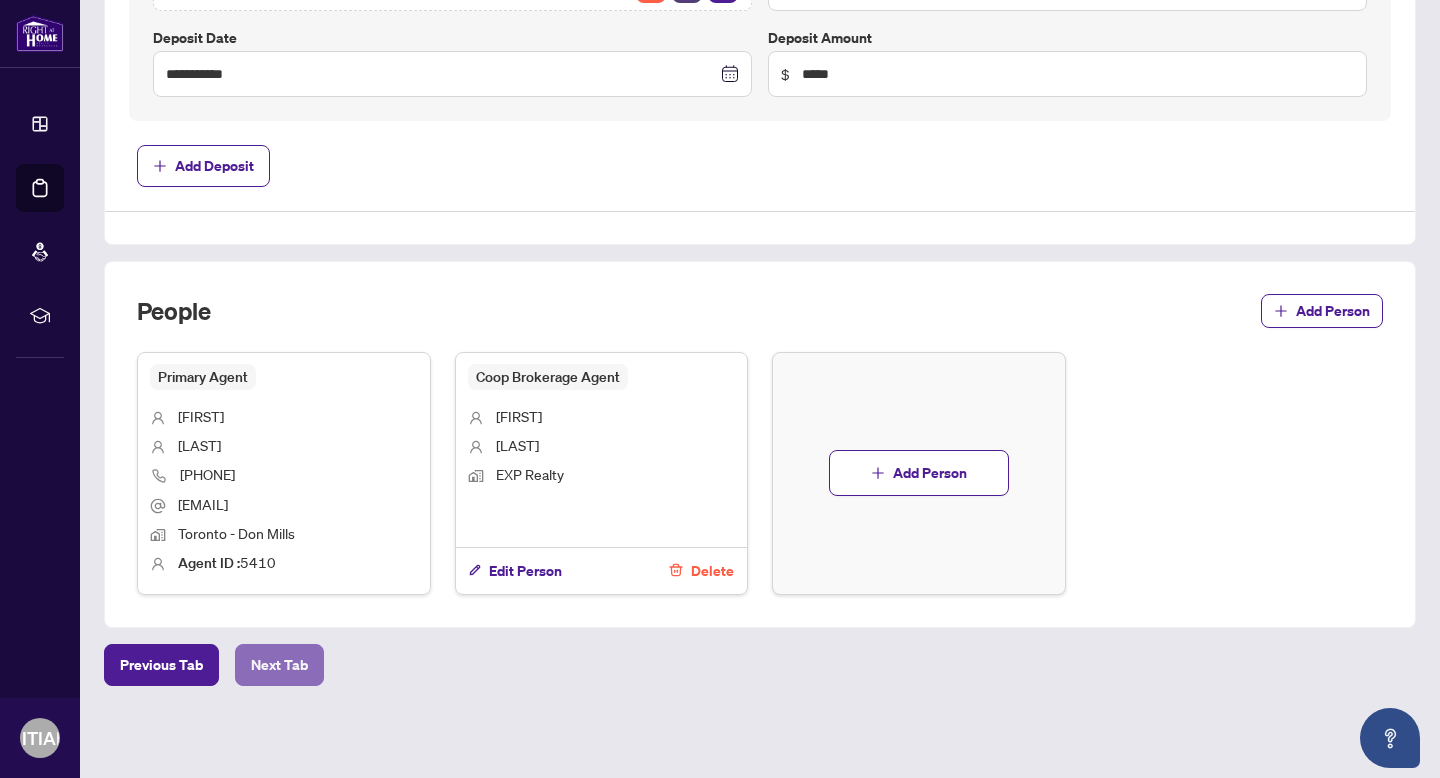 click on "Next Tab" at bounding box center (279, 665) 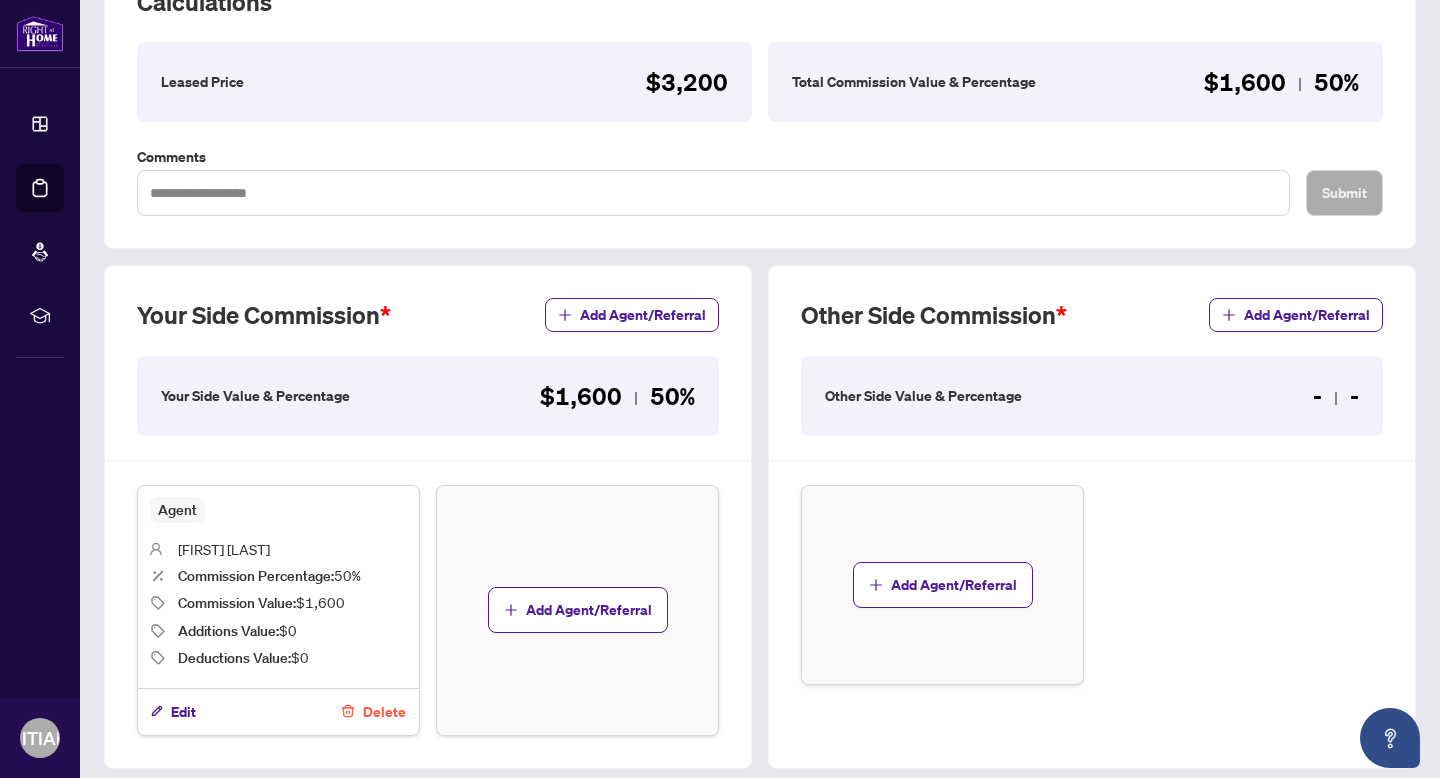 scroll, scrollTop: 341, scrollLeft: 0, axis: vertical 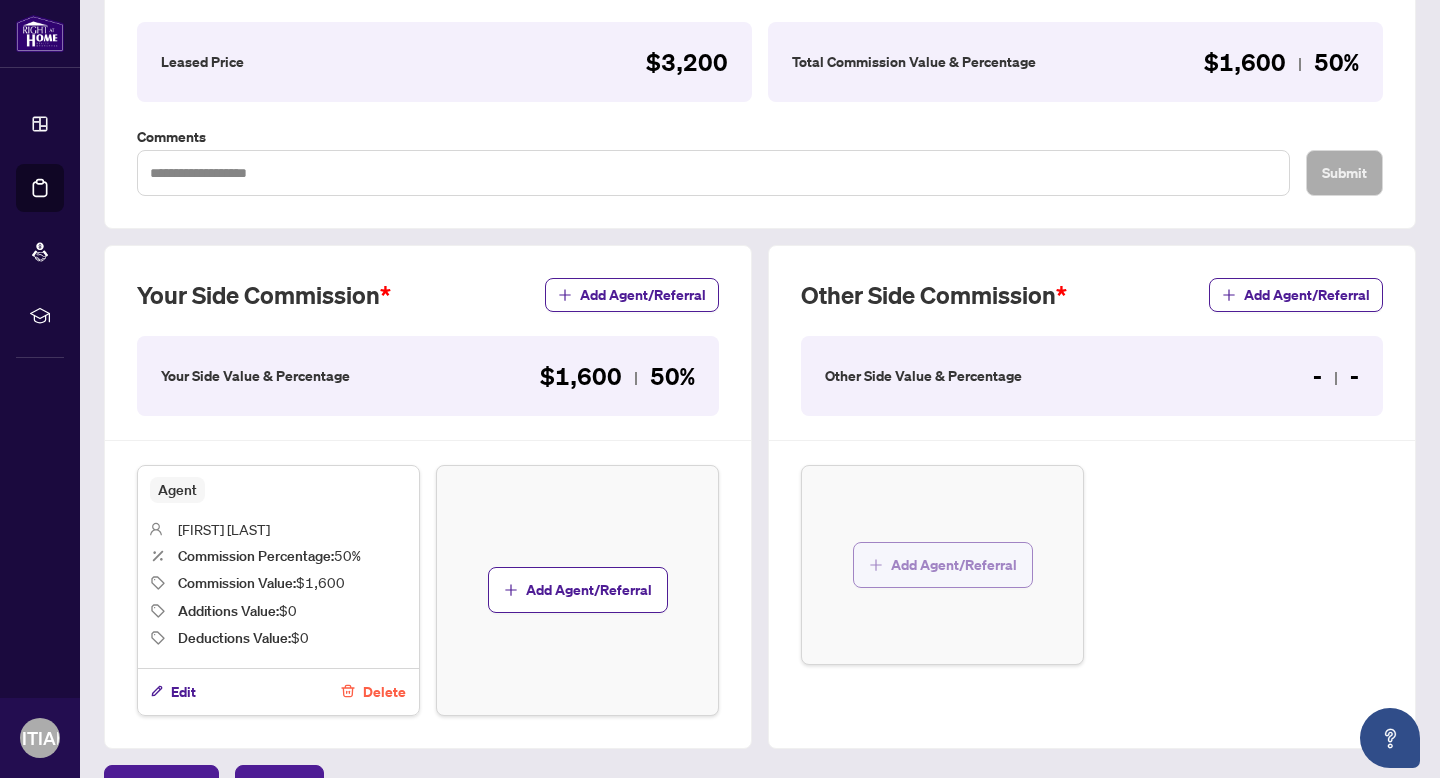 click on "Add Agent/Referral" at bounding box center [954, 565] 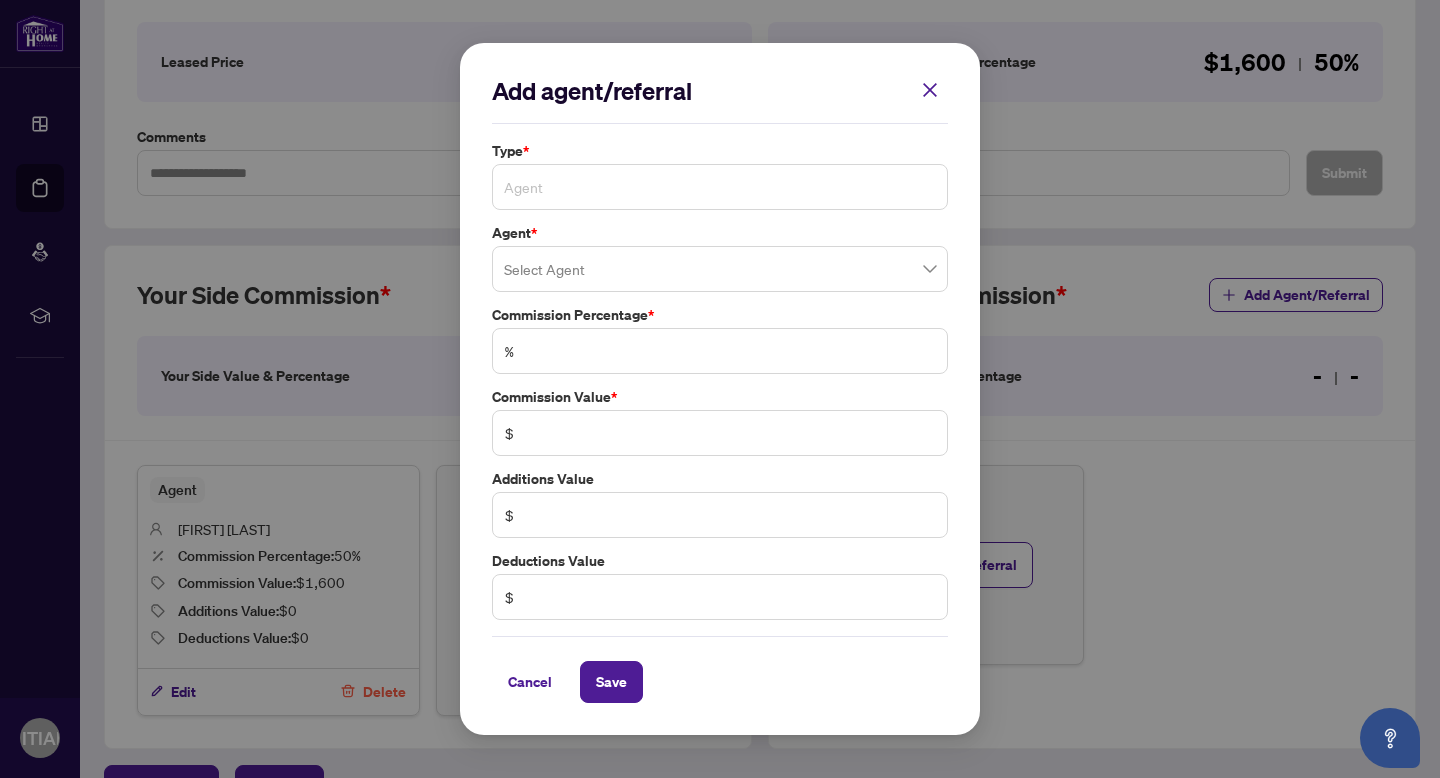 click on "Agent" at bounding box center (720, 187) 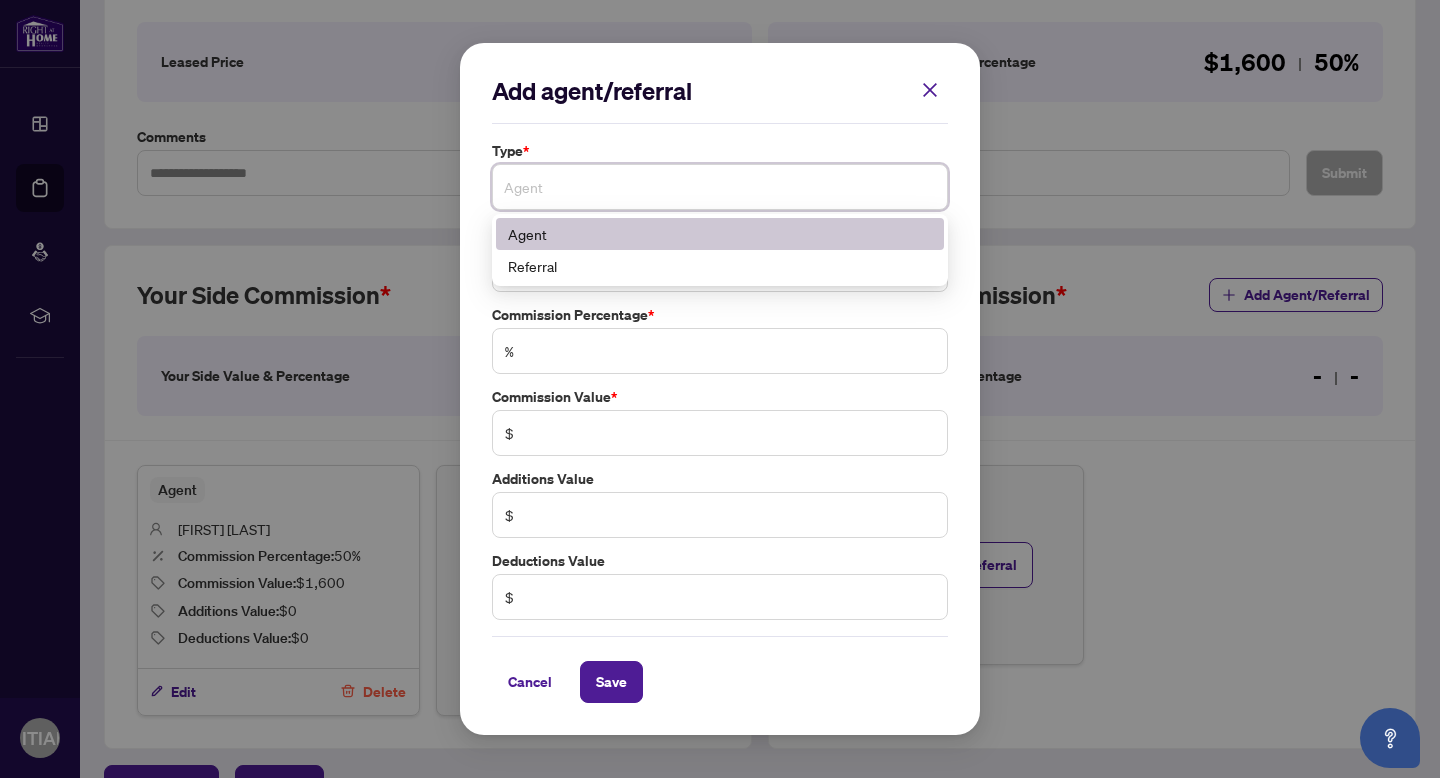 click on "Agent" at bounding box center (720, 234) 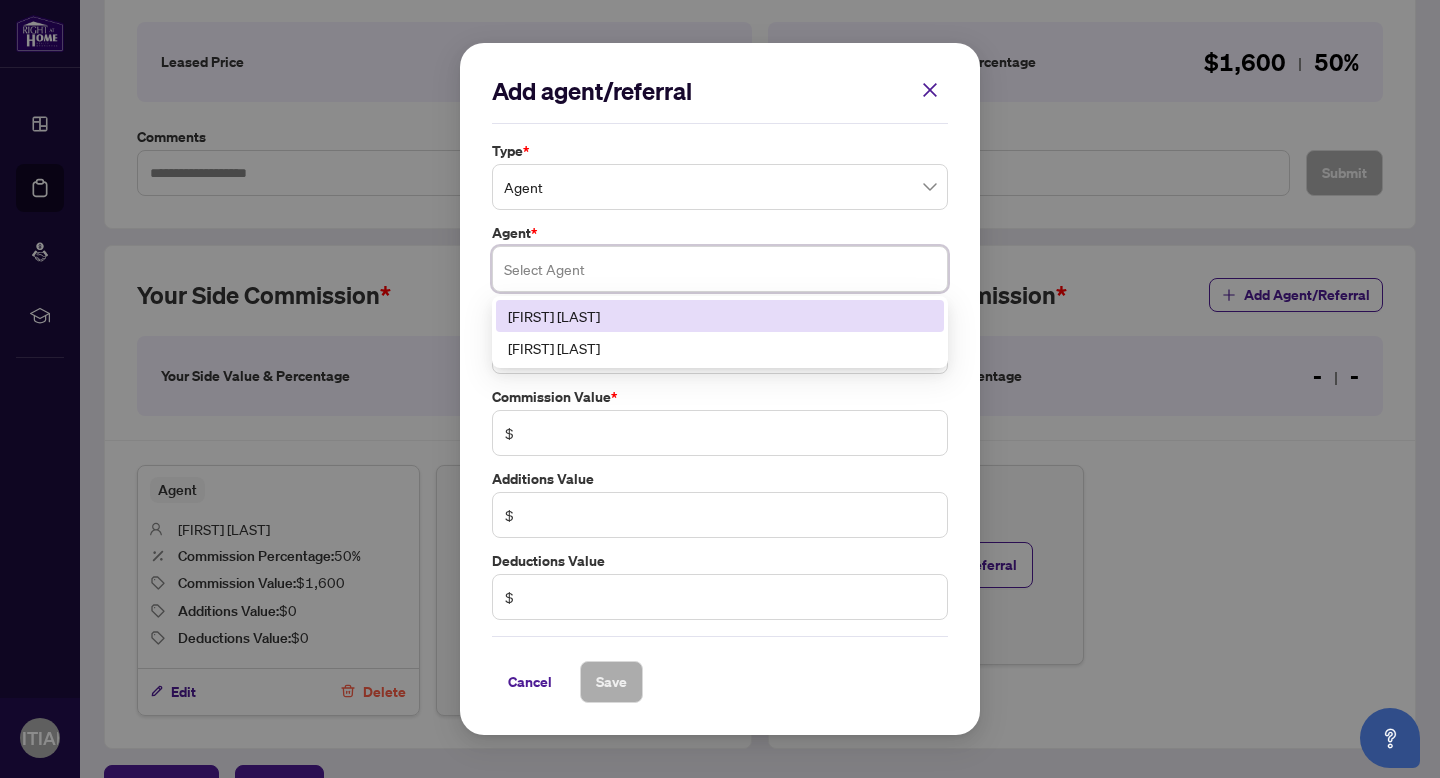 click at bounding box center (720, 269) 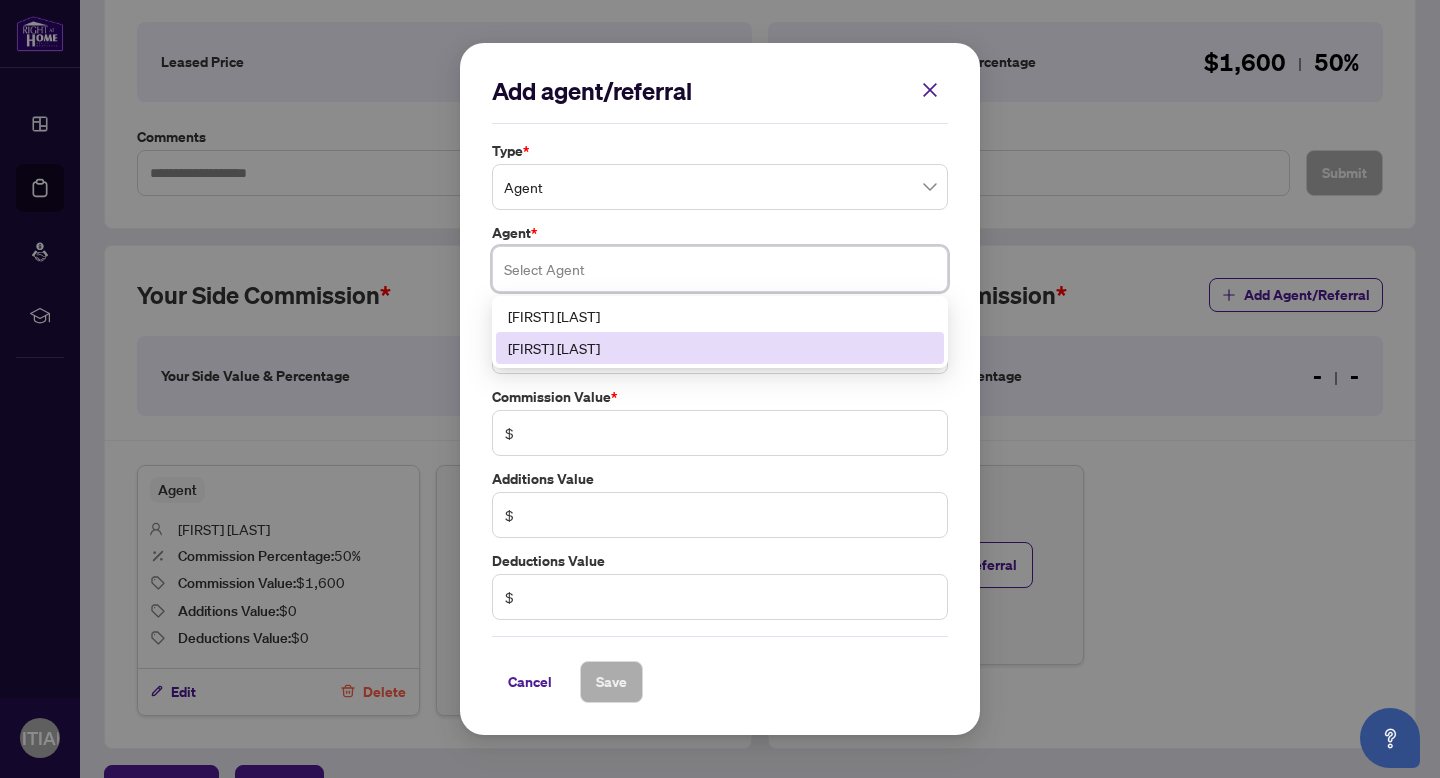 click on "[FIRST] [LAST]" at bounding box center (720, 348) 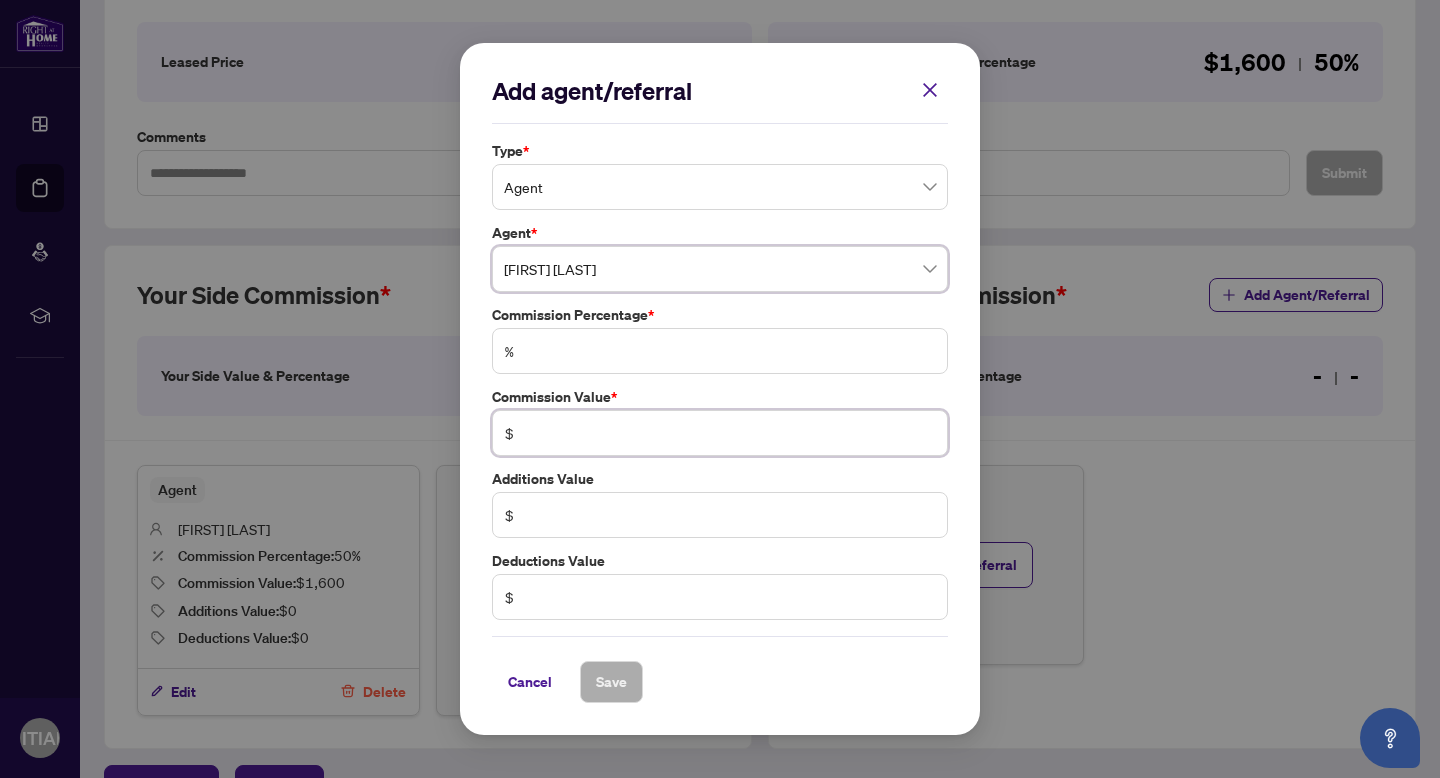 click at bounding box center (730, 433) 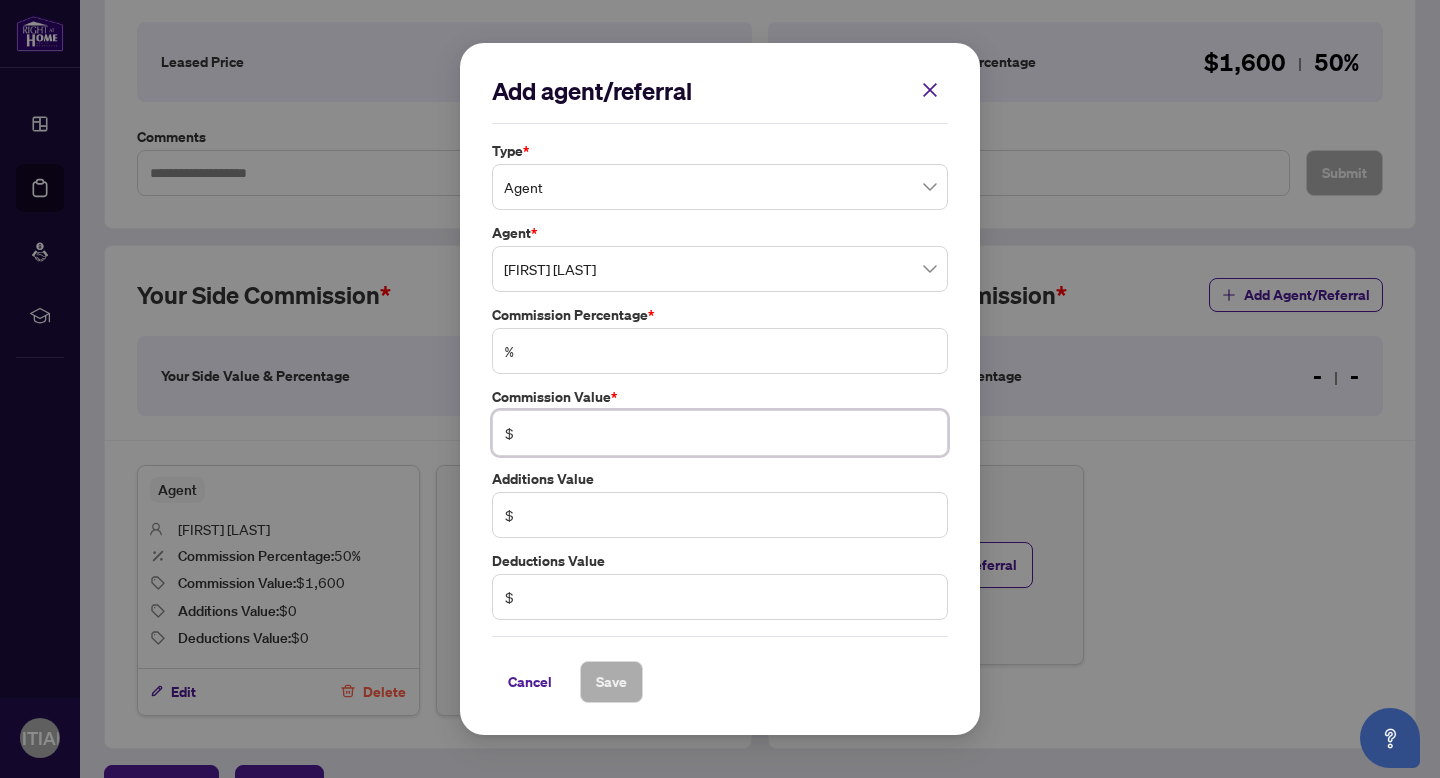 type on "******" 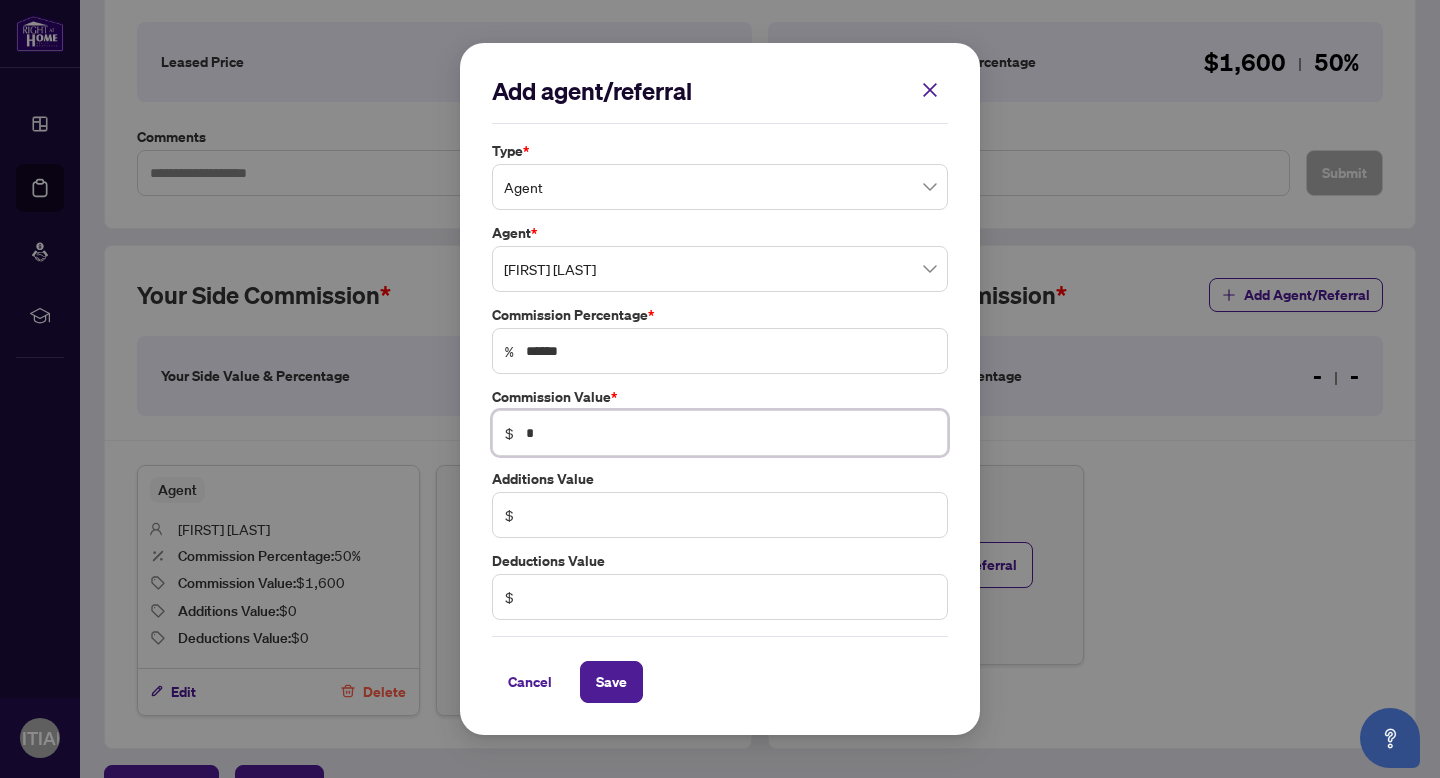 type on "***" 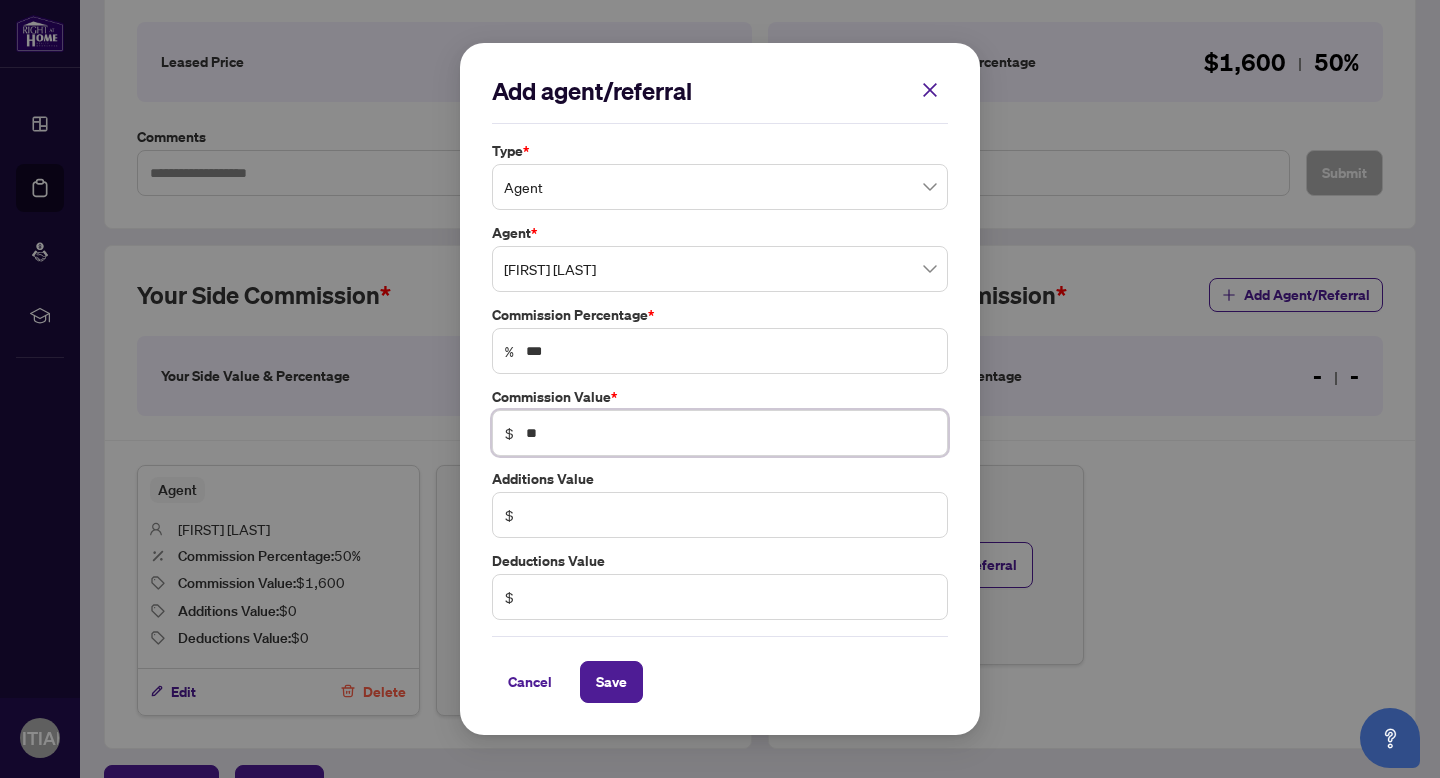 type on "*" 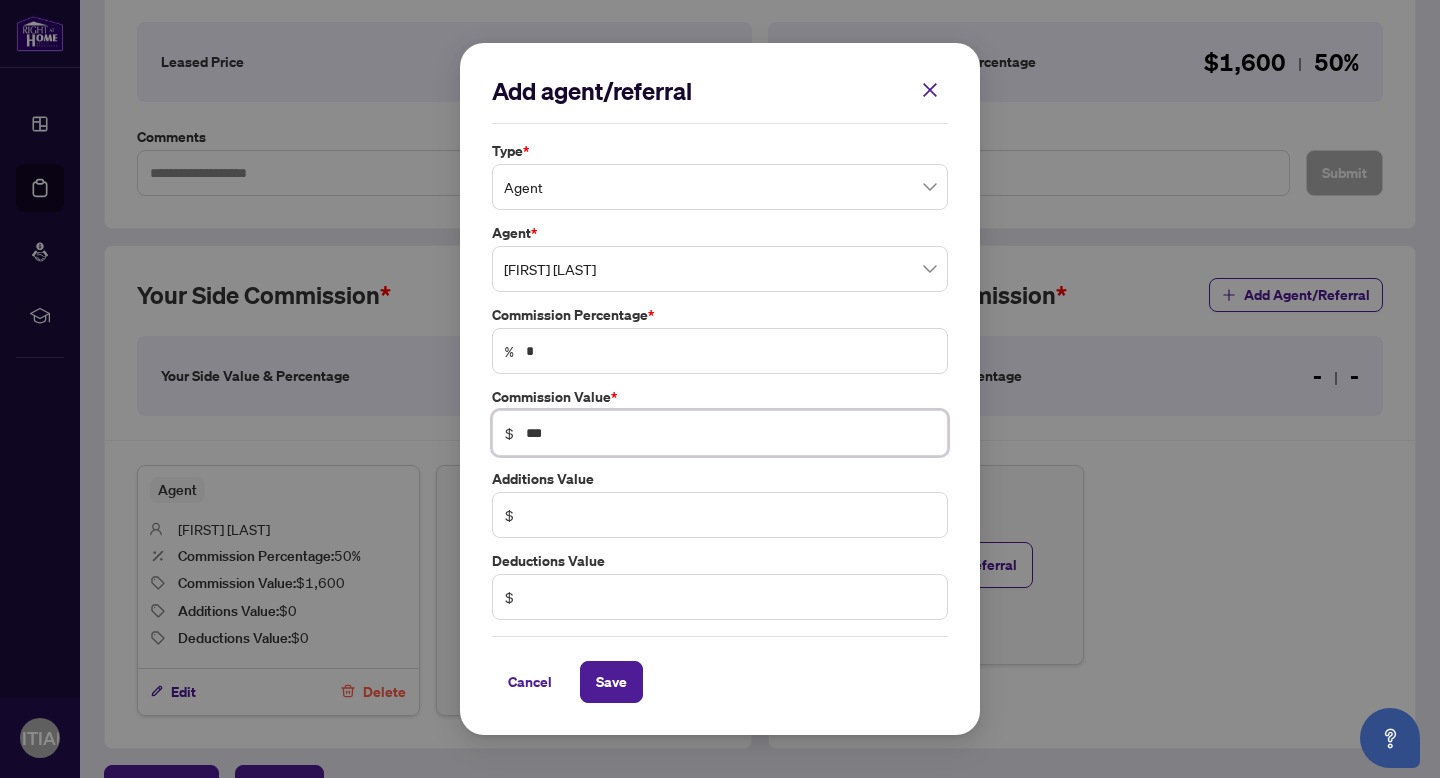 type on "**" 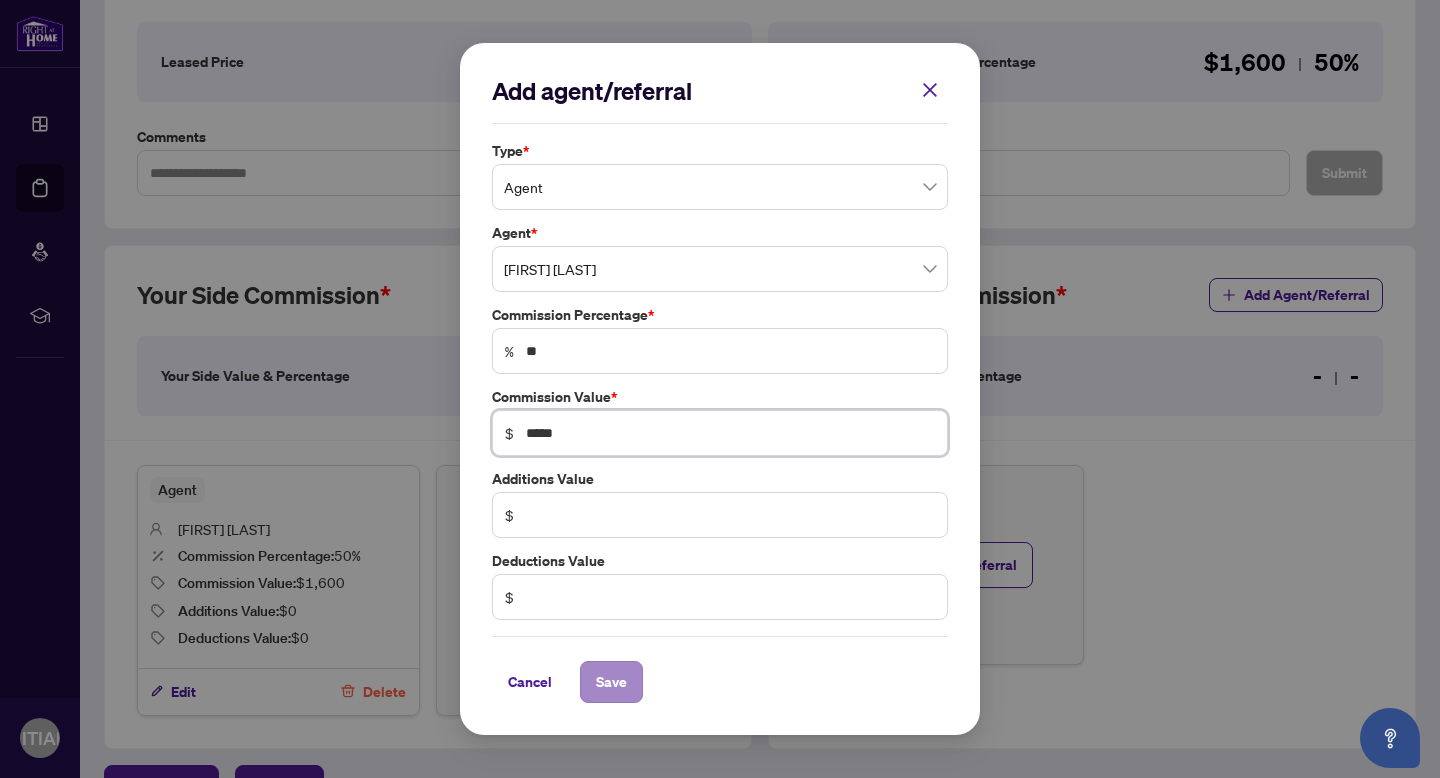type on "*****" 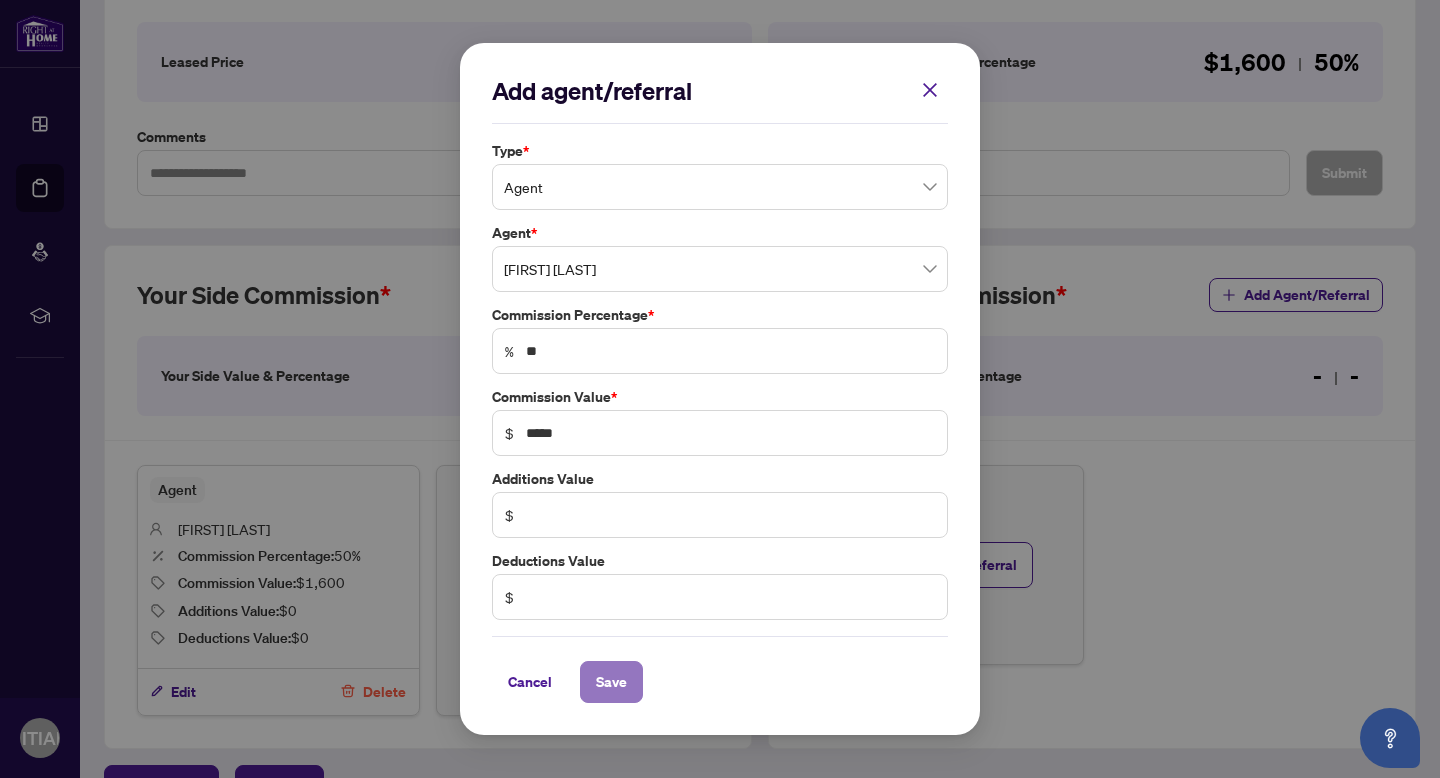 click on "Save" at bounding box center (611, 682) 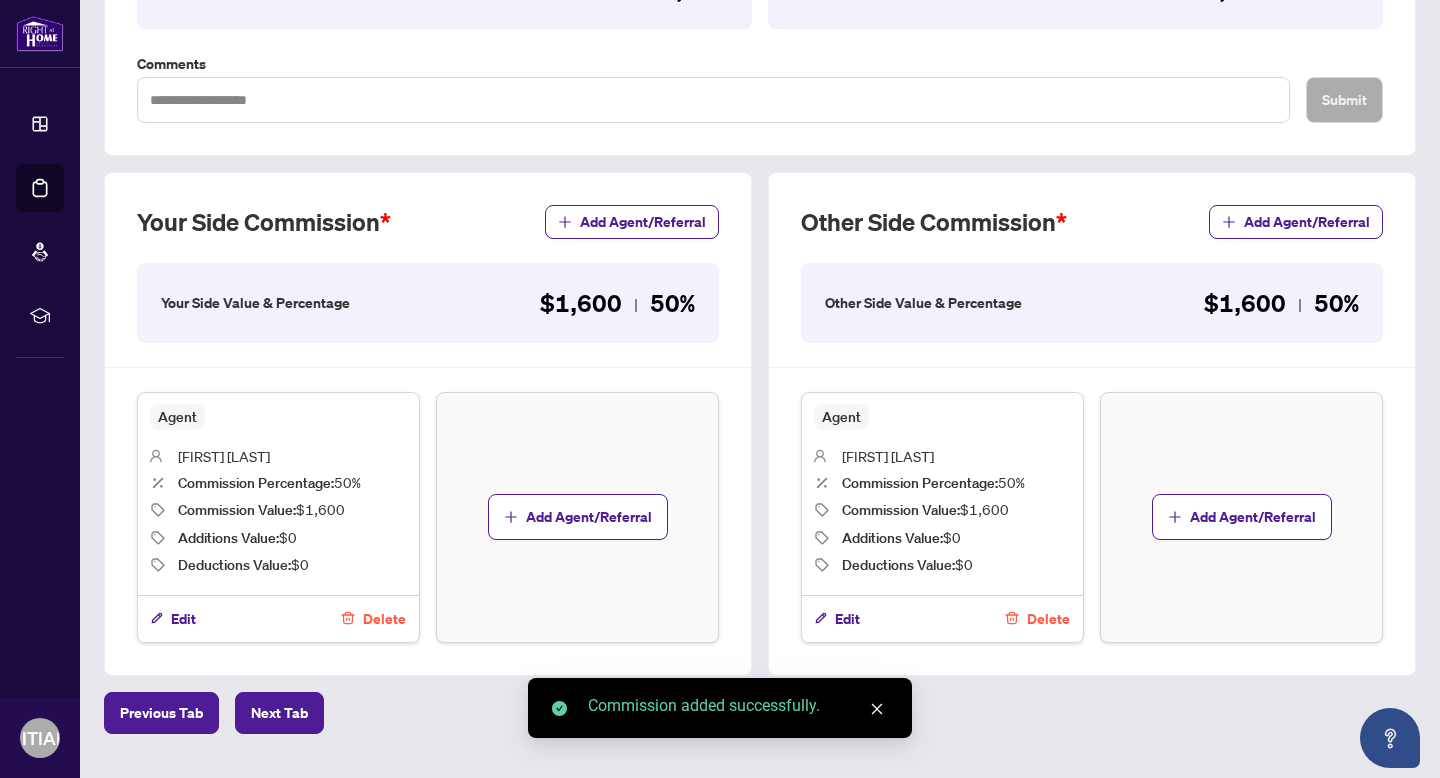 scroll, scrollTop: 458, scrollLeft: 0, axis: vertical 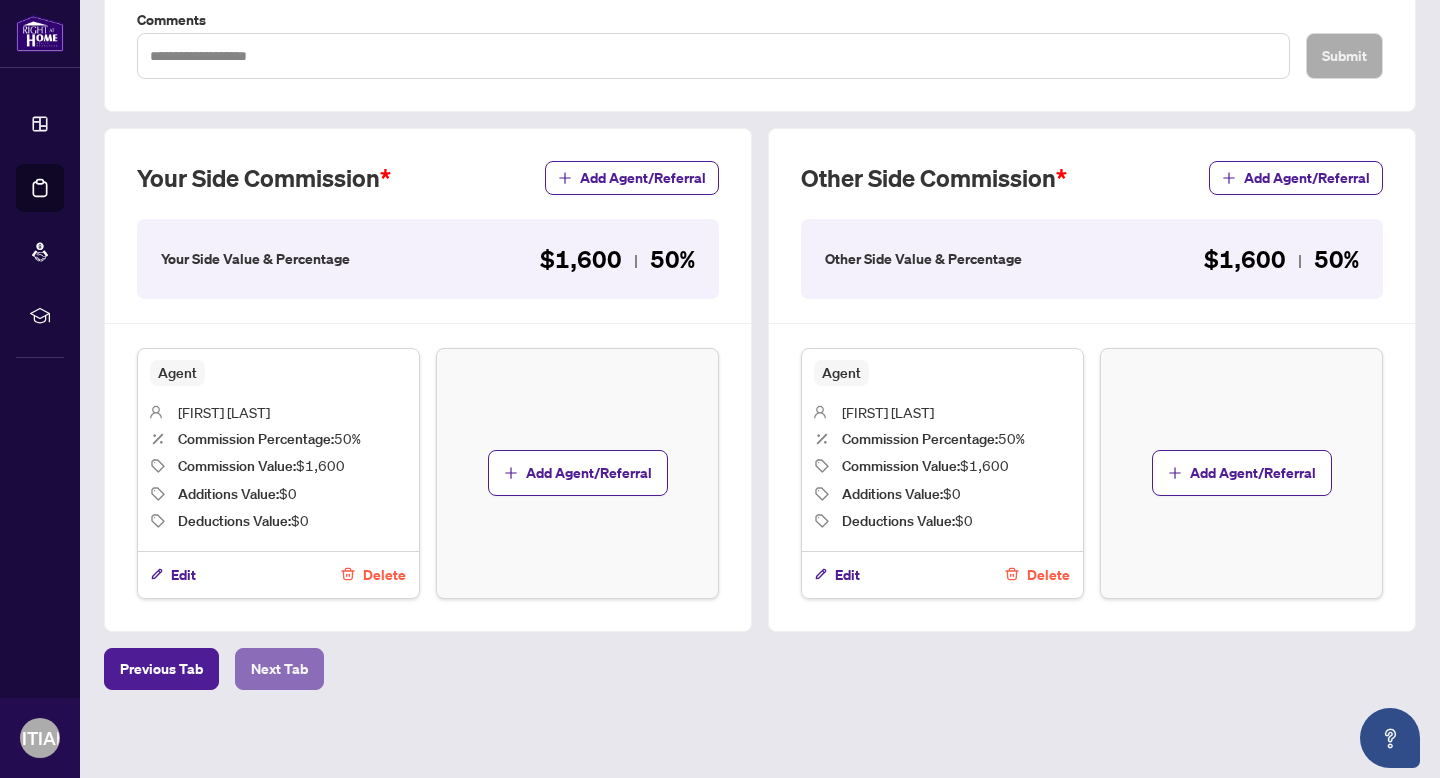 click on "Next Tab" at bounding box center (279, 669) 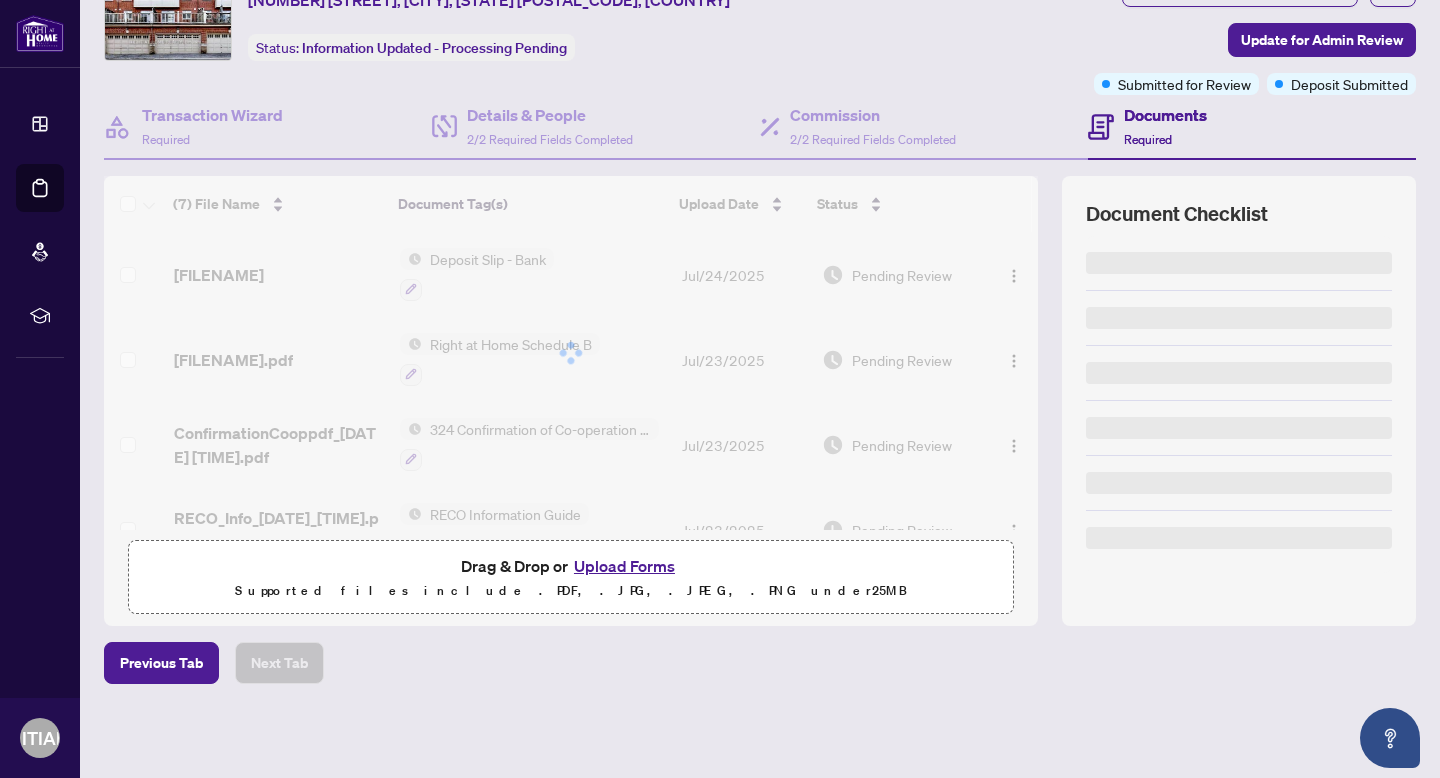 scroll, scrollTop: 0, scrollLeft: 0, axis: both 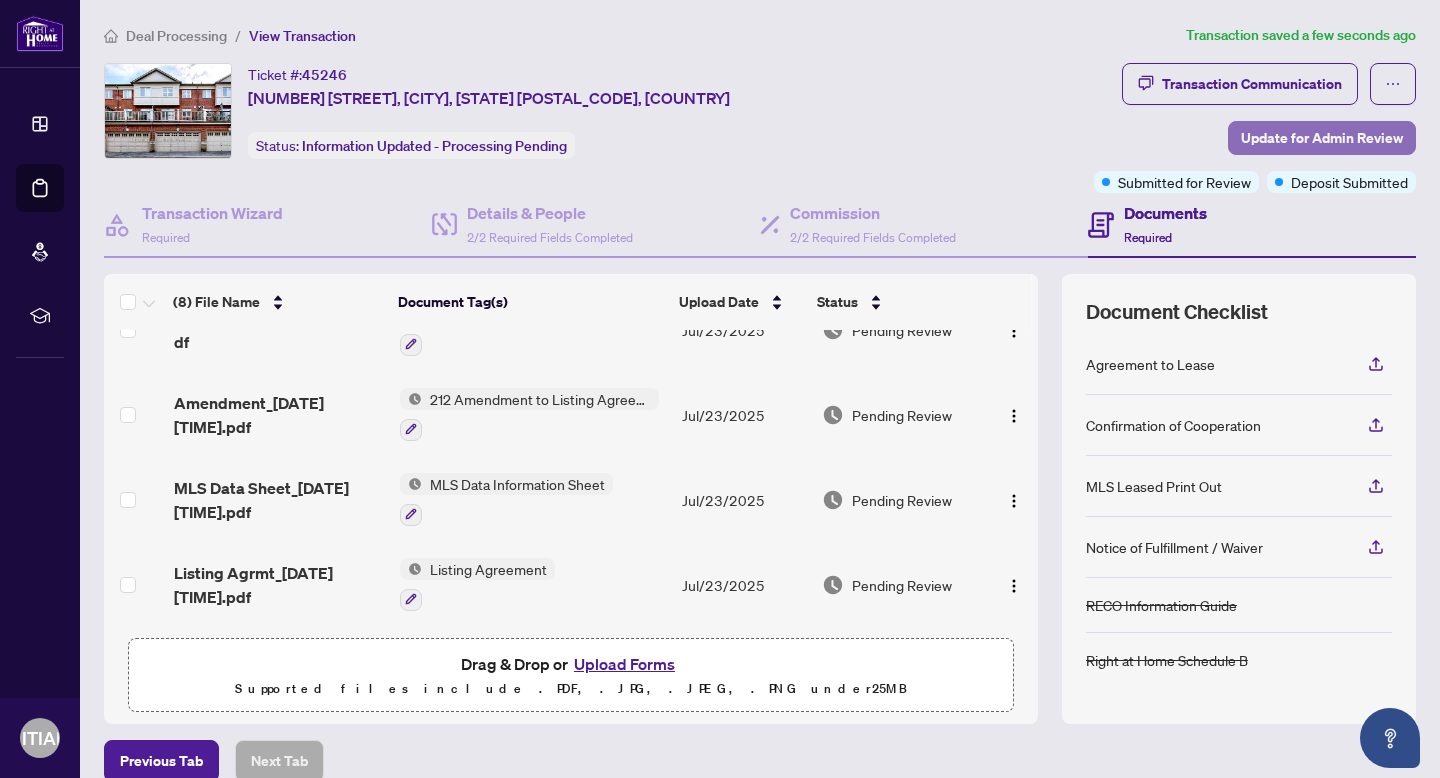 click on "Update for Admin Review" at bounding box center [1322, 138] 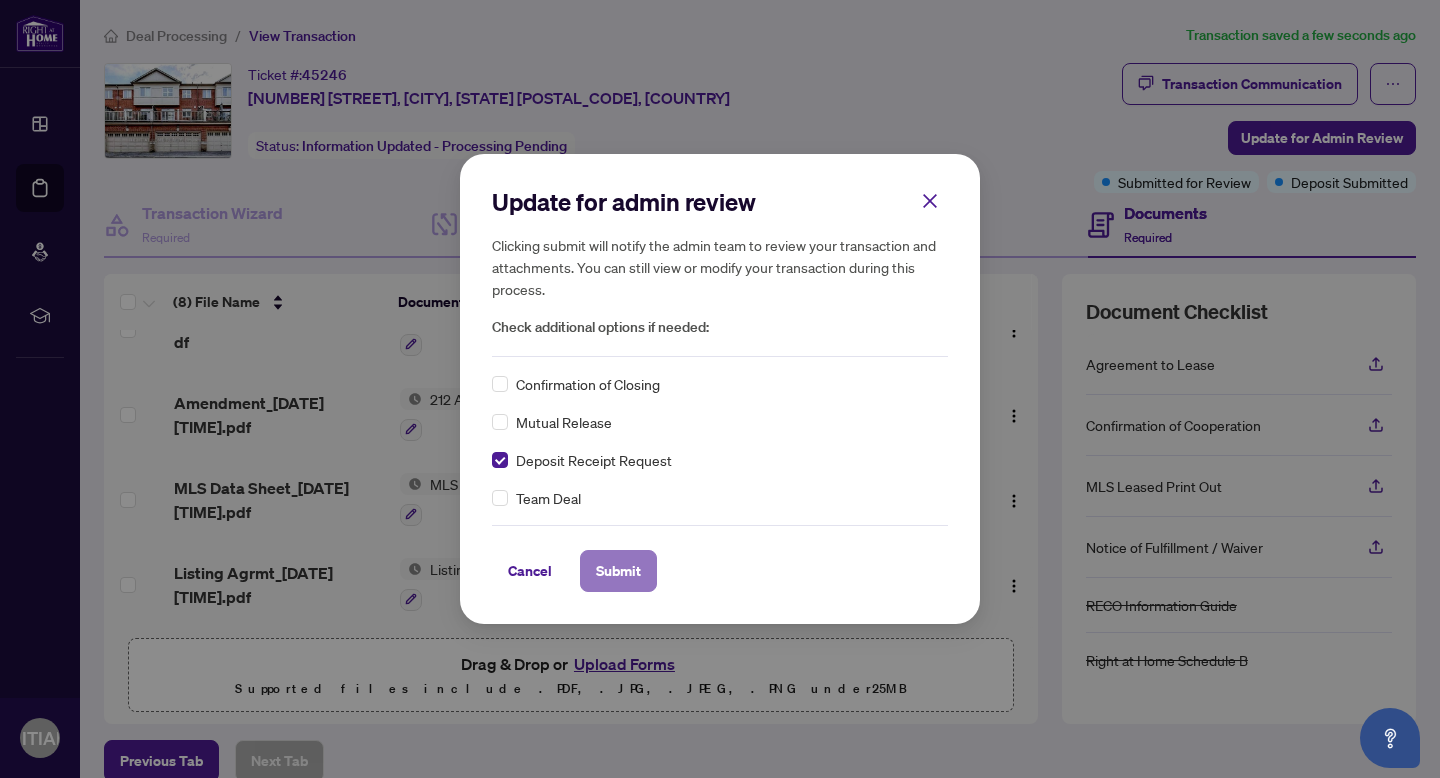 click on "Submit" at bounding box center [618, 571] 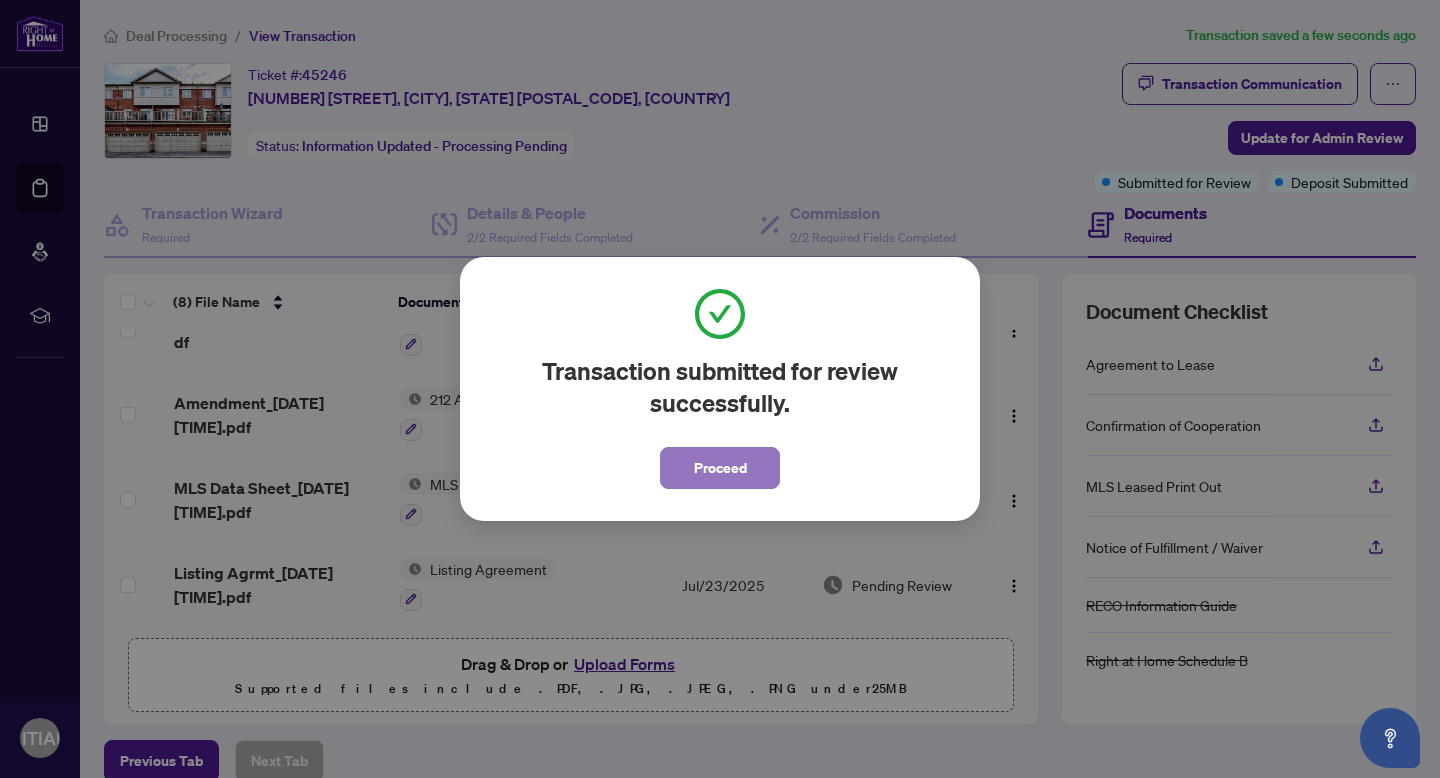 click on "Proceed" at bounding box center [720, 468] 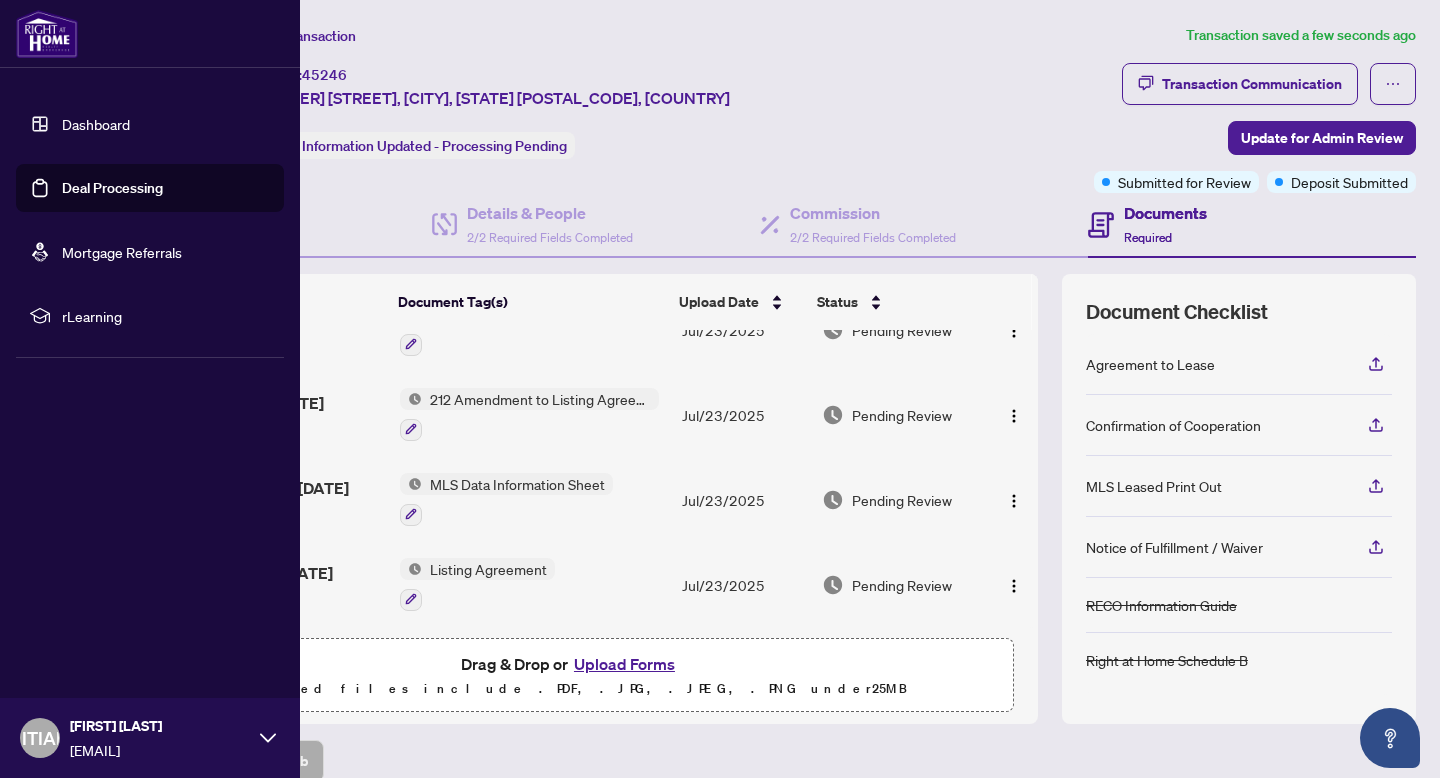 click on "Dashboard" at bounding box center (96, 124) 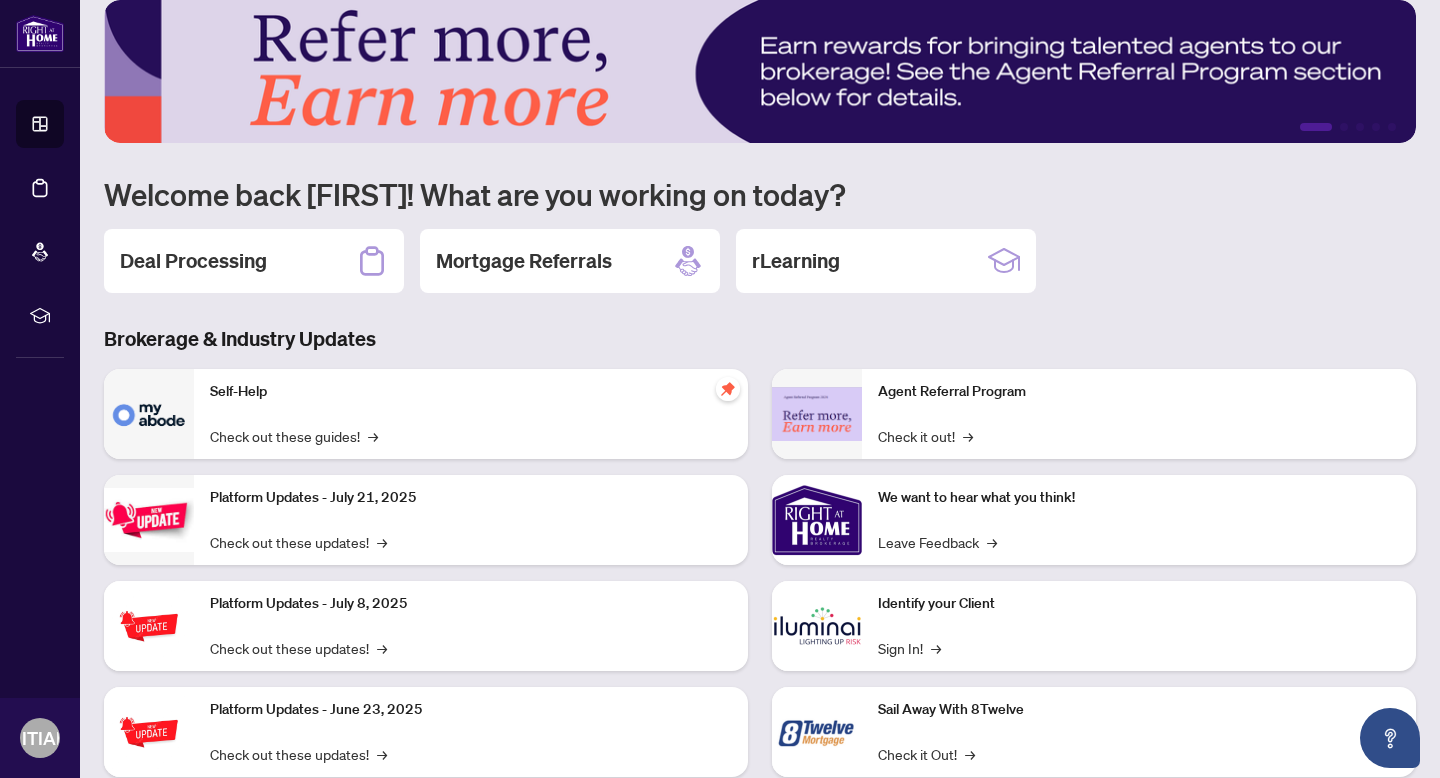 scroll, scrollTop: 0, scrollLeft: 0, axis: both 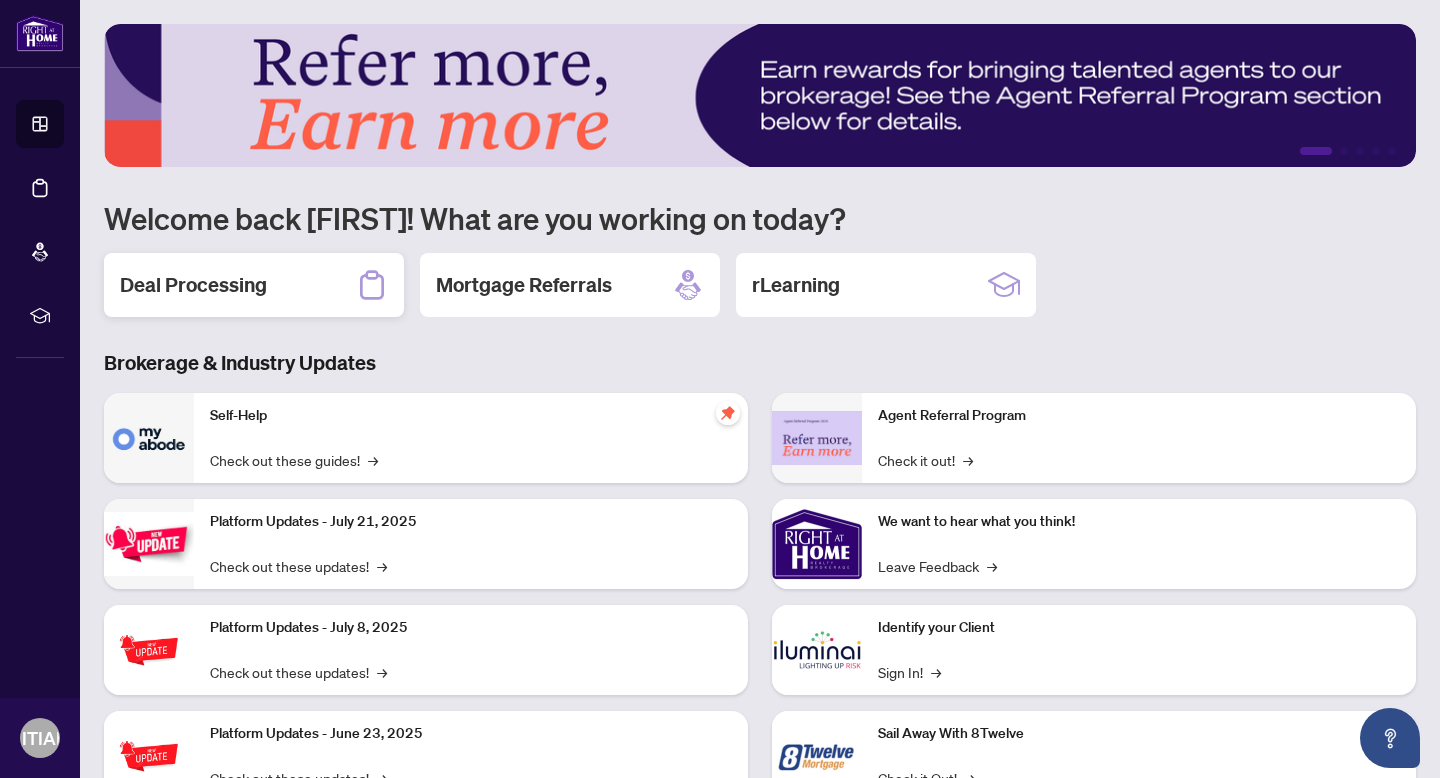 click on "Deal Processing" at bounding box center (254, 285) 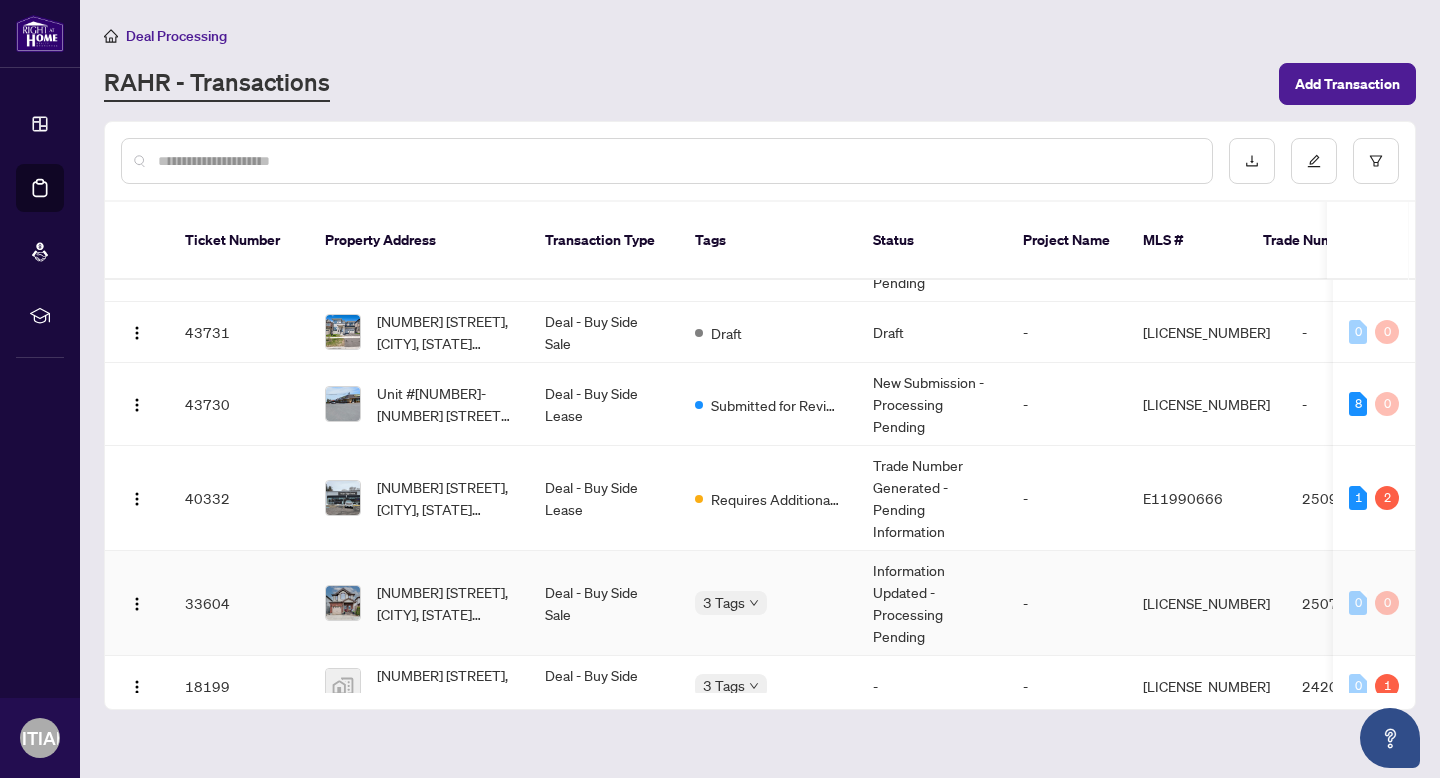 scroll, scrollTop: 97, scrollLeft: 0, axis: vertical 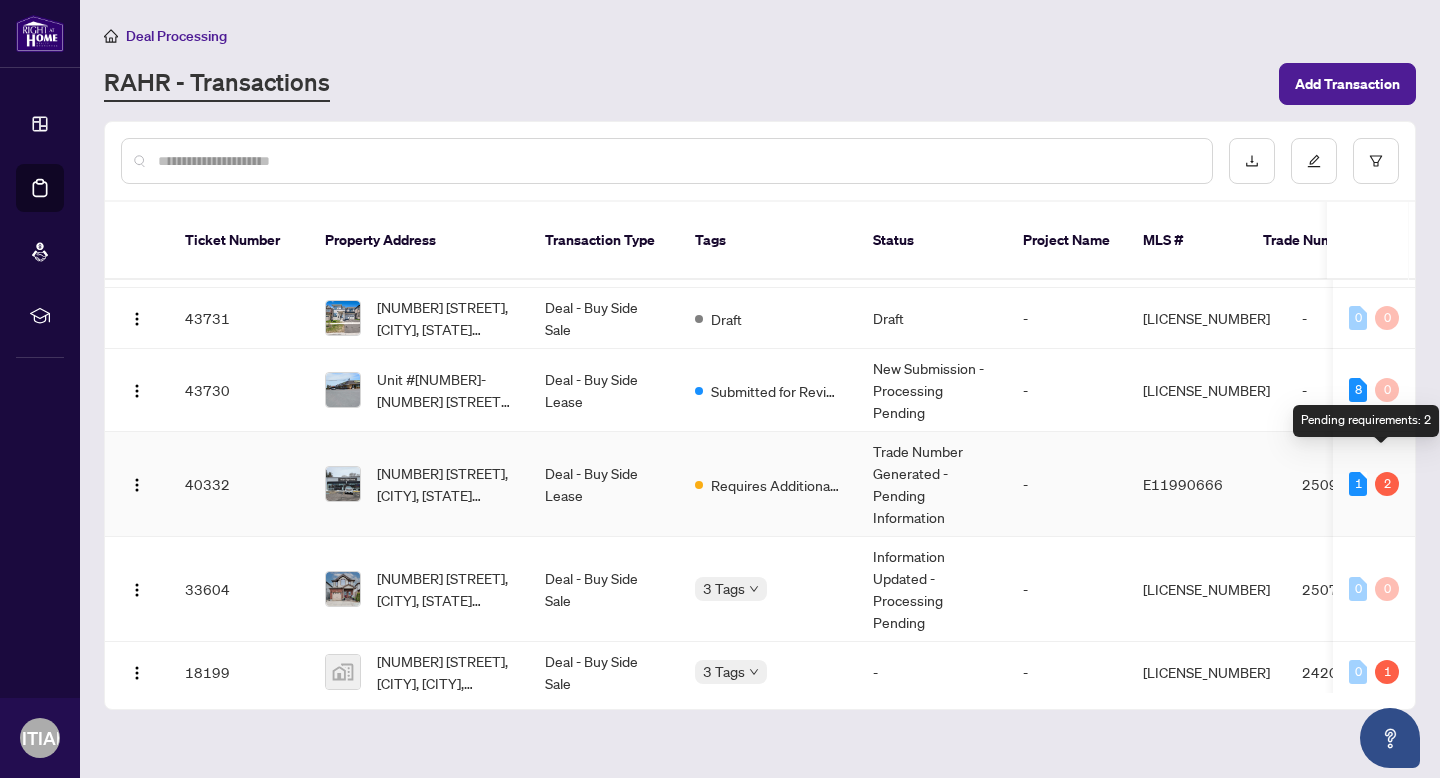 click on "2" at bounding box center (1387, 484) 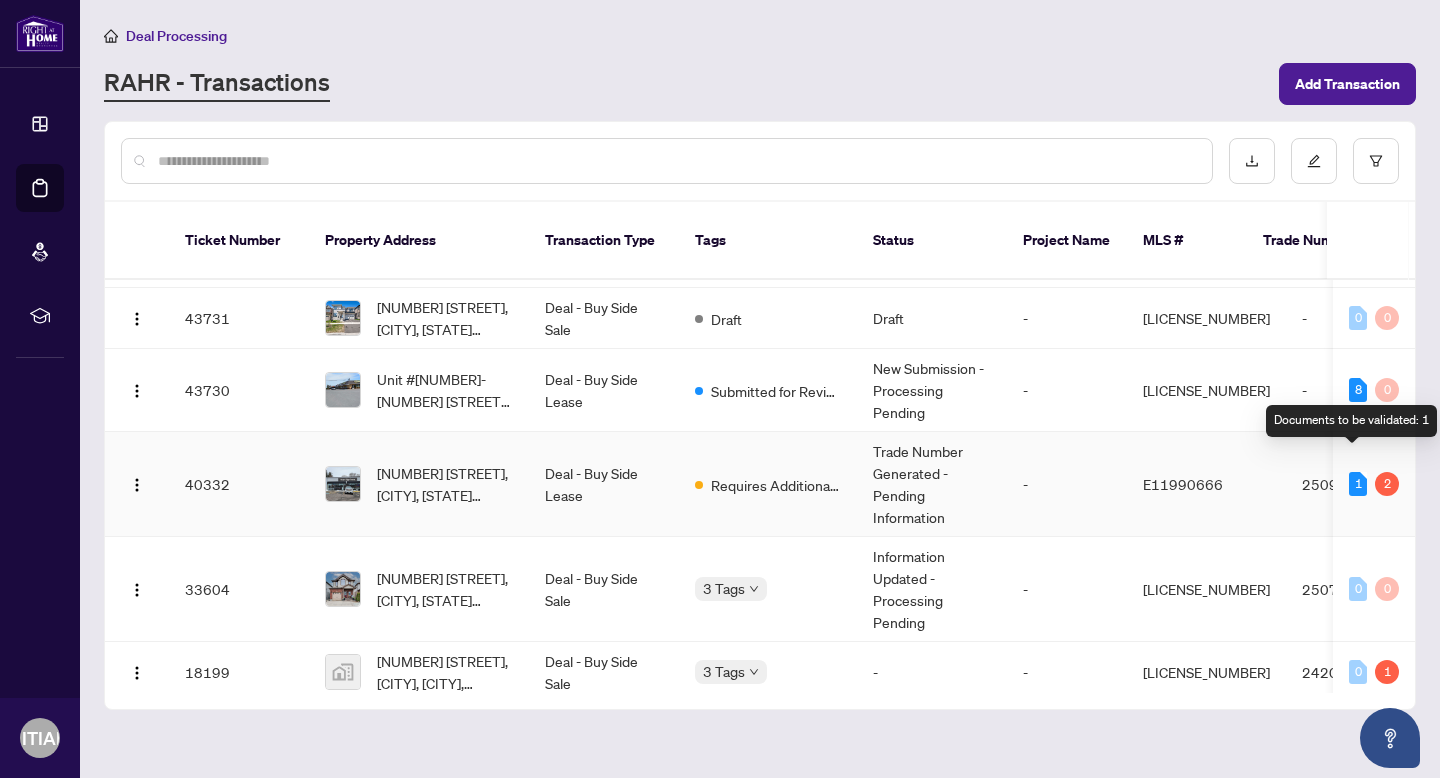 click on "1" at bounding box center (1358, 484) 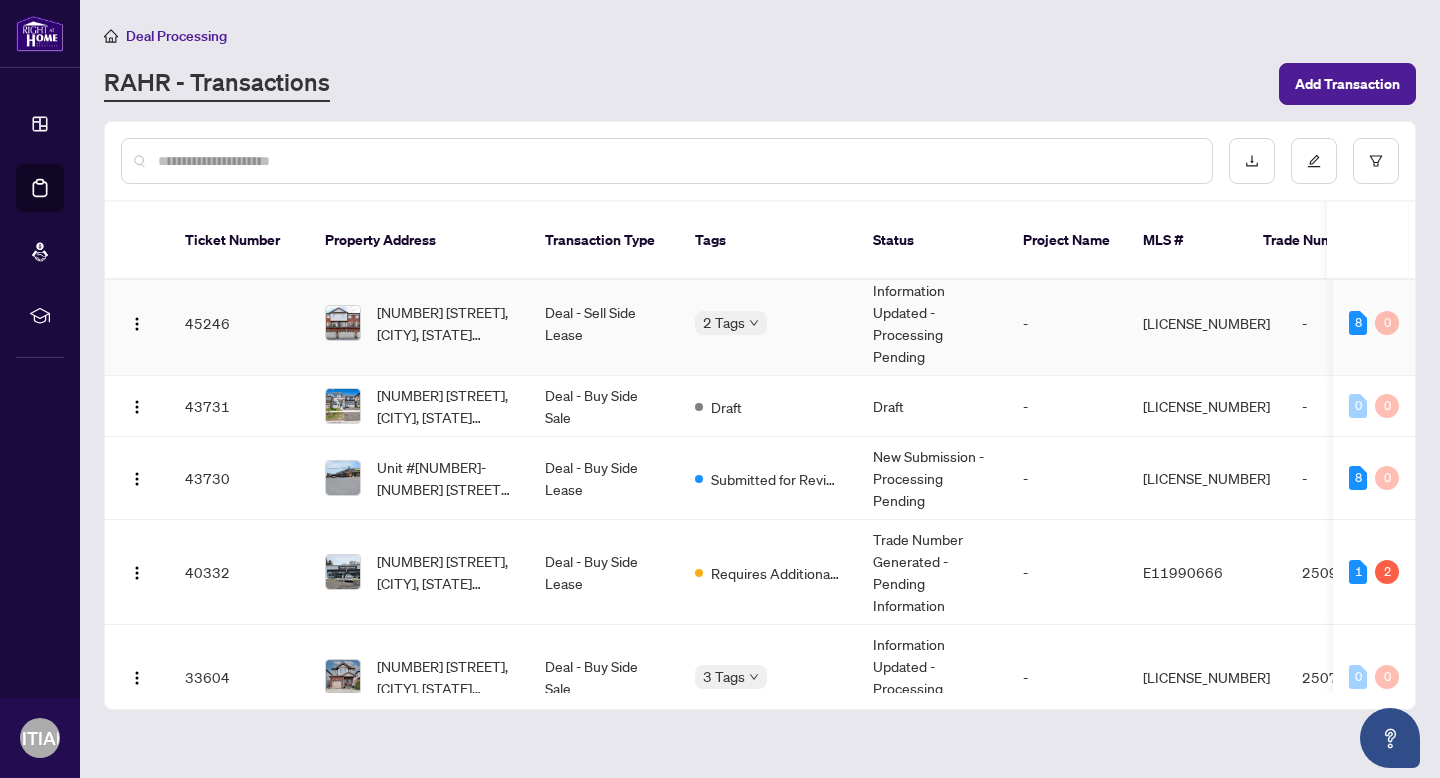 scroll, scrollTop: 0, scrollLeft: 0, axis: both 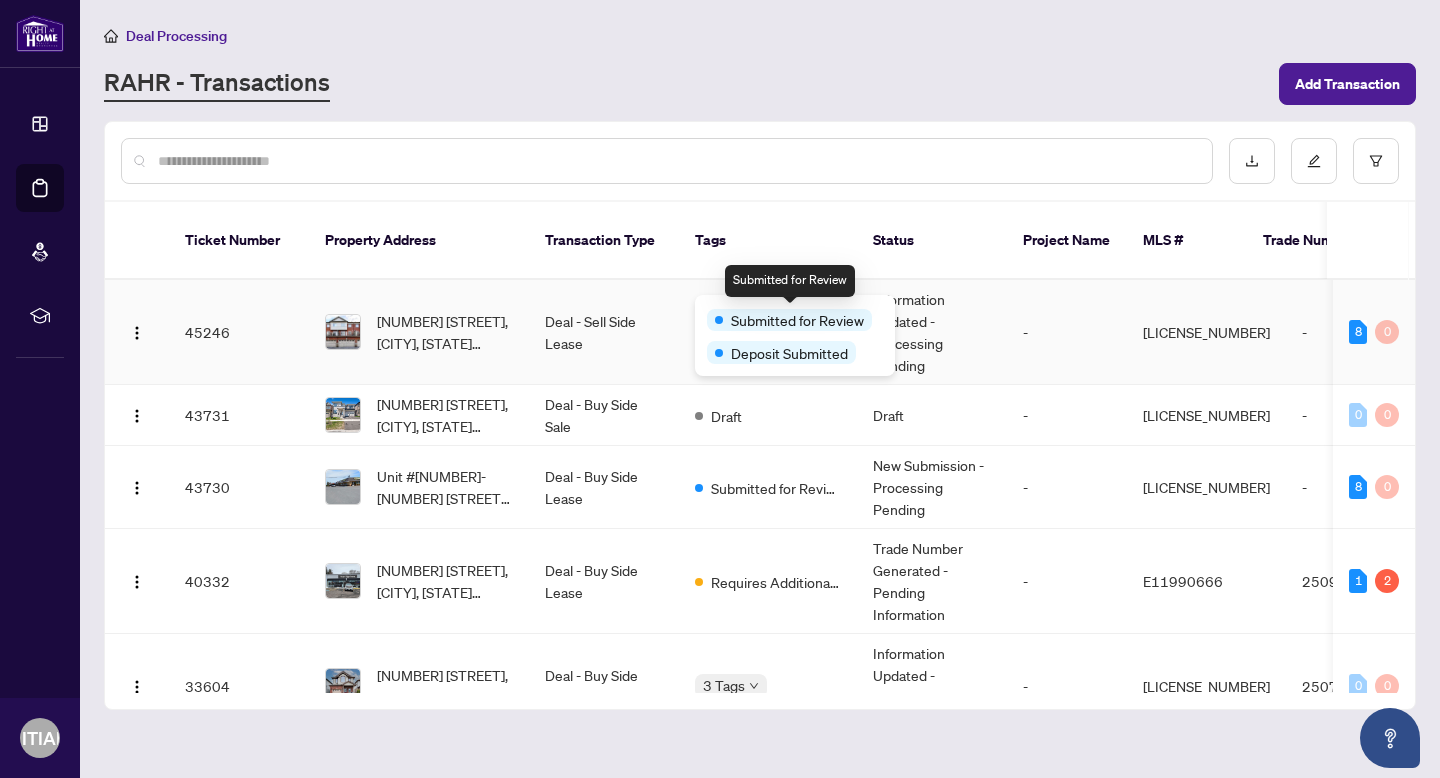 click on "Submitted for Review" at bounding box center (789, 320) 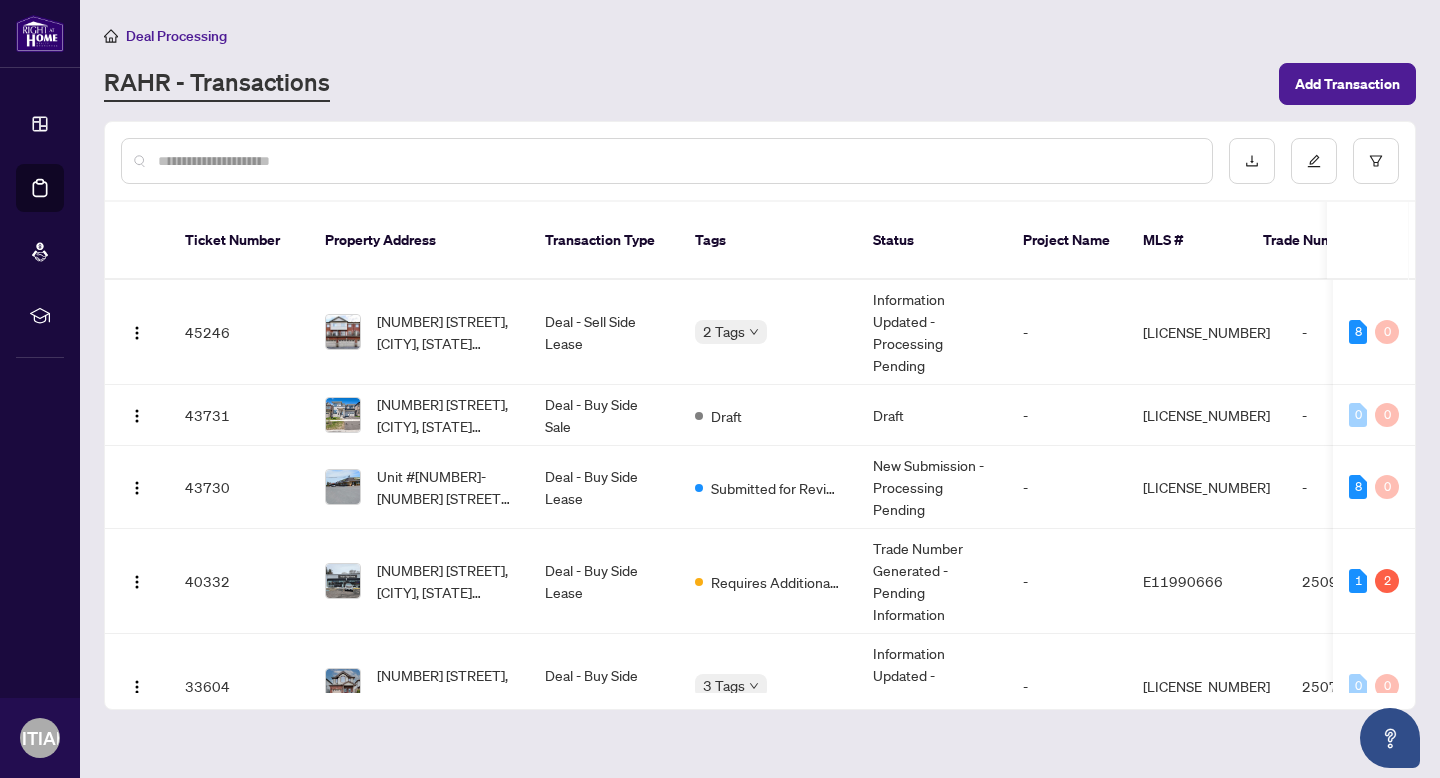click on "Tags" at bounding box center [768, 241] 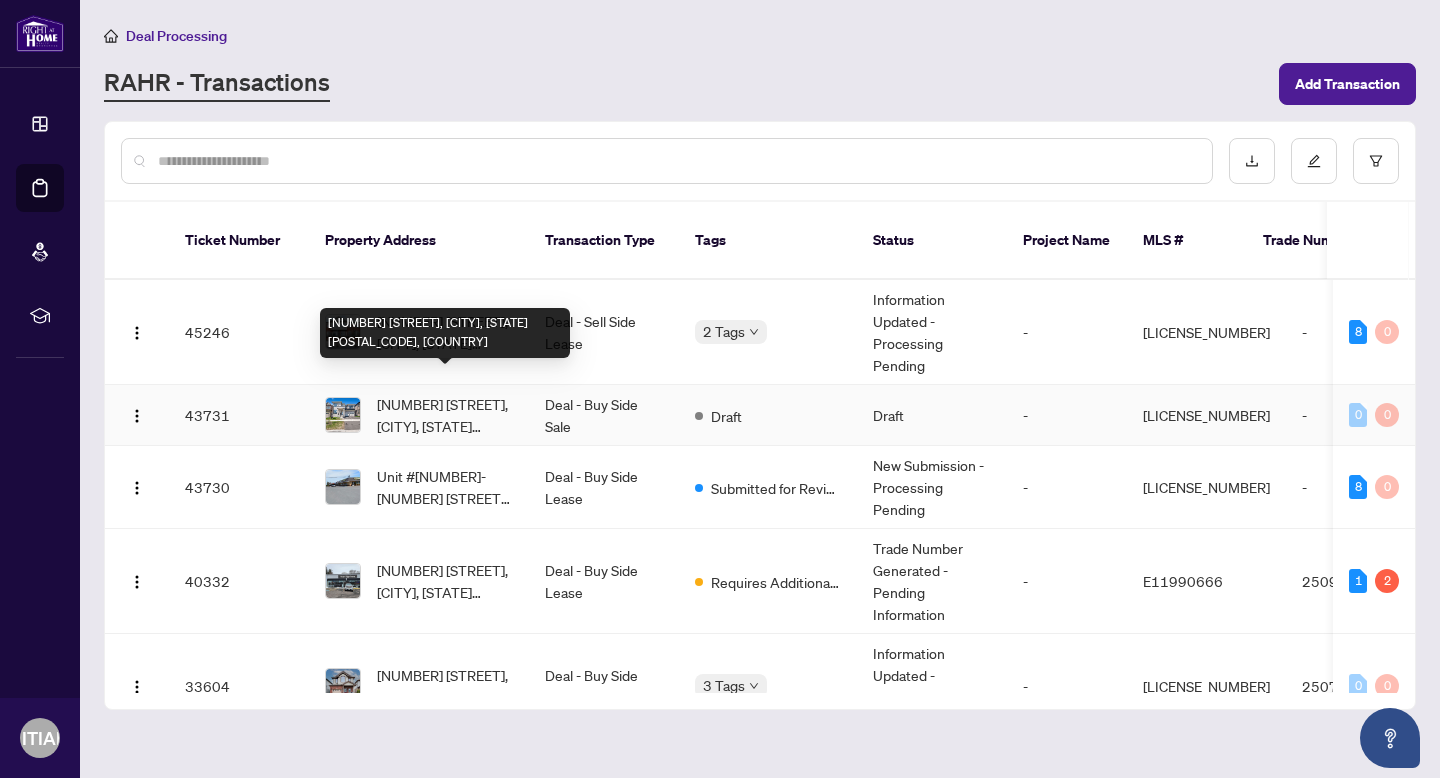 click on "[NUMBER] [STREET], [CITY], [STATE] [POSTAL_CODE], [COUNTRY]" at bounding box center [445, 415] 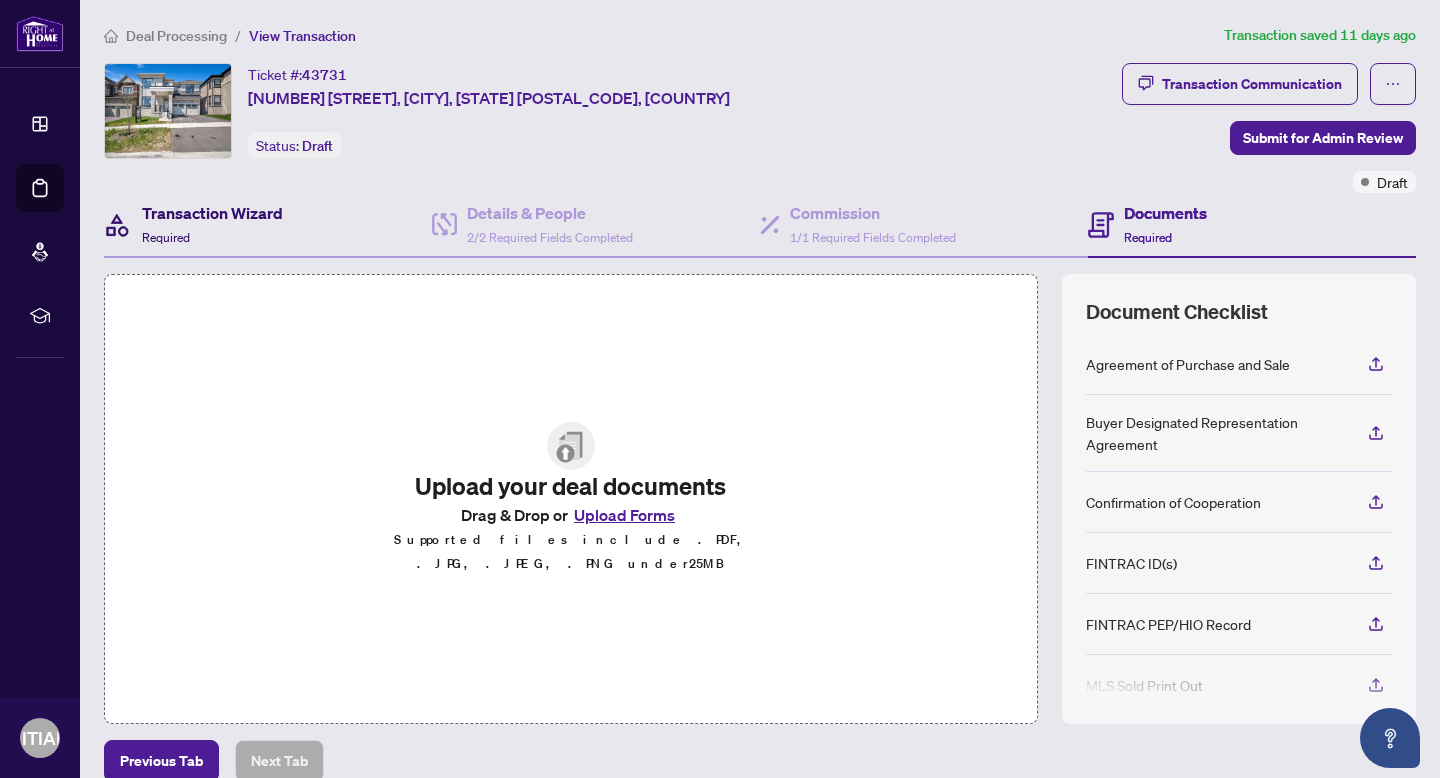 click on "Transaction Wizard Required" at bounding box center [212, 224] 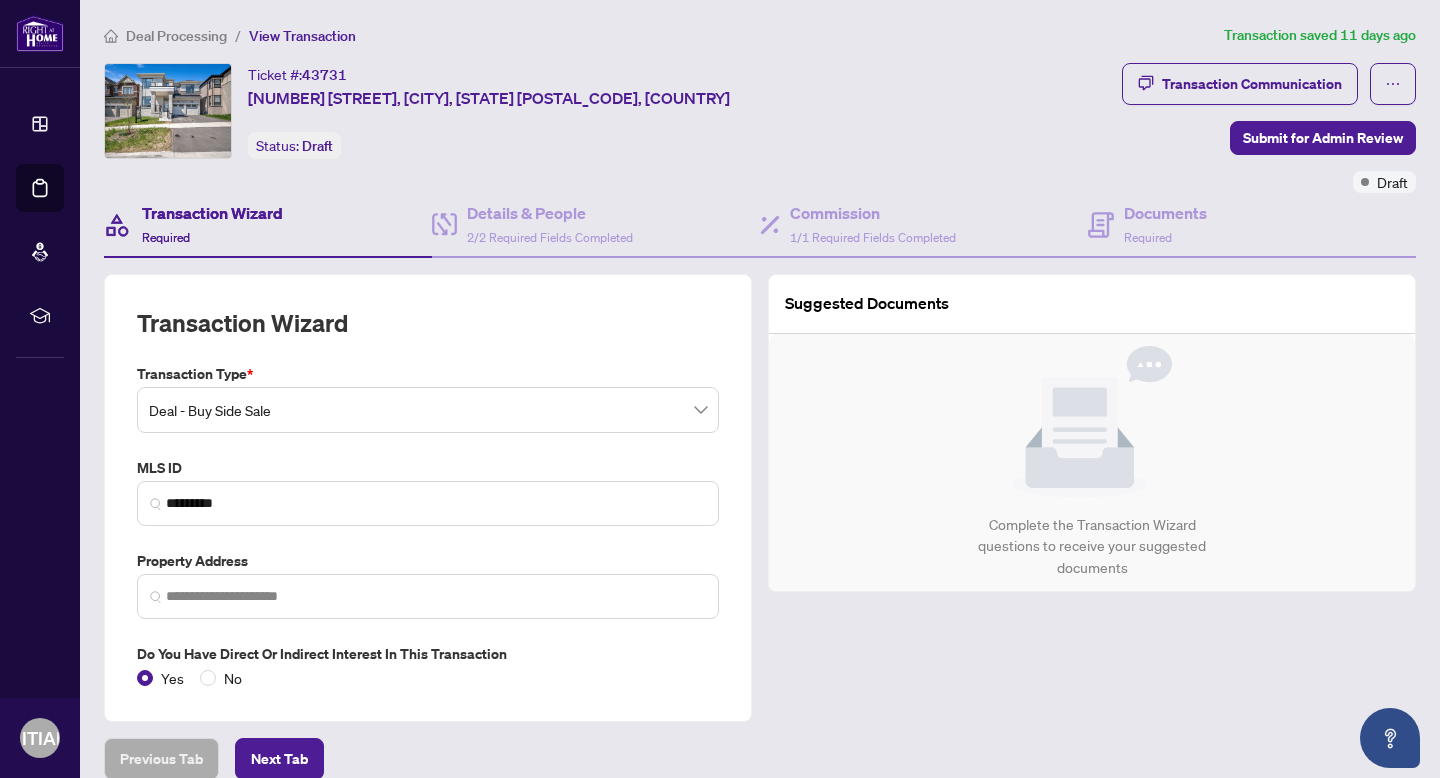 type on "**********" 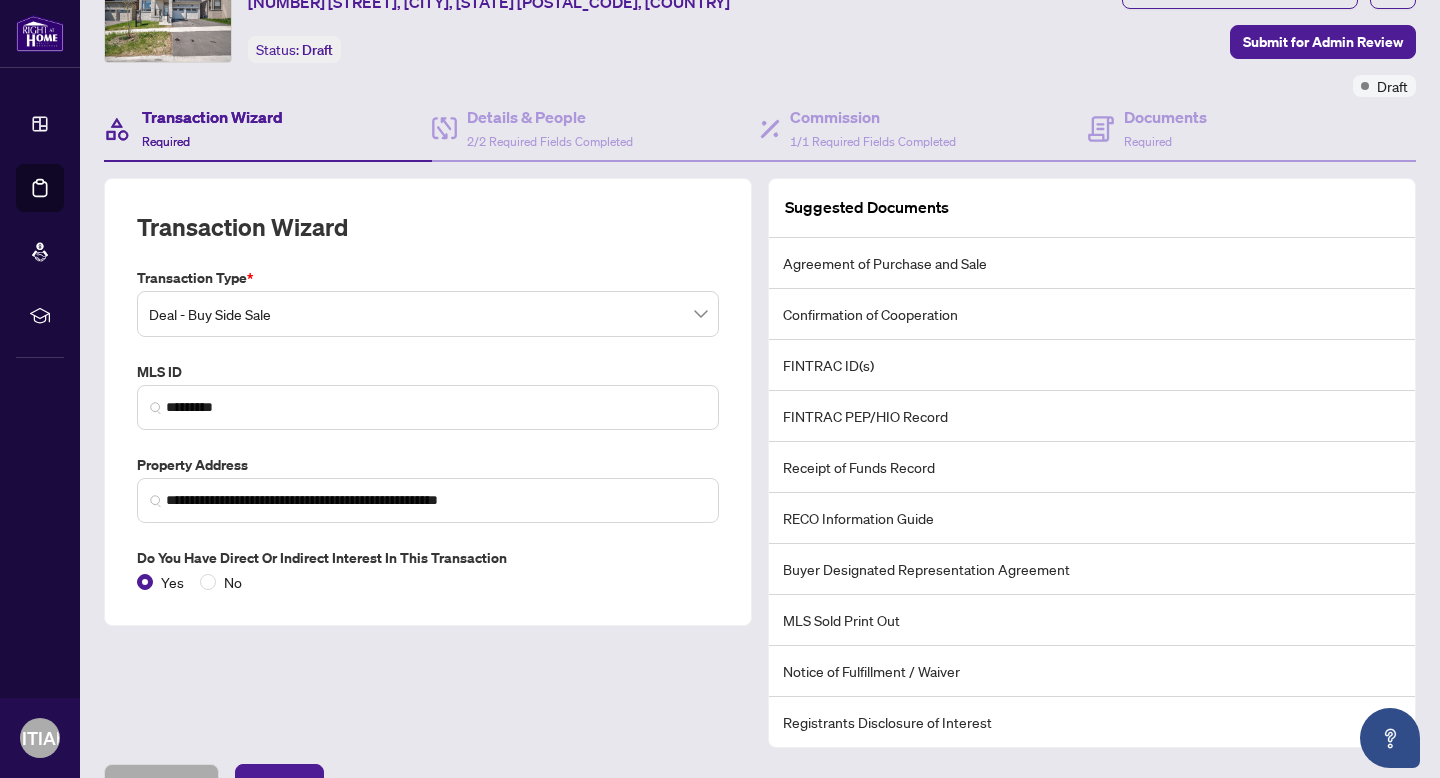 scroll, scrollTop: 217, scrollLeft: 0, axis: vertical 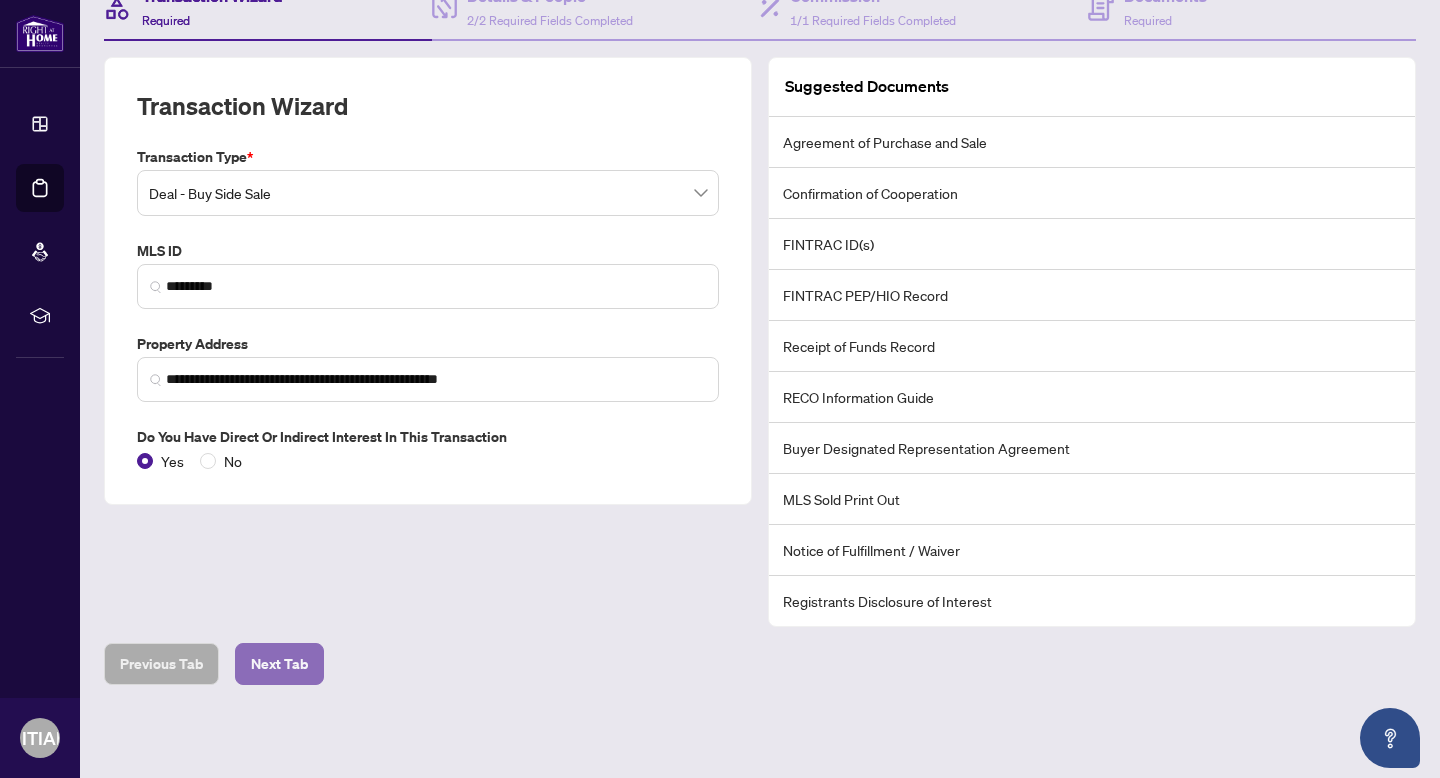 click on "Next Tab" at bounding box center [279, 664] 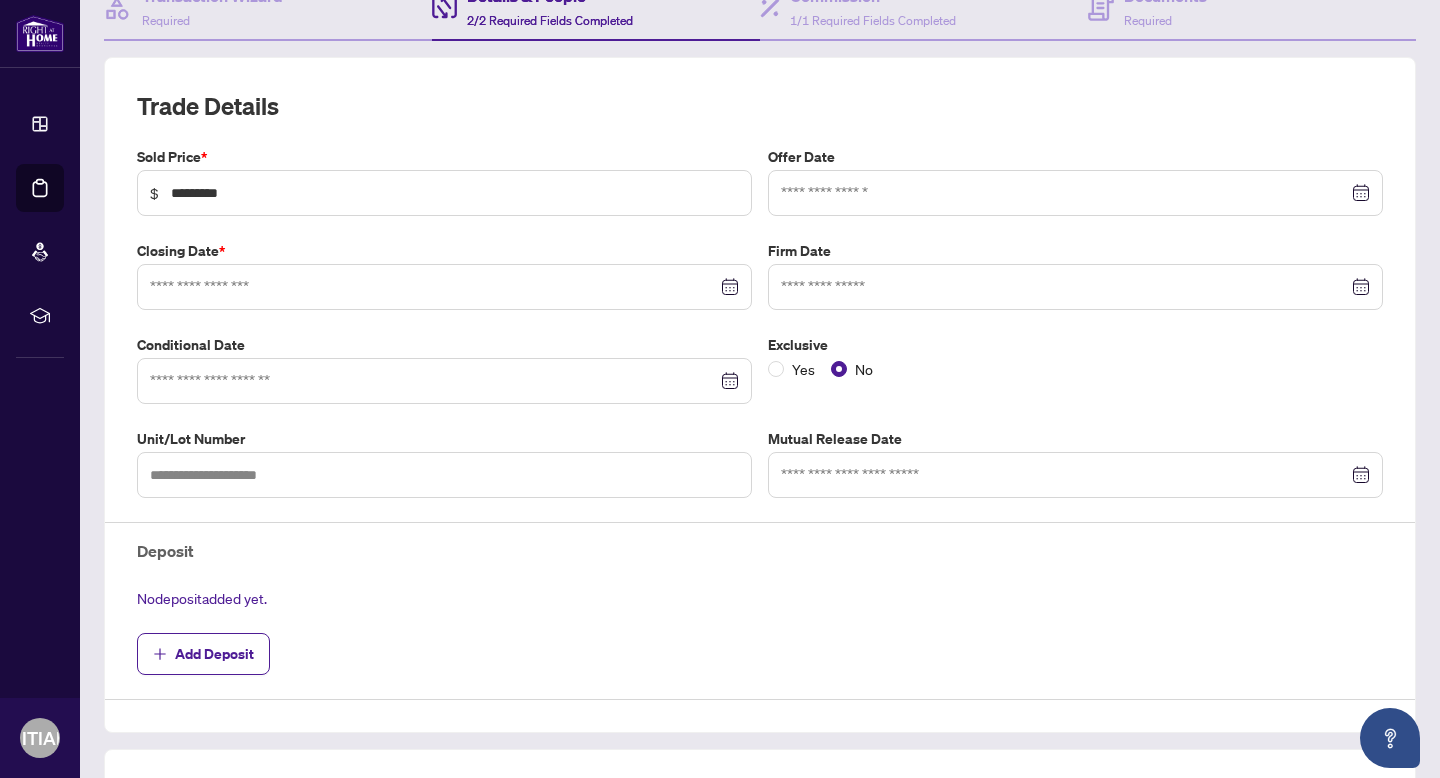 type on "**********" 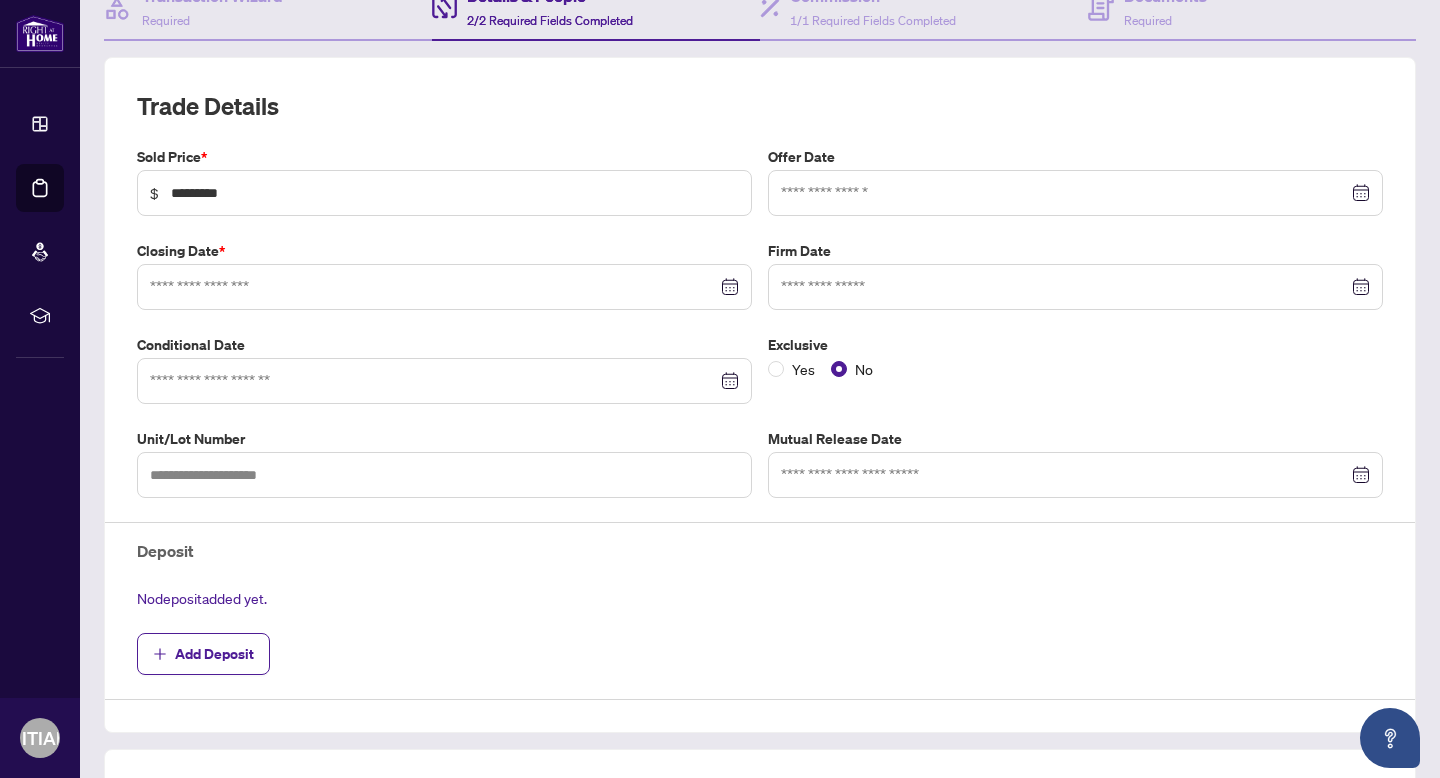 type on "**********" 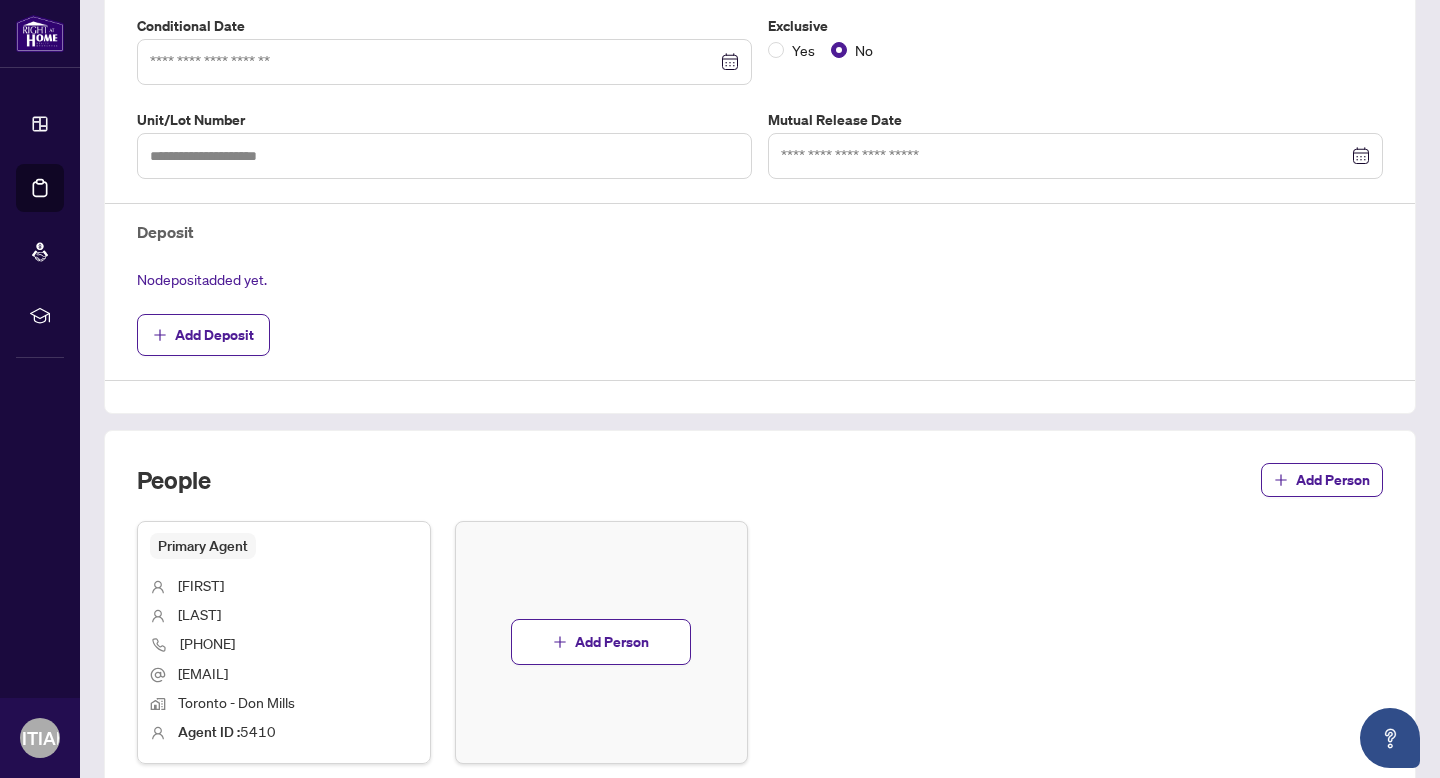 scroll, scrollTop: 705, scrollLeft: 0, axis: vertical 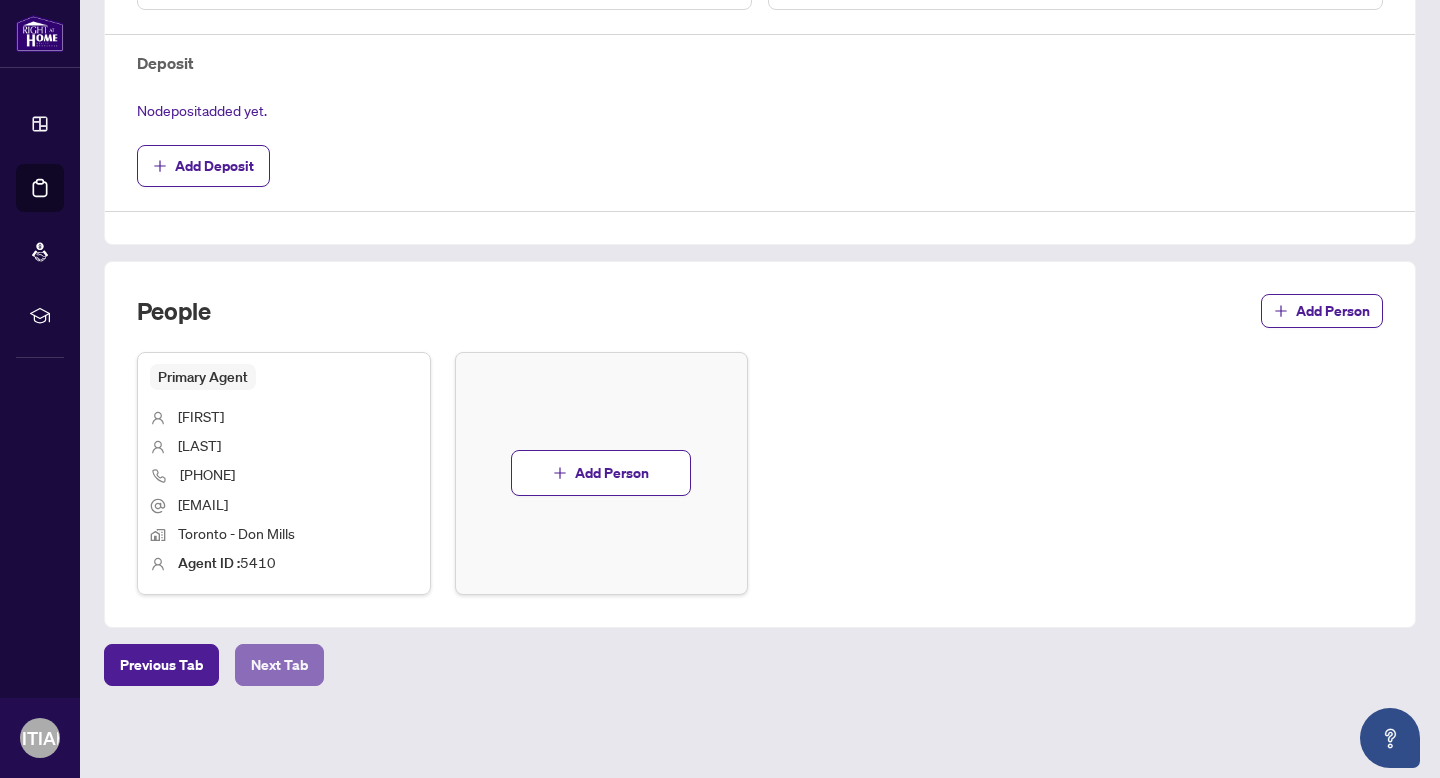 click on "Next Tab" at bounding box center (279, 665) 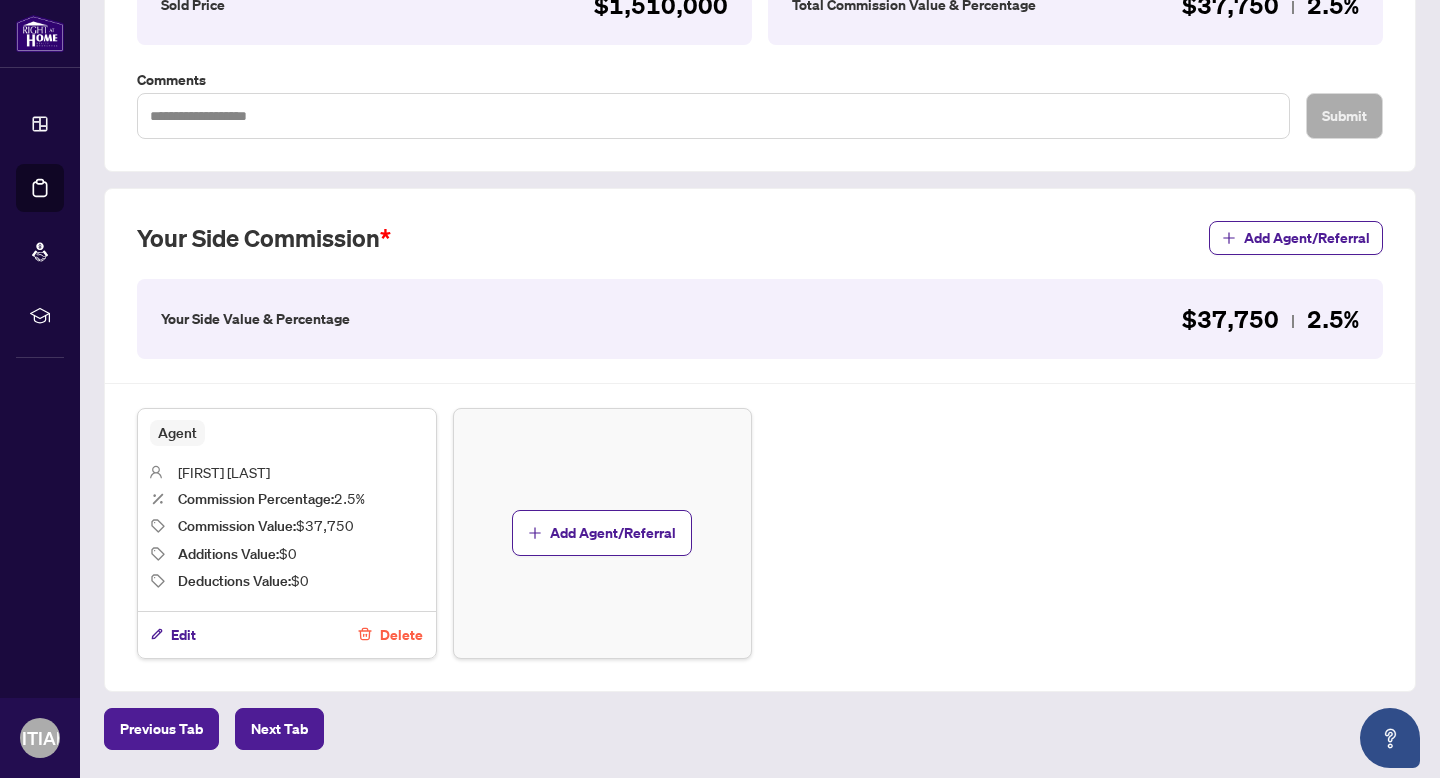 scroll, scrollTop: 458, scrollLeft: 0, axis: vertical 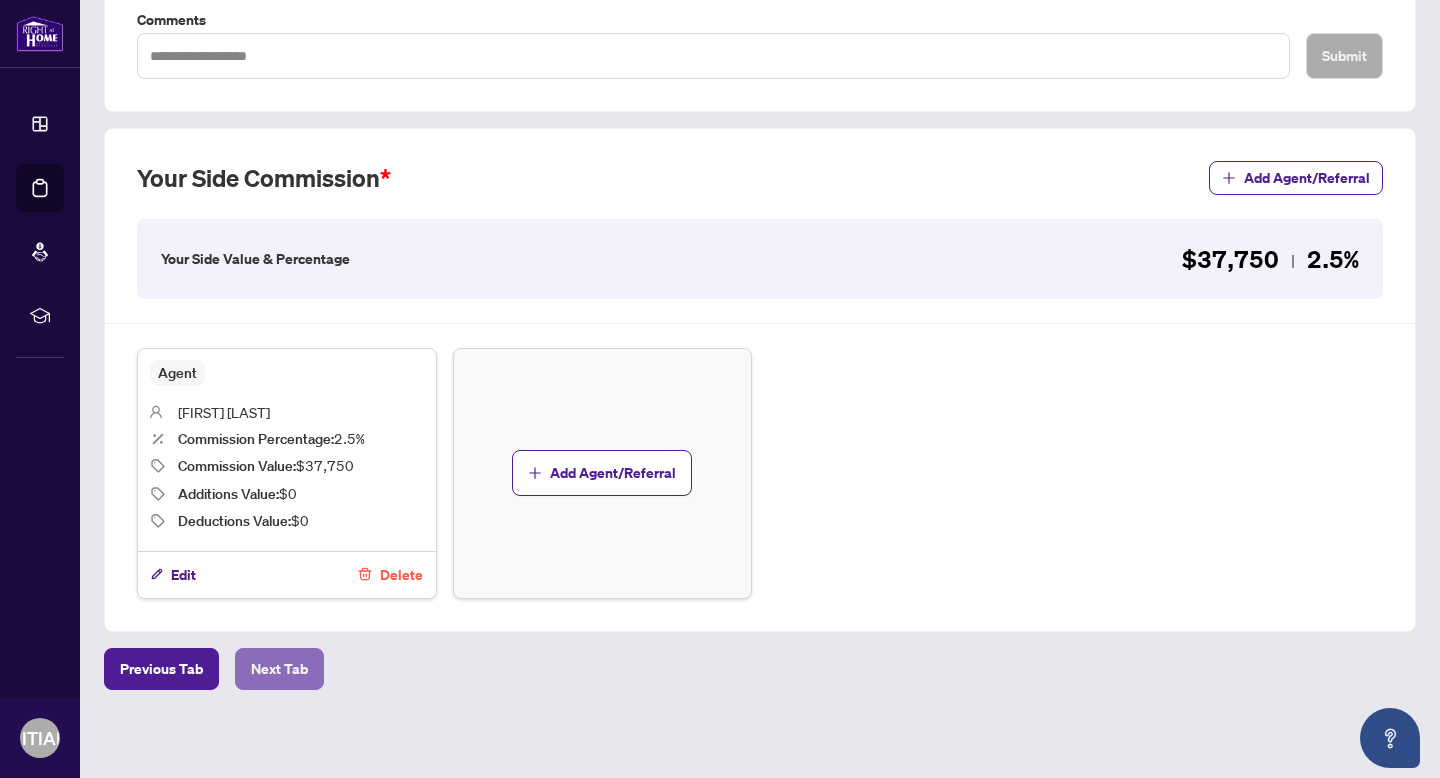 click on "Next Tab" at bounding box center [279, 669] 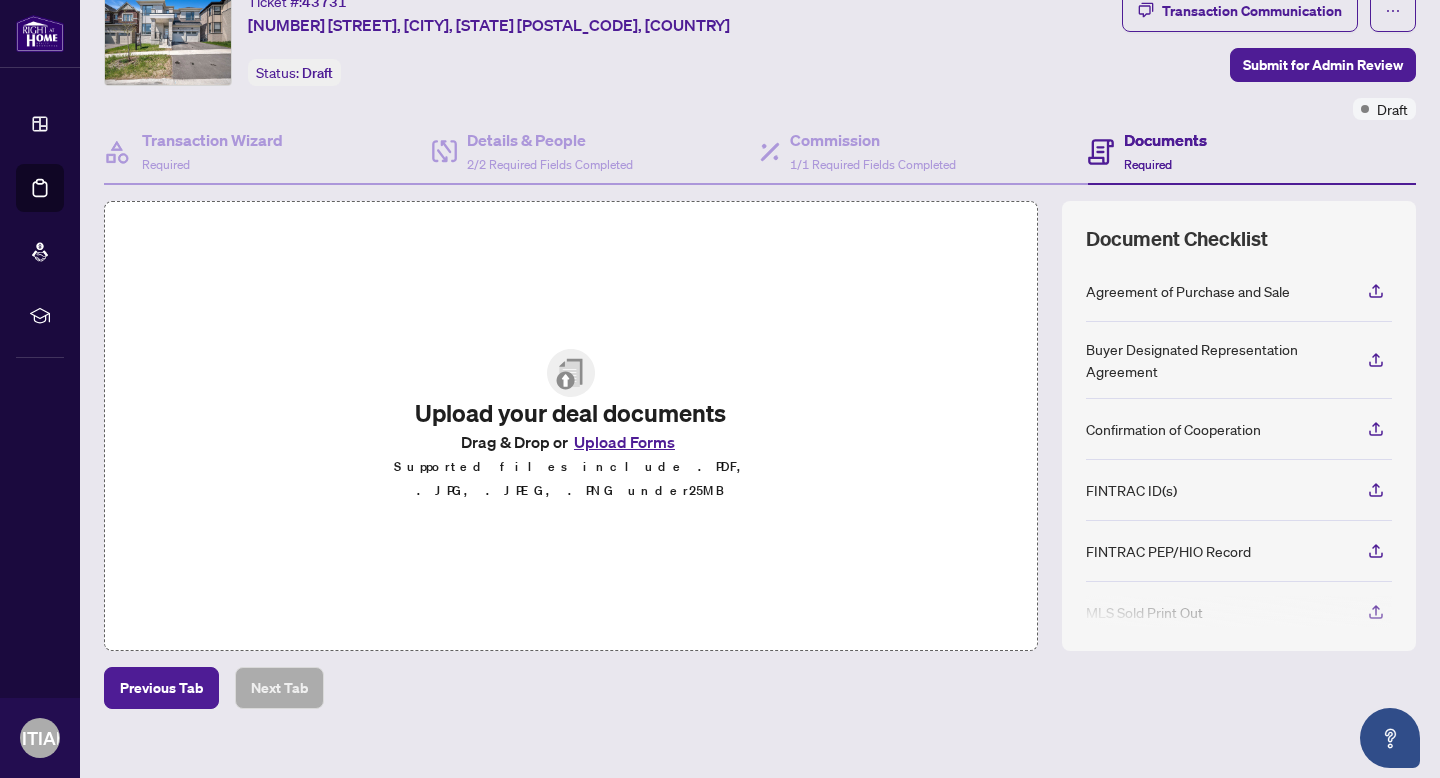 scroll, scrollTop: 0, scrollLeft: 0, axis: both 